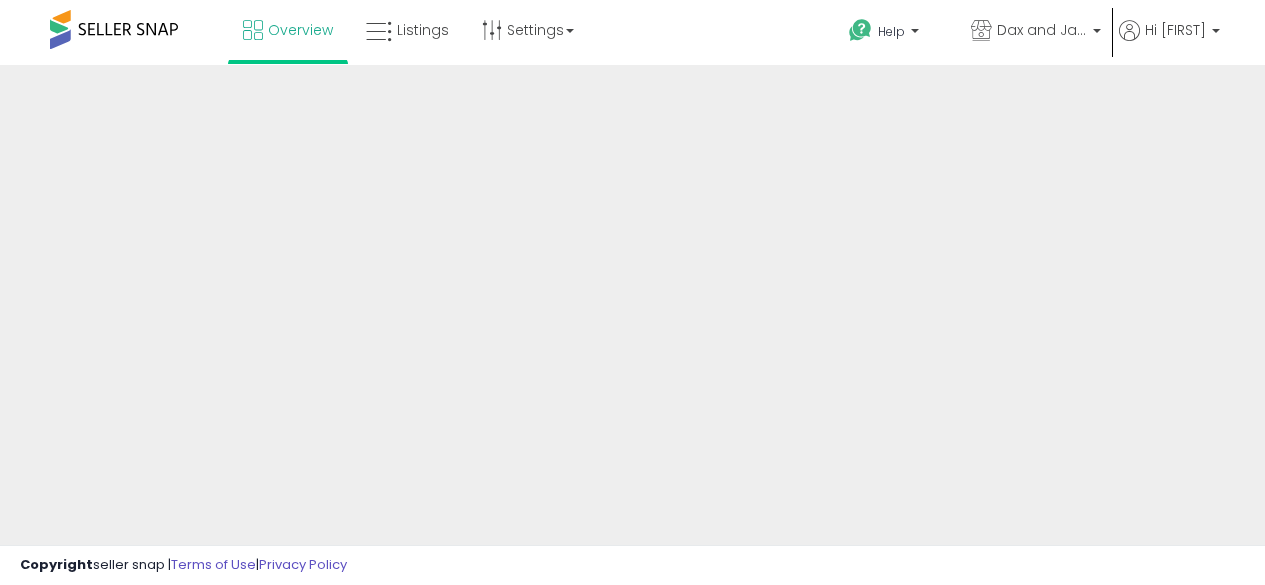 scroll, scrollTop: 0, scrollLeft: 0, axis: both 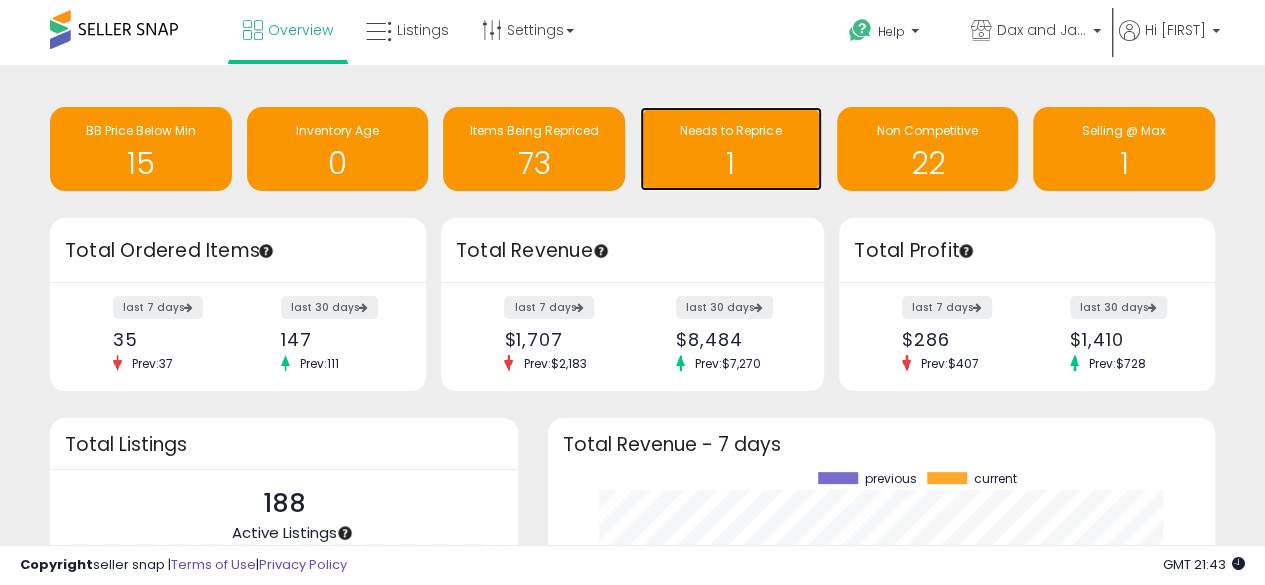 click on "1" at bounding box center (731, 151) 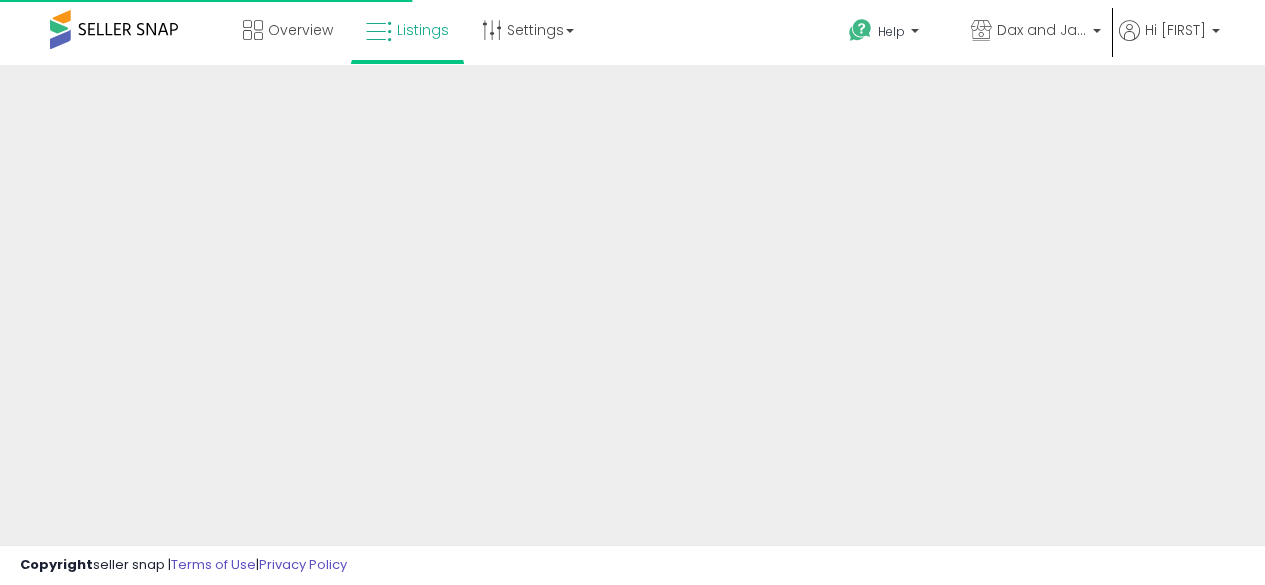 scroll, scrollTop: 0, scrollLeft: 0, axis: both 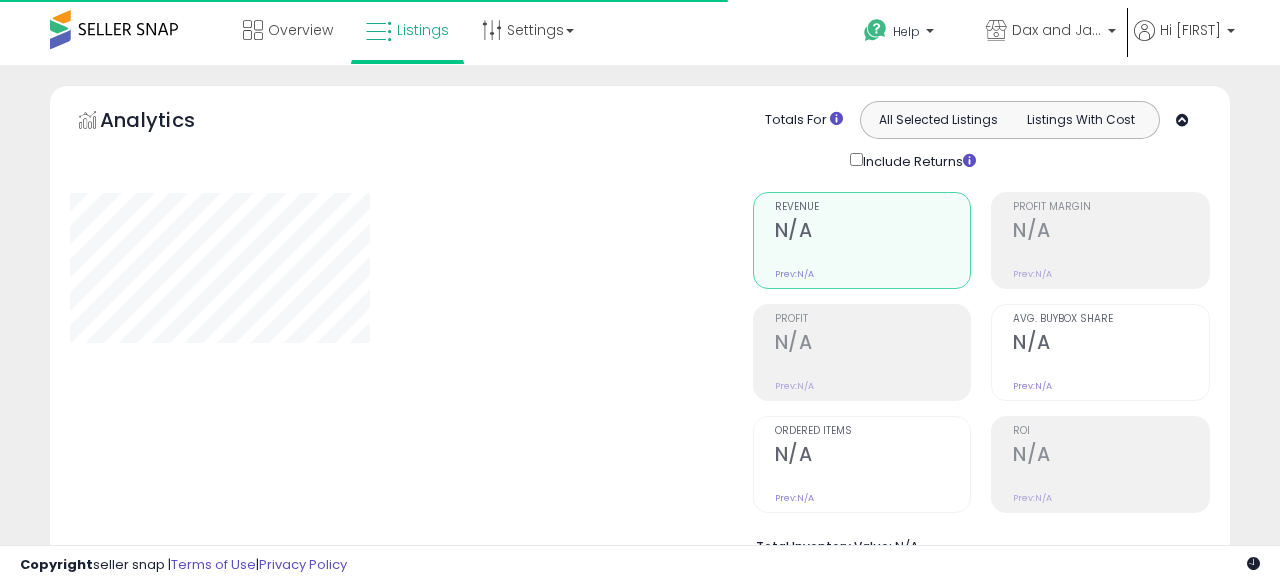 select on "**" 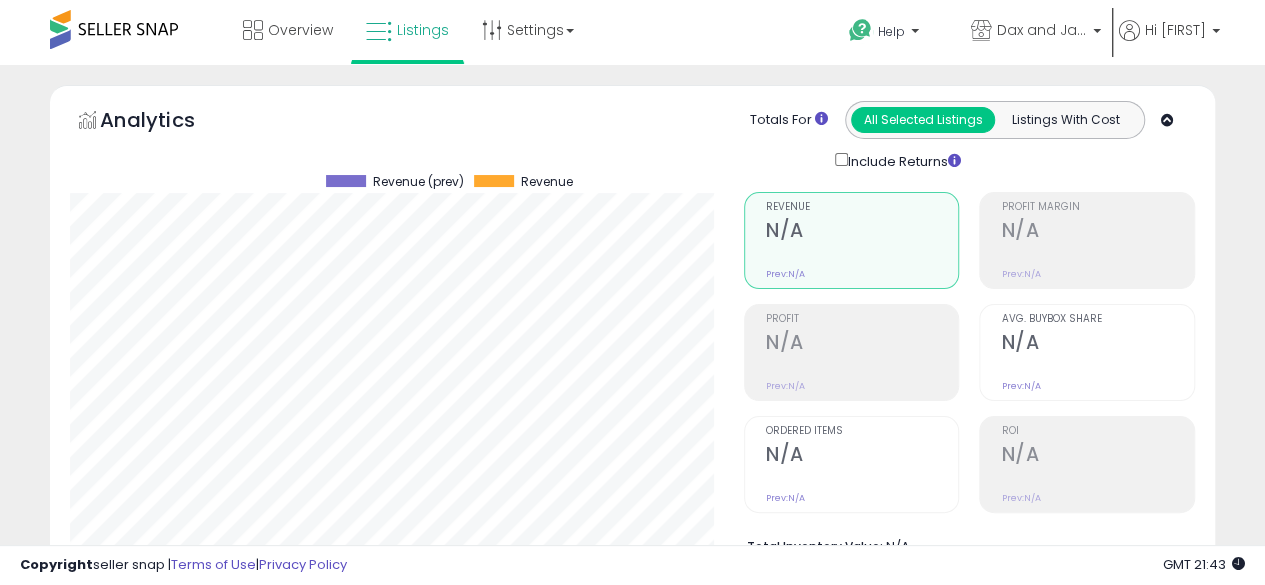 scroll, scrollTop: 999590, scrollLeft: 999326, axis: both 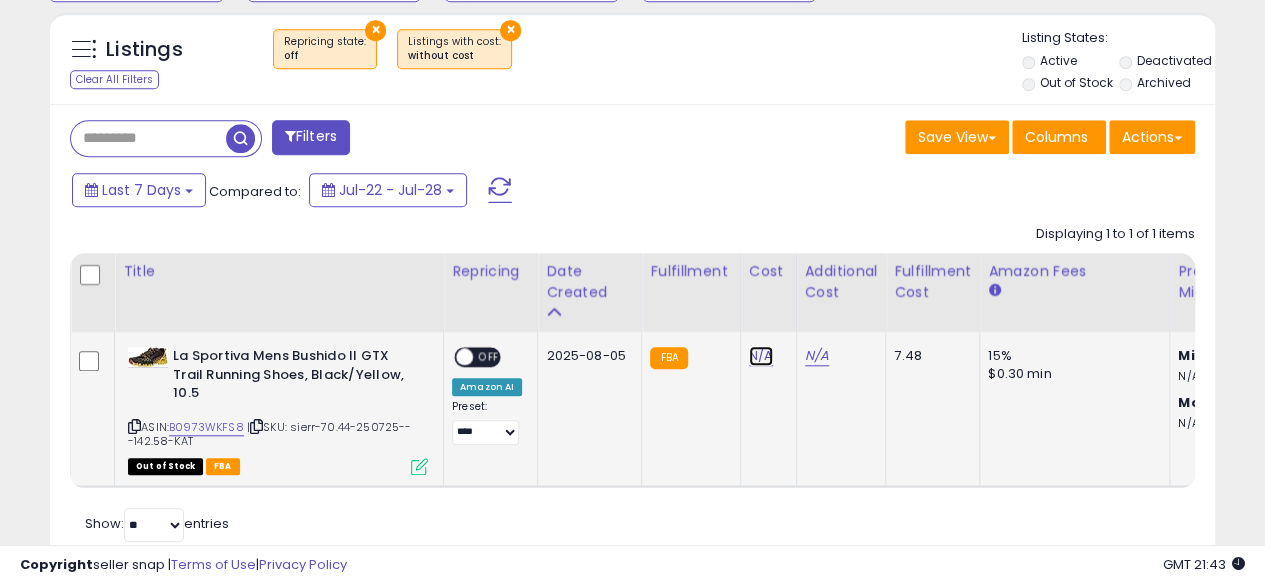 click on "N/A" at bounding box center (761, 356) 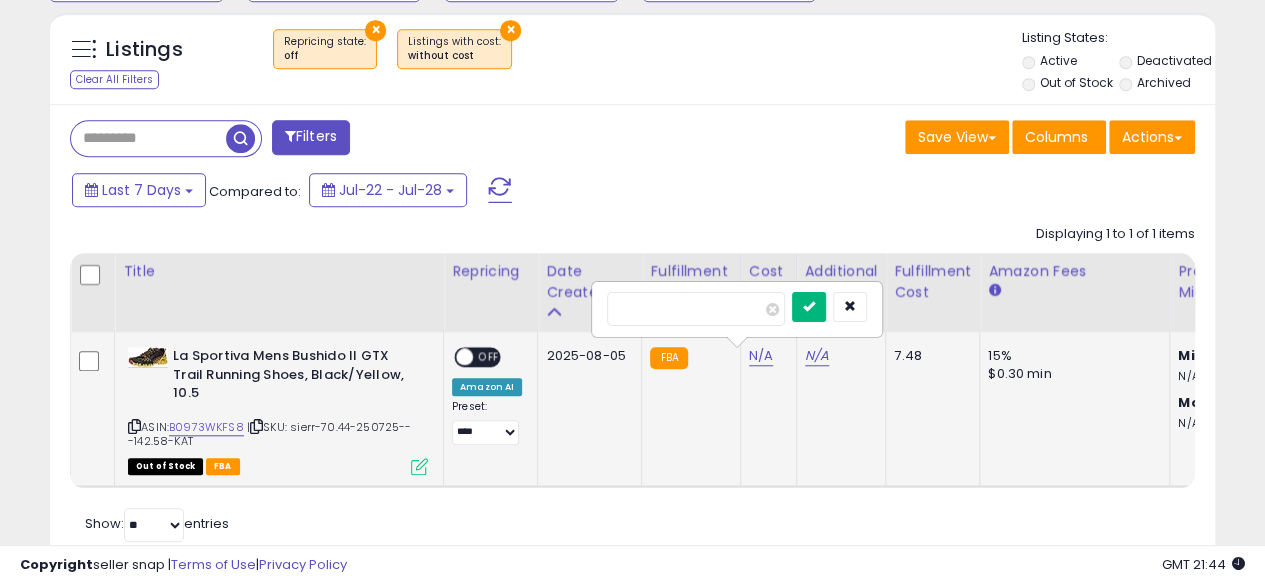 type on "*****" 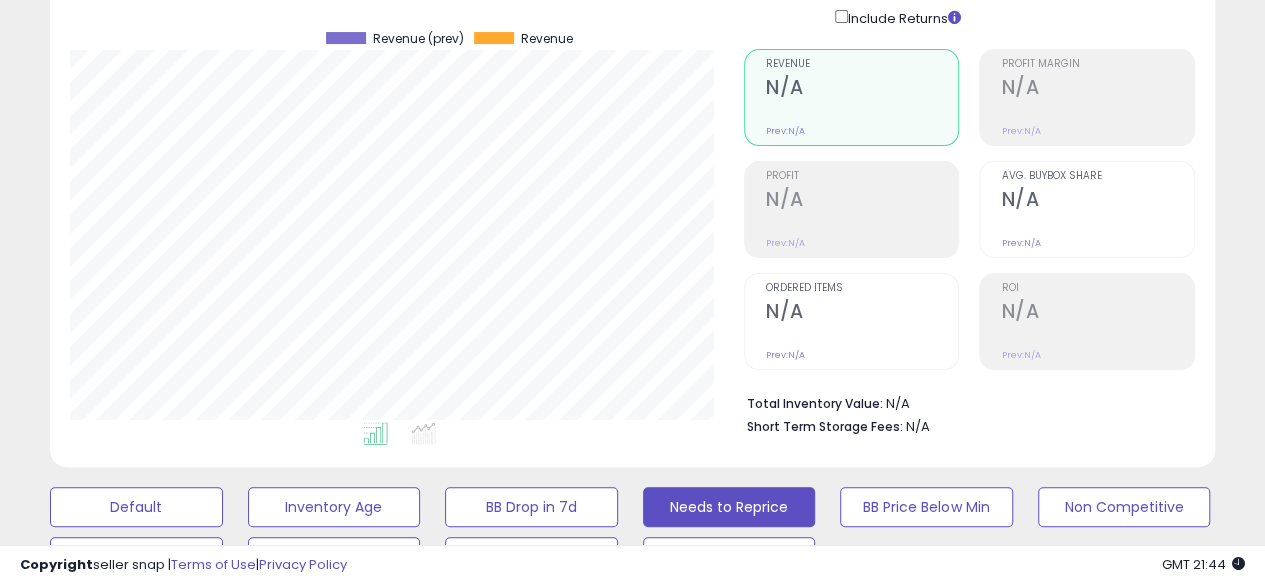 scroll, scrollTop: 0, scrollLeft: 0, axis: both 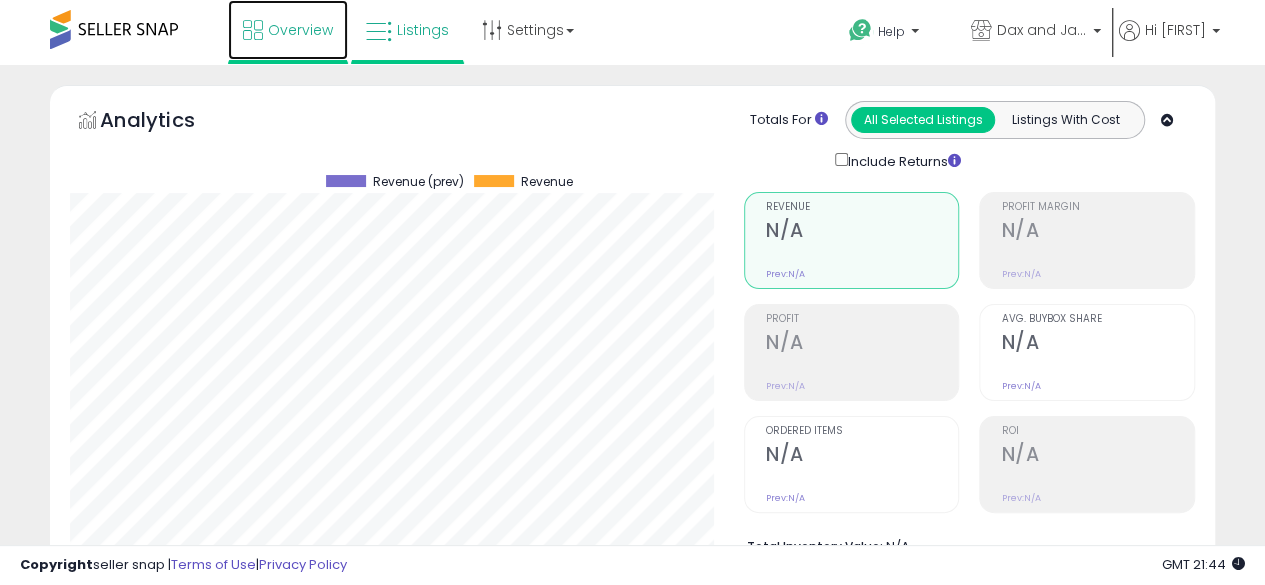 click on "Overview" at bounding box center [288, 30] 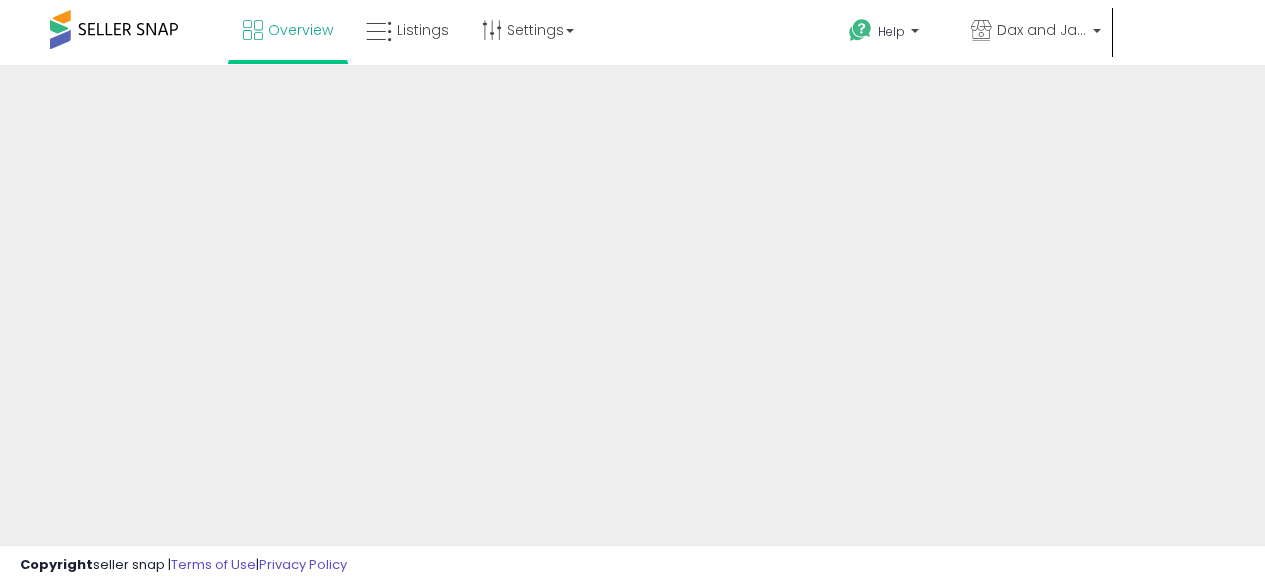 scroll, scrollTop: 0, scrollLeft: 0, axis: both 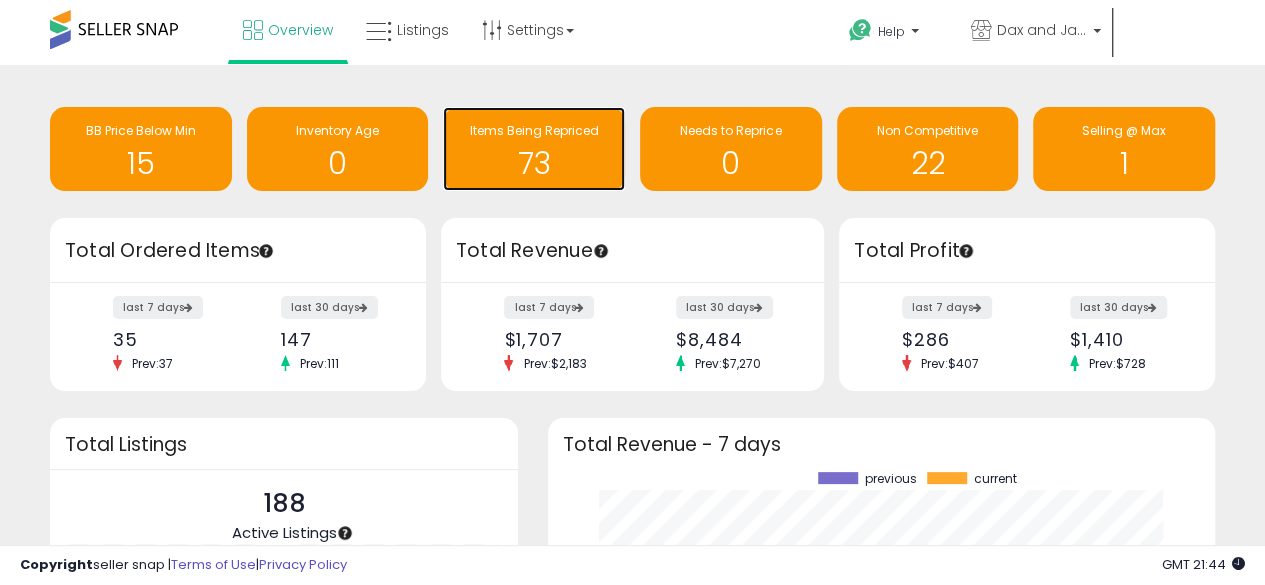 click on "Items Being Repriced" at bounding box center [534, 130] 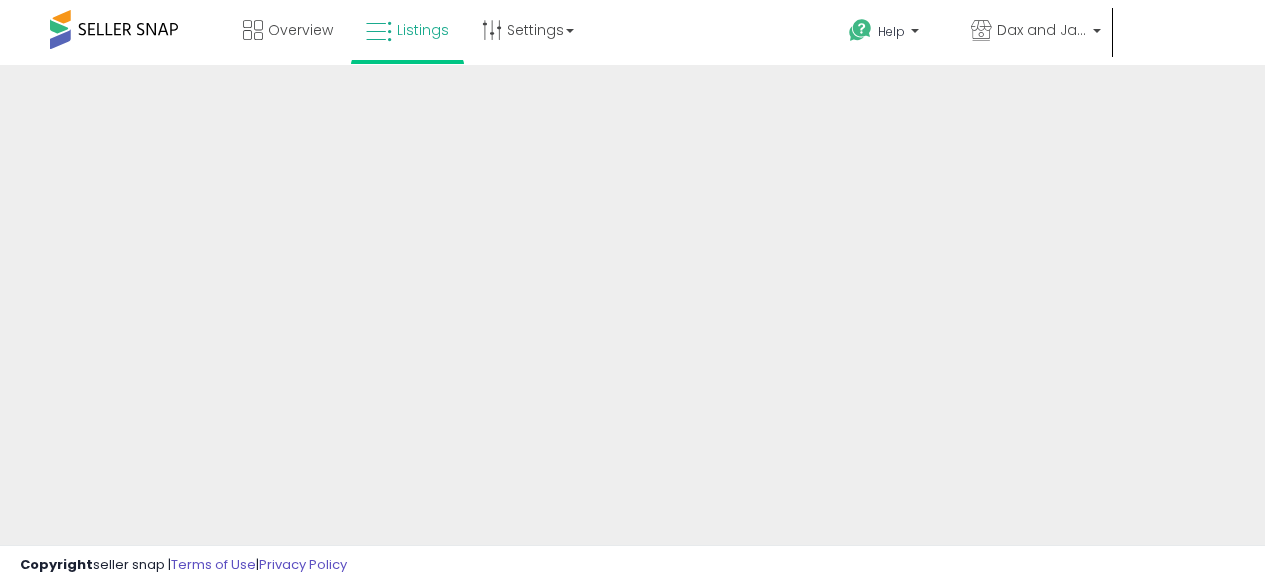 scroll, scrollTop: 0, scrollLeft: 0, axis: both 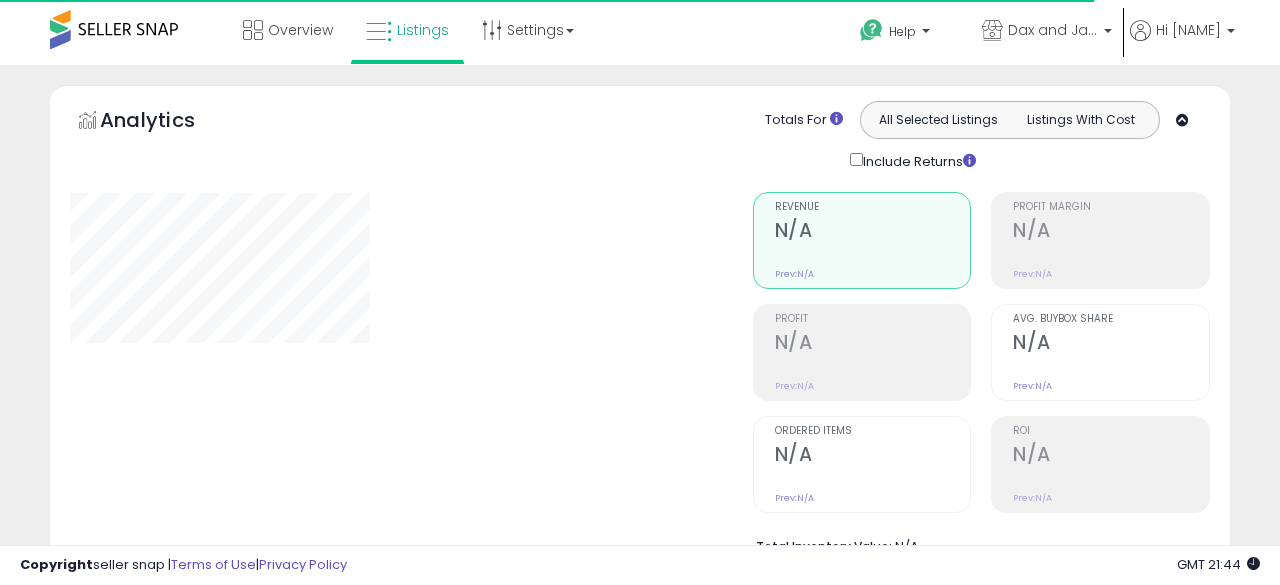 select on "**" 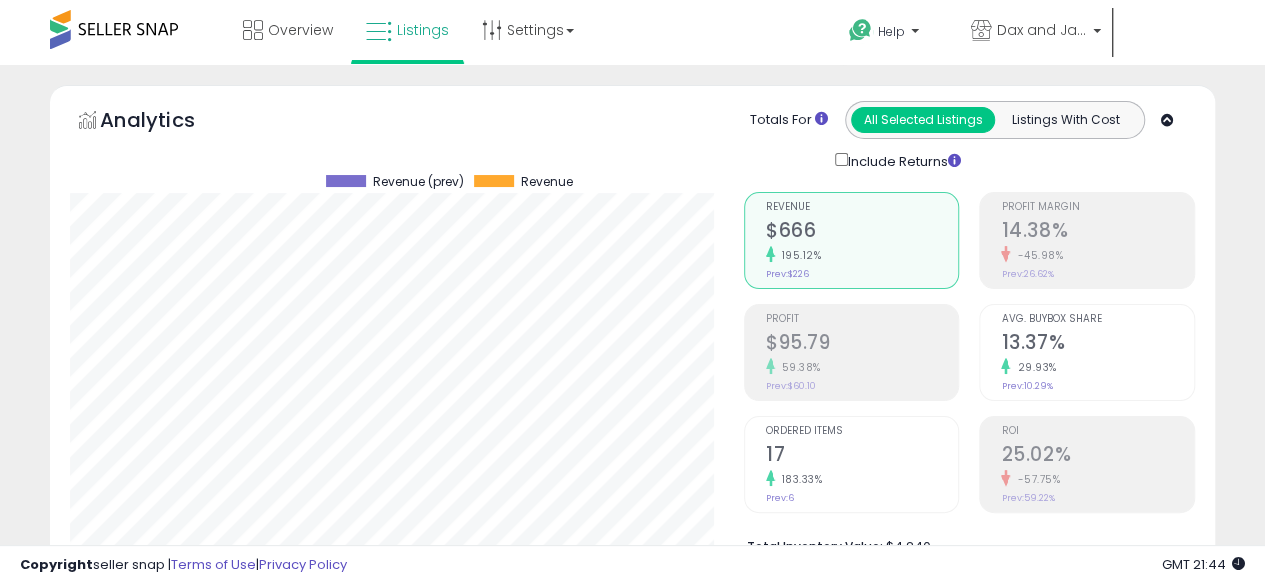 scroll, scrollTop: 999590, scrollLeft: 999326, axis: both 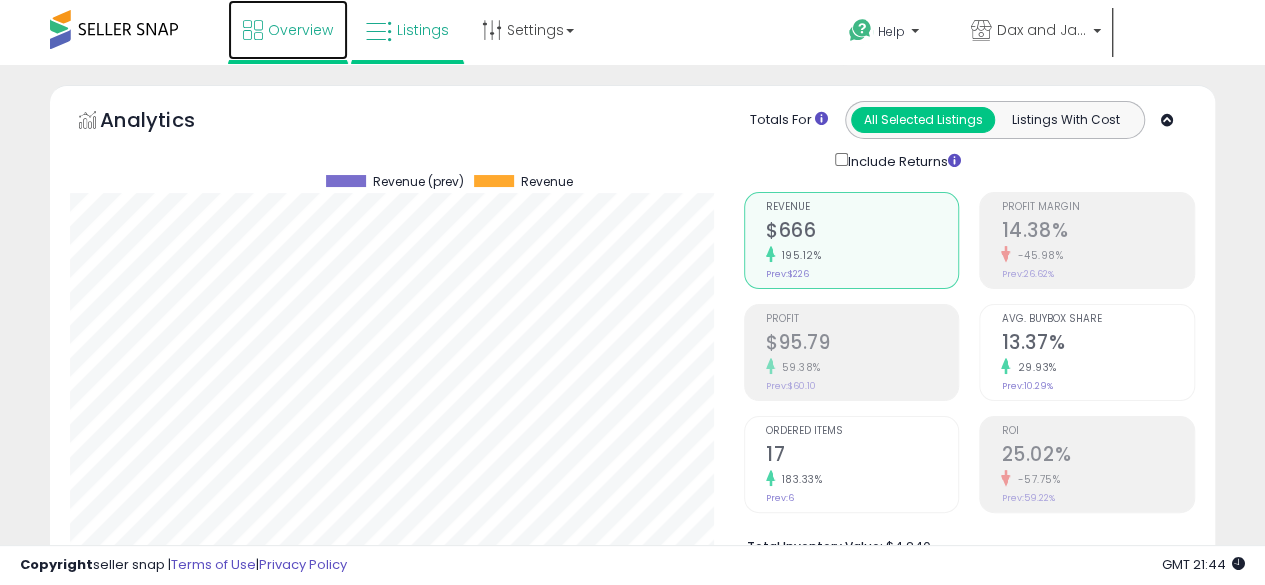 click on "Overview" at bounding box center (300, 30) 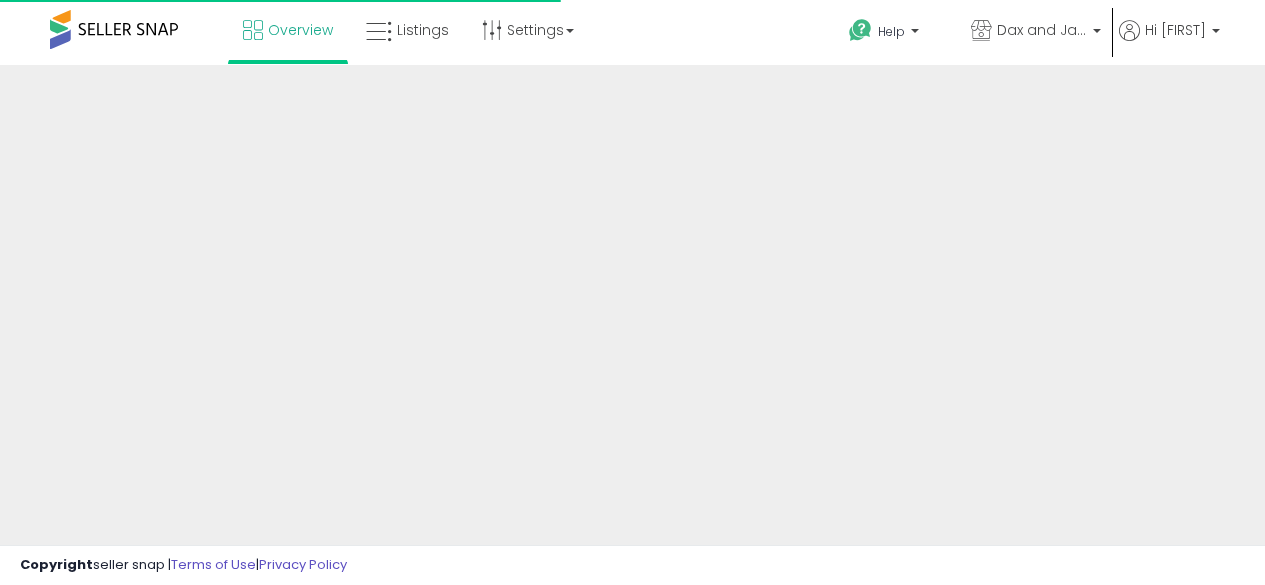 scroll, scrollTop: 0, scrollLeft: 0, axis: both 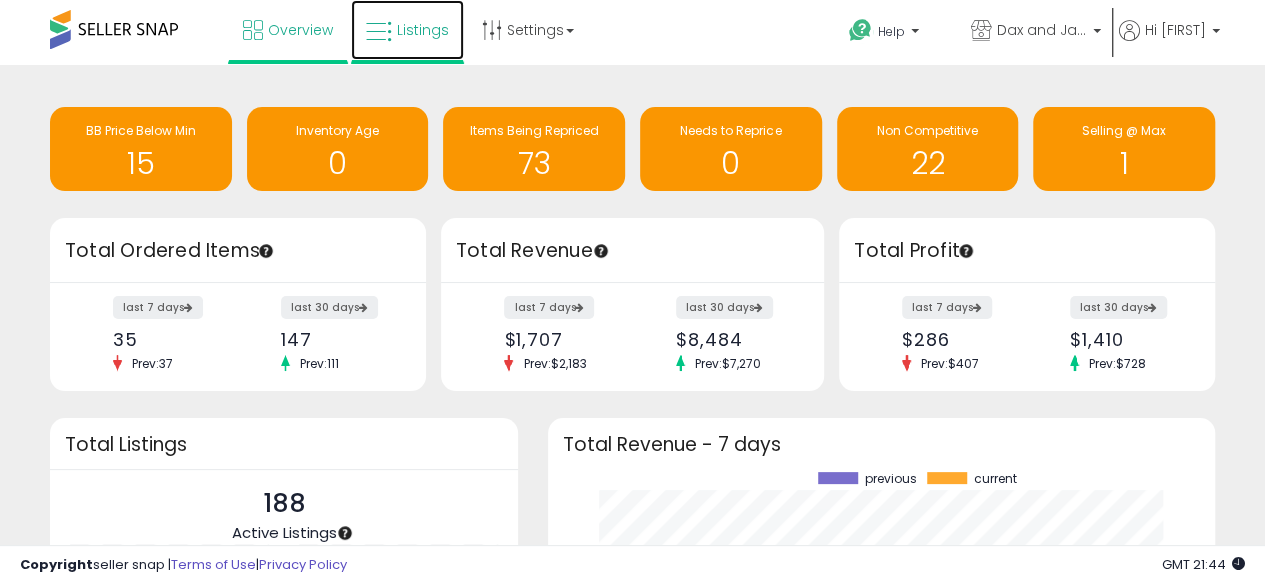 click on "Listings" at bounding box center [423, 30] 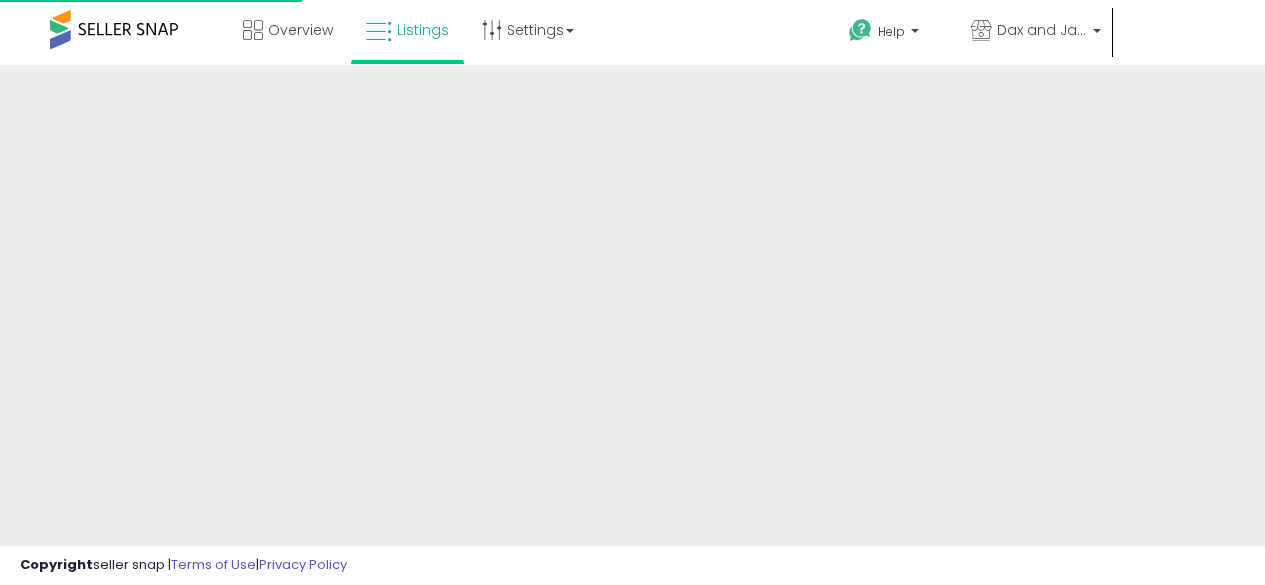 scroll, scrollTop: 0, scrollLeft: 0, axis: both 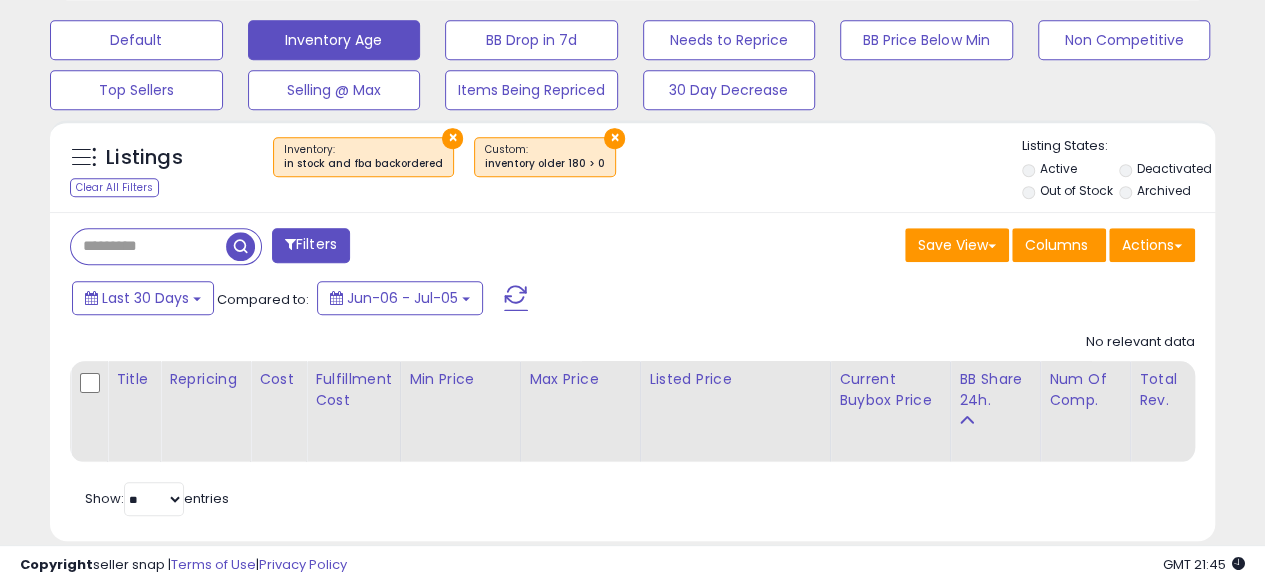 click on "×" at bounding box center (614, 138) 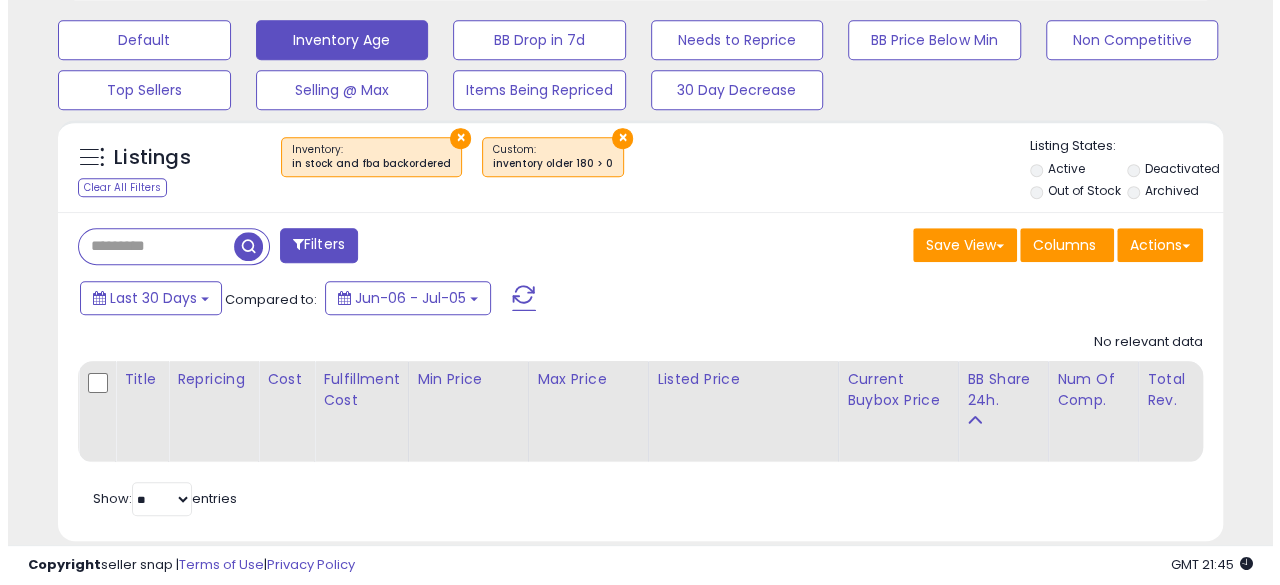 scroll, scrollTop: 999590, scrollLeft: 999317, axis: both 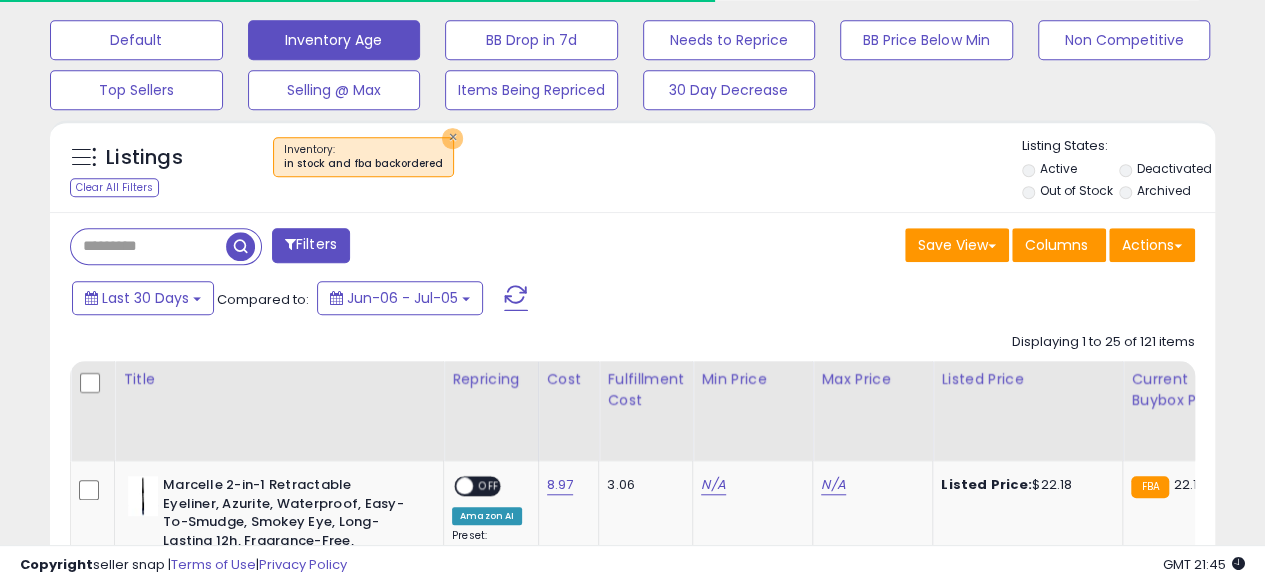 click on "×" at bounding box center [452, 138] 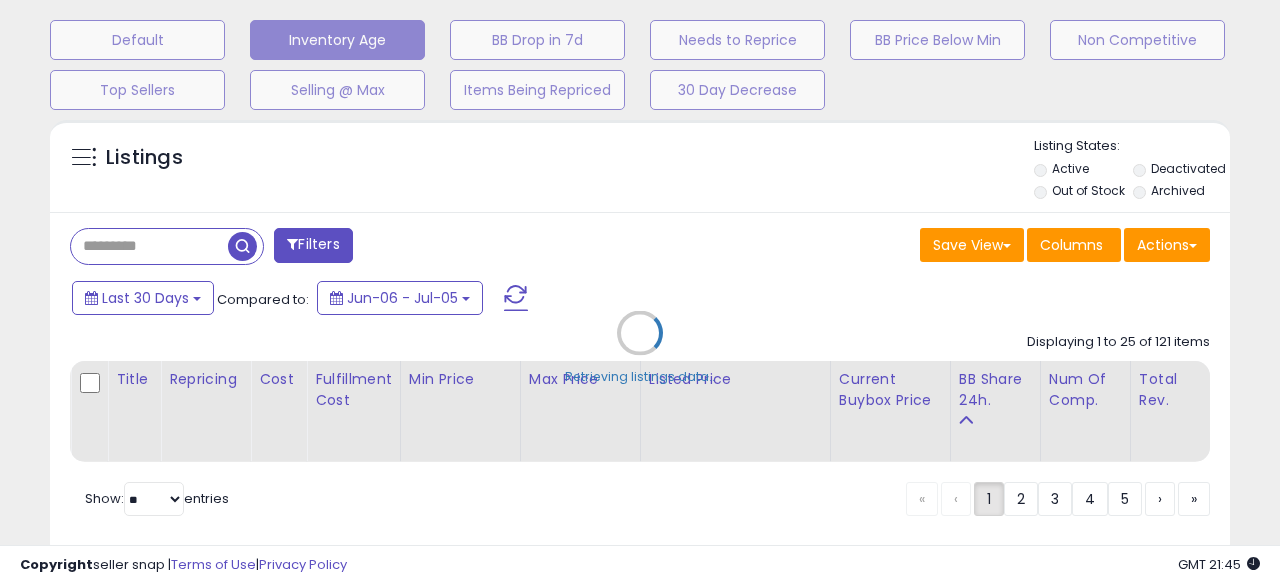 scroll, scrollTop: 999590, scrollLeft: 999317, axis: both 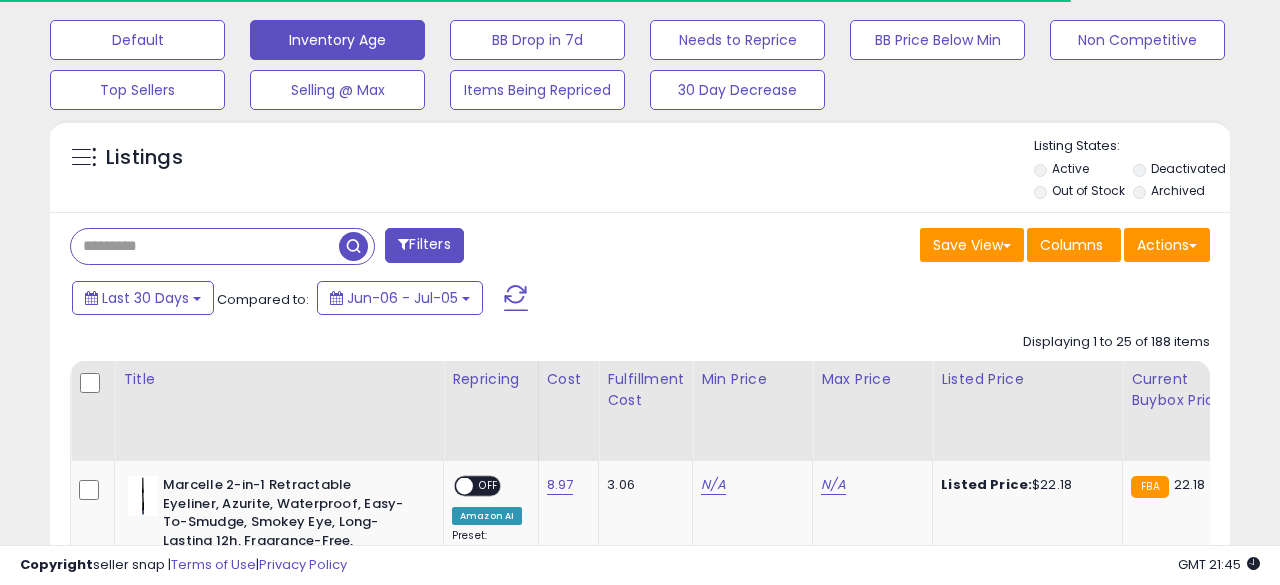 click at bounding box center [205, 246] 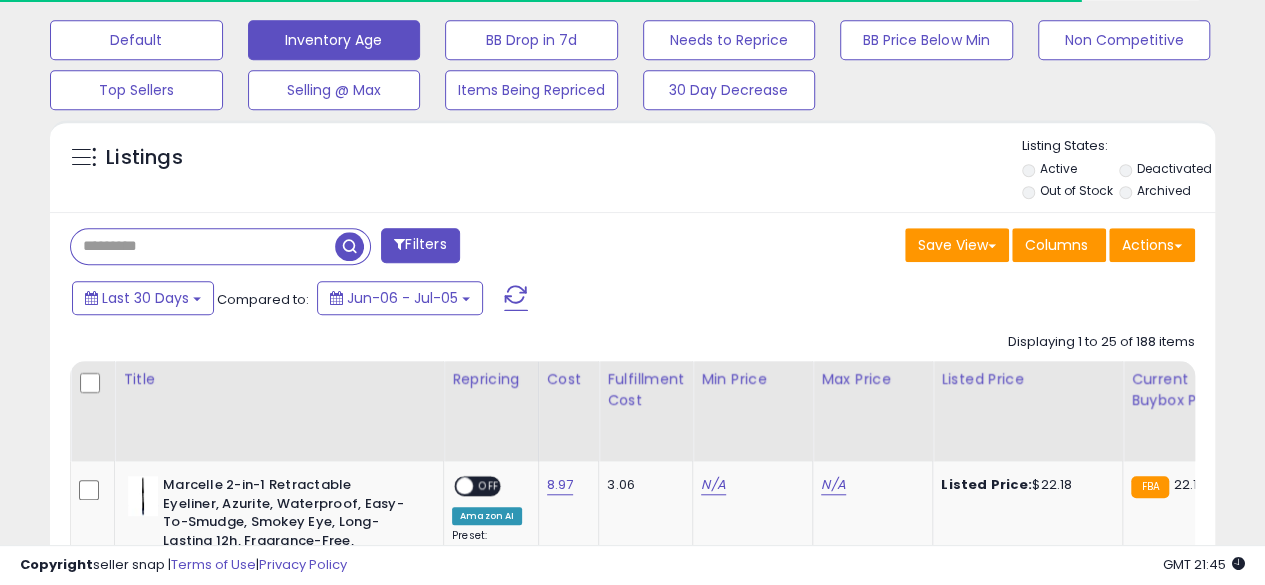 scroll, scrollTop: 410, scrollLeft: 674, axis: both 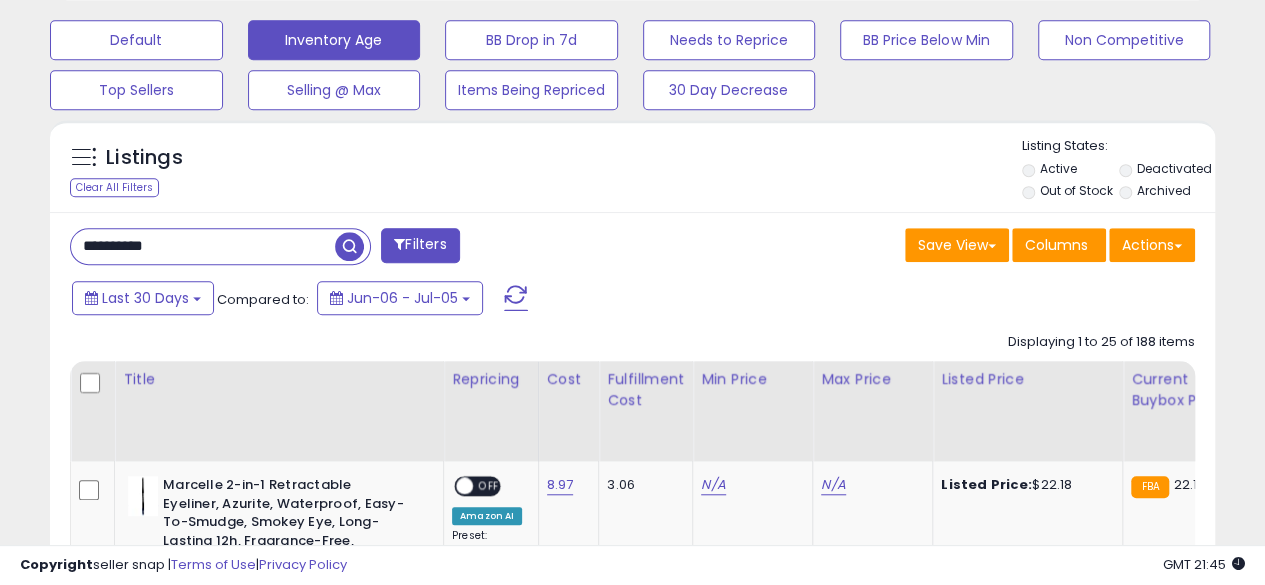 type on "**********" 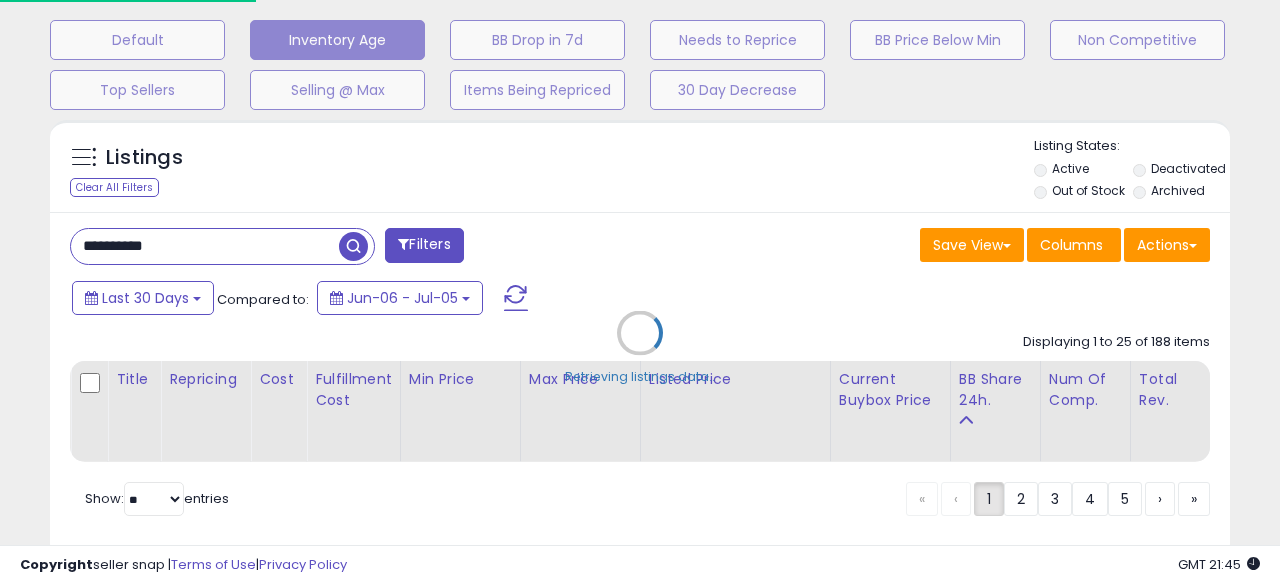 scroll, scrollTop: 999590, scrollLeft: 999317, axis: both 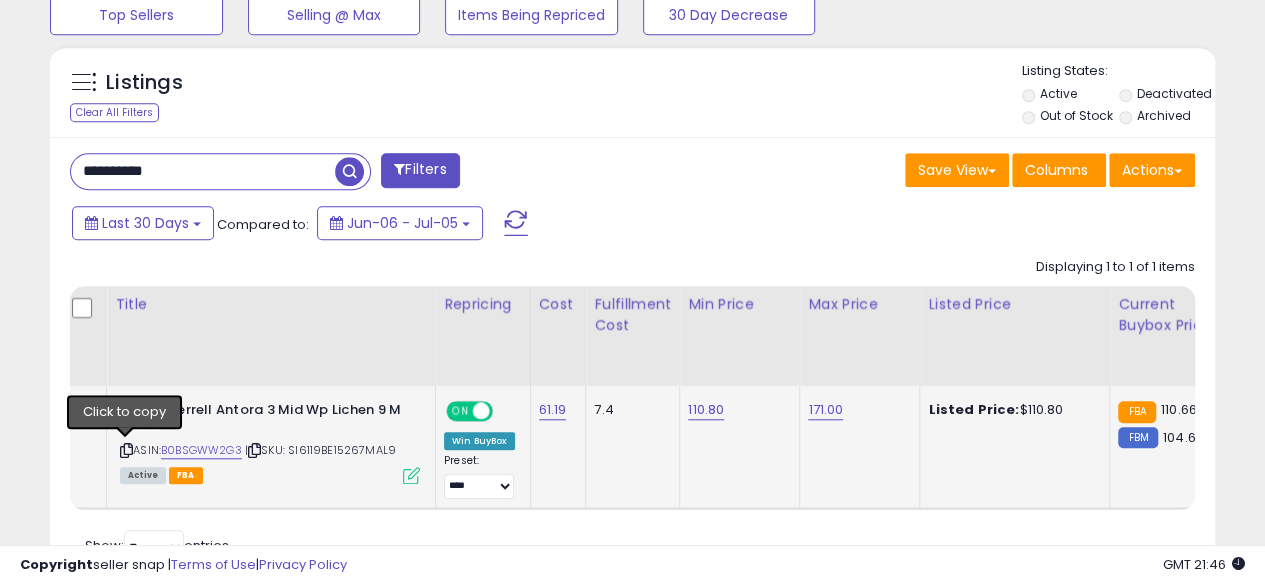 click at bounding box center (126, 450) 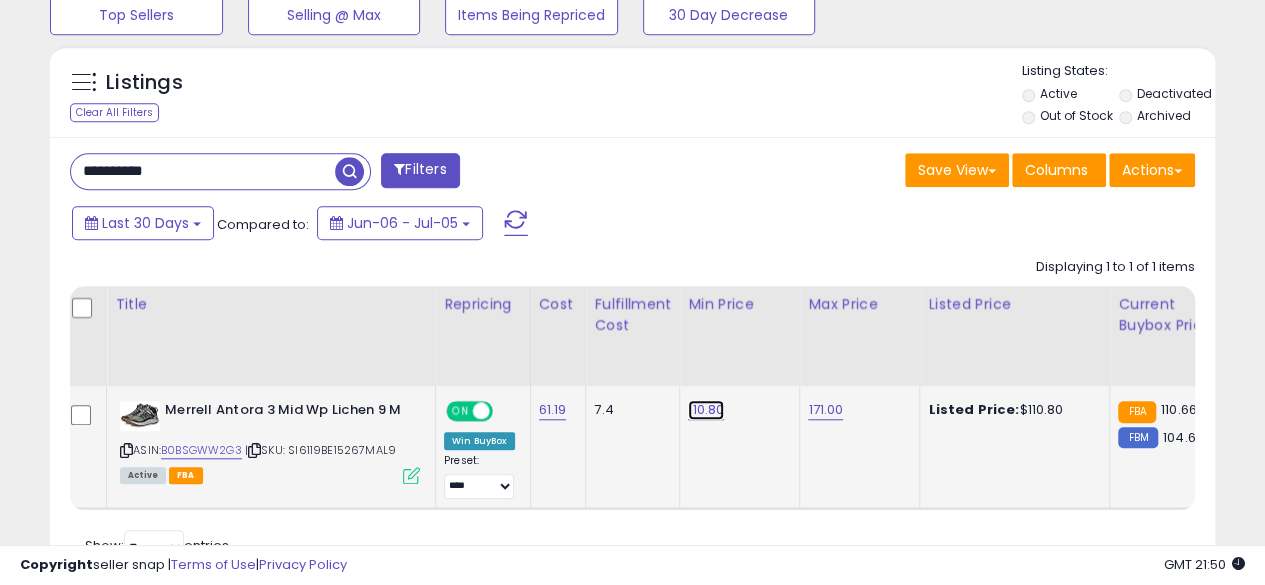 click on "110.80" at bounding box center [706, 410] 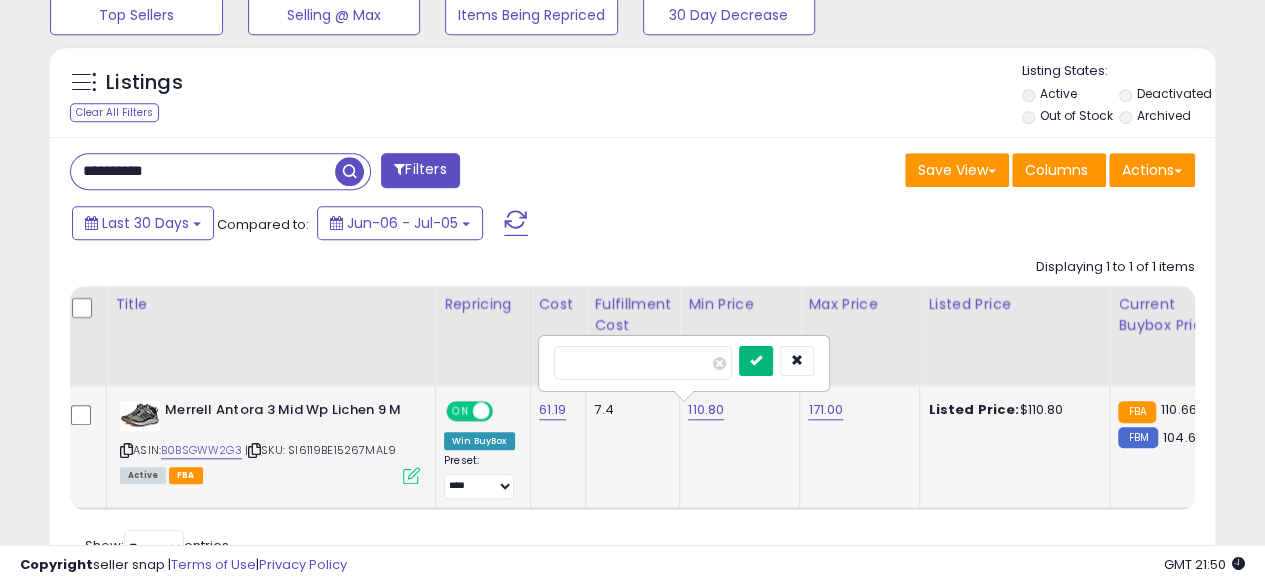 type on "******" 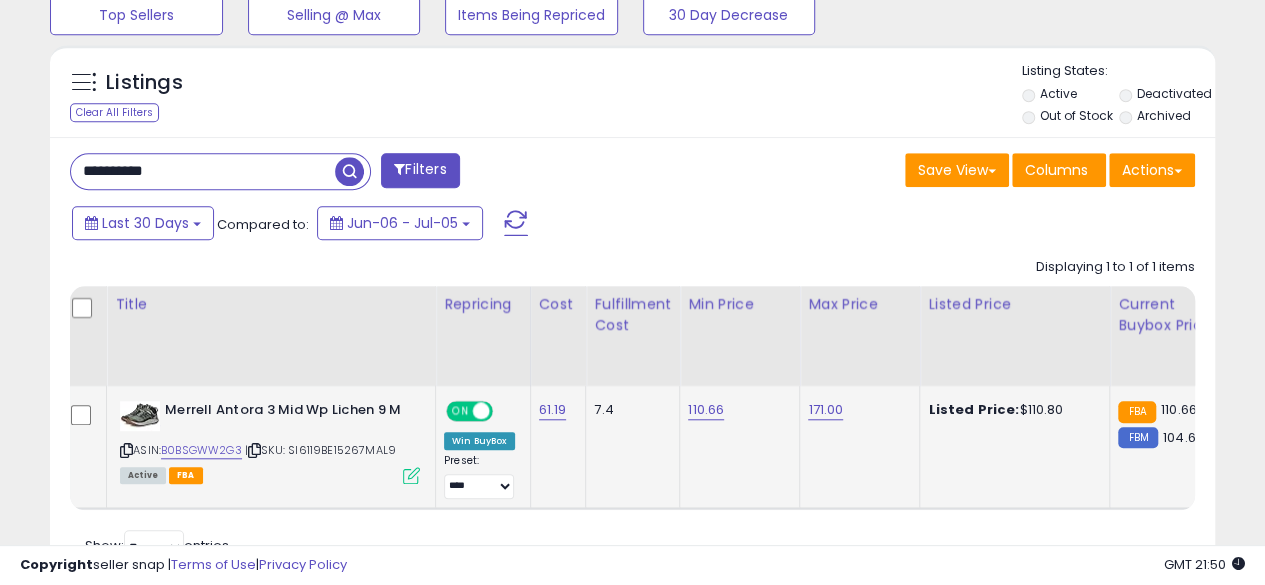 click on "**********" at bounding box center (203, 171) 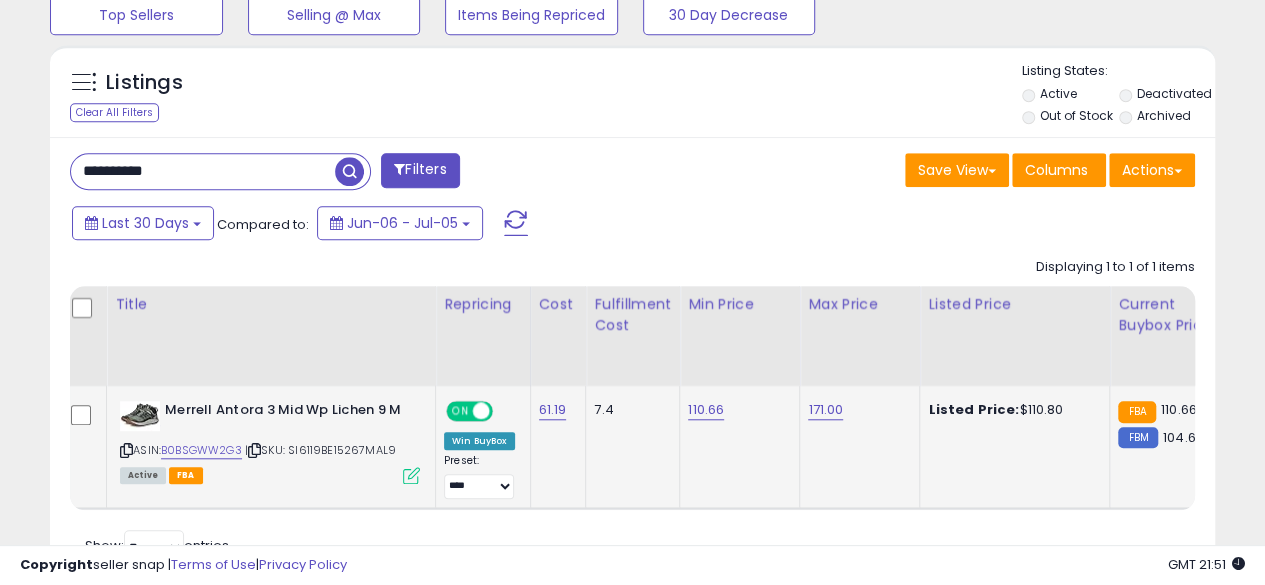 click at bounding box center (349, 171) 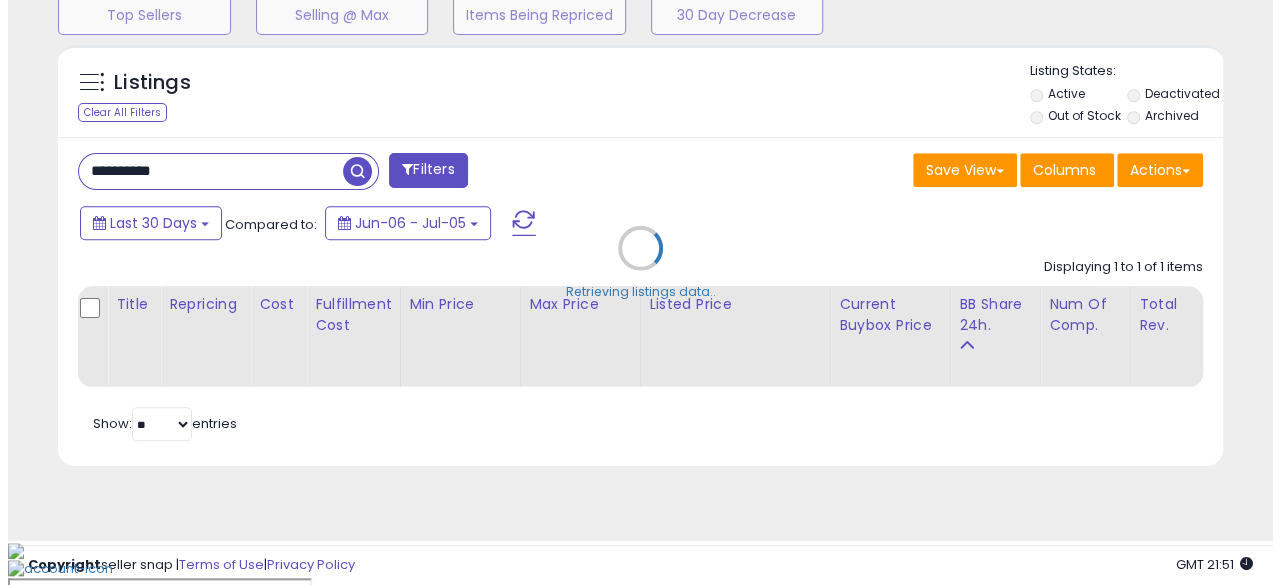 scroll, scrollTop: 654, scrollLeft: 0, axis: vertical 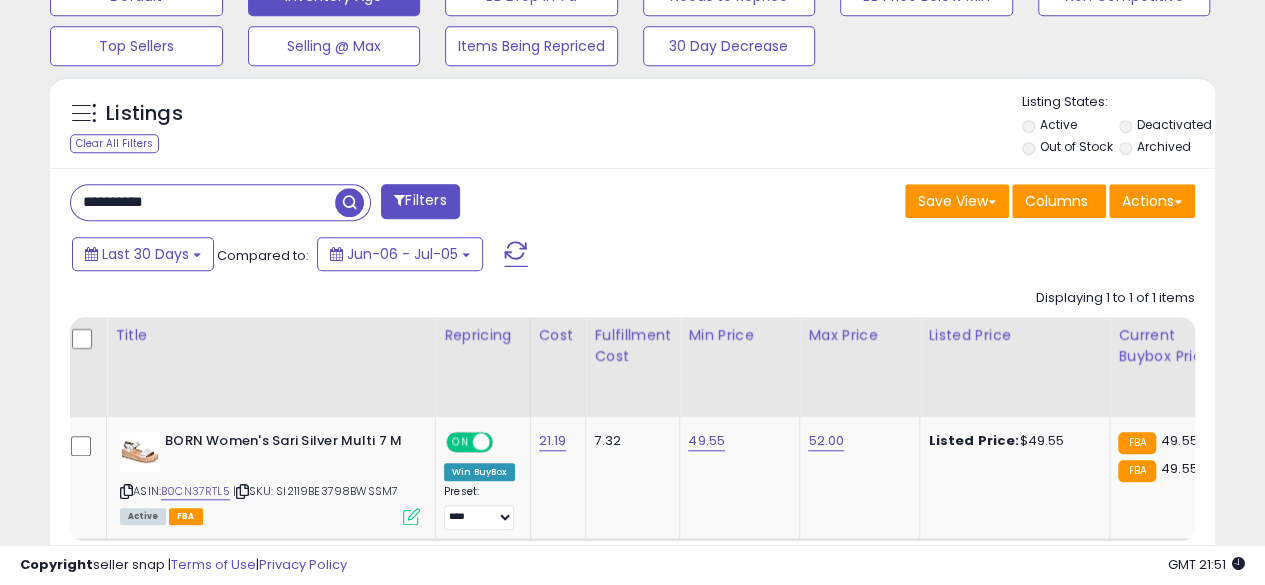 click on "**********" at bounding box center [203, 202] 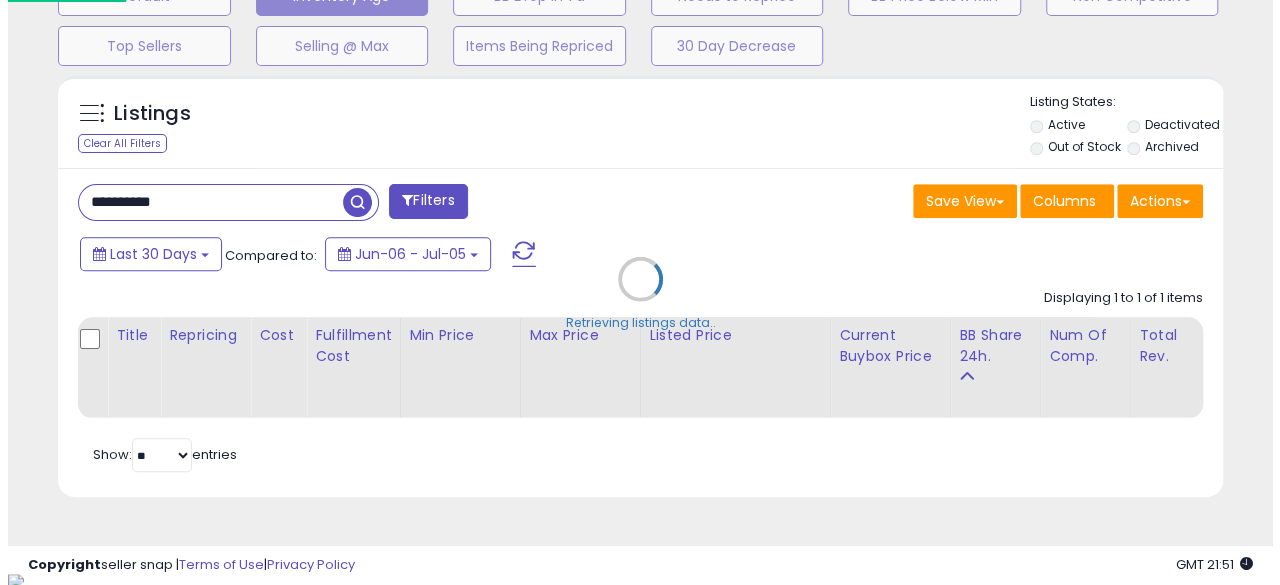 scroll, scrollTop: 999590, scrollLeft: 999317, axis: both 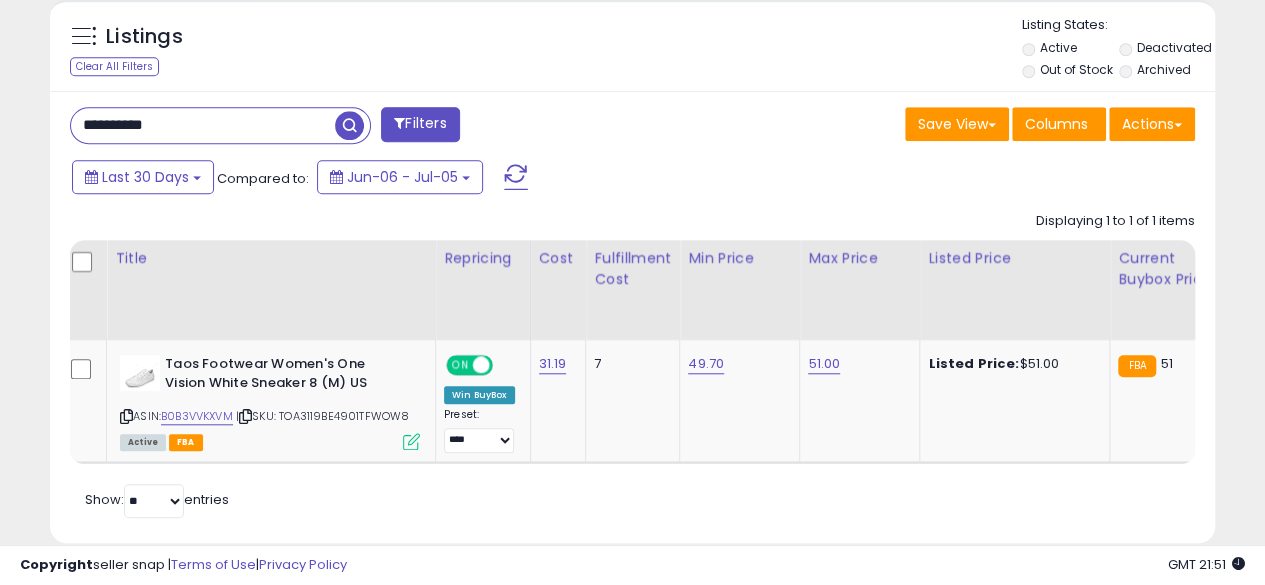 click on "**********" at bounding box center (203, 125) 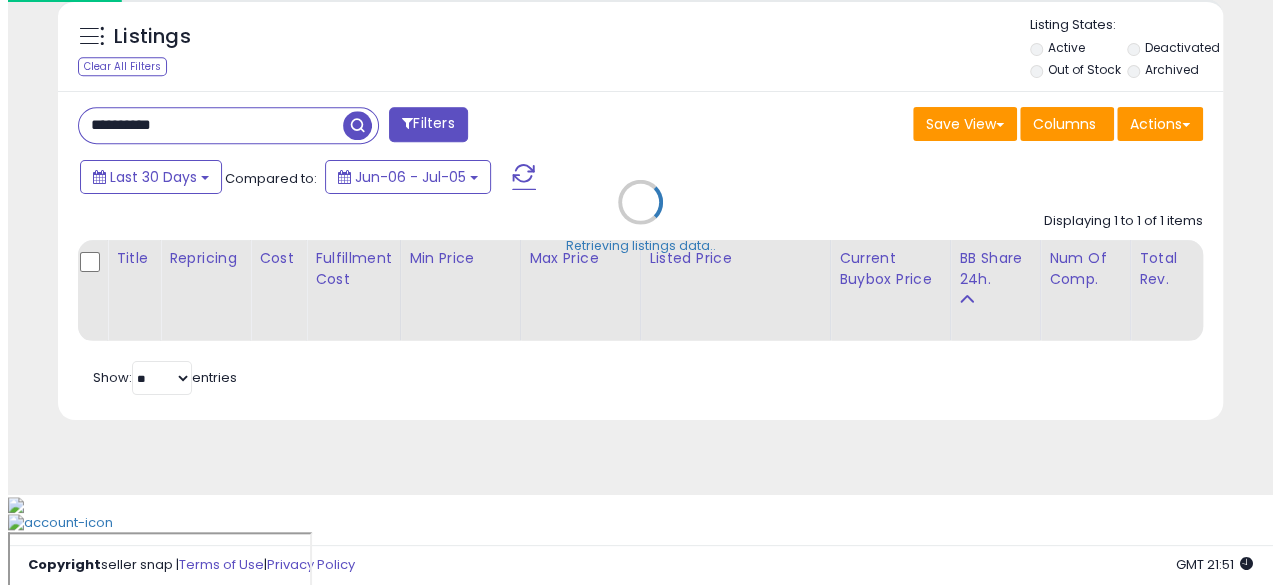 scroll, scrollTop: 654, scrollLeft: 0, axis: vertical 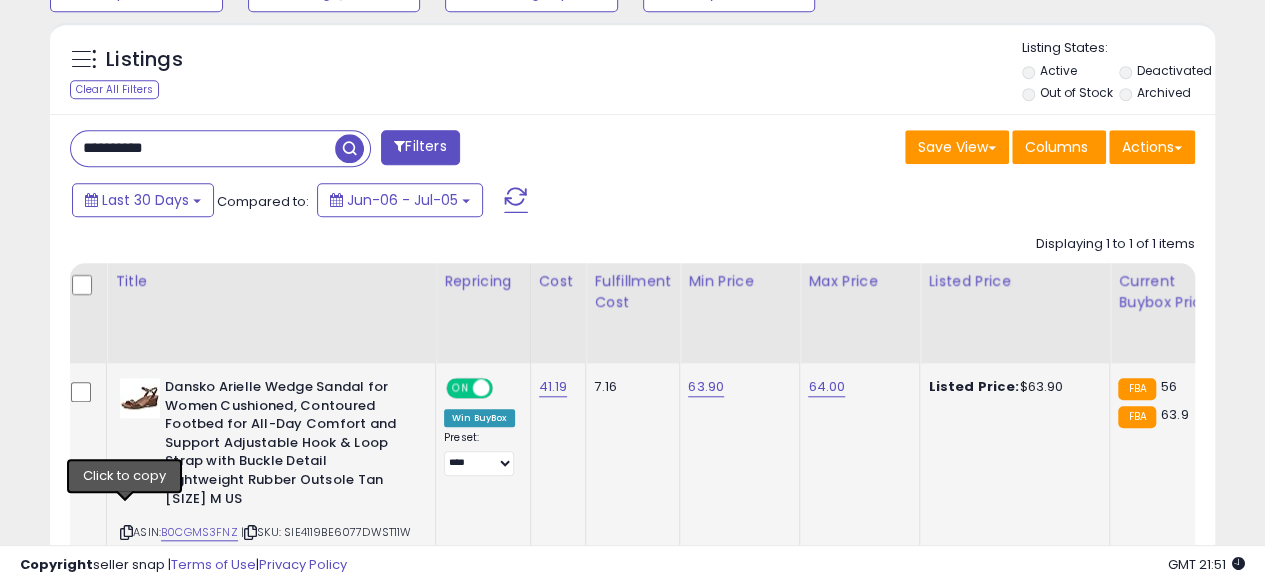 click at bounding box center (126, 532) 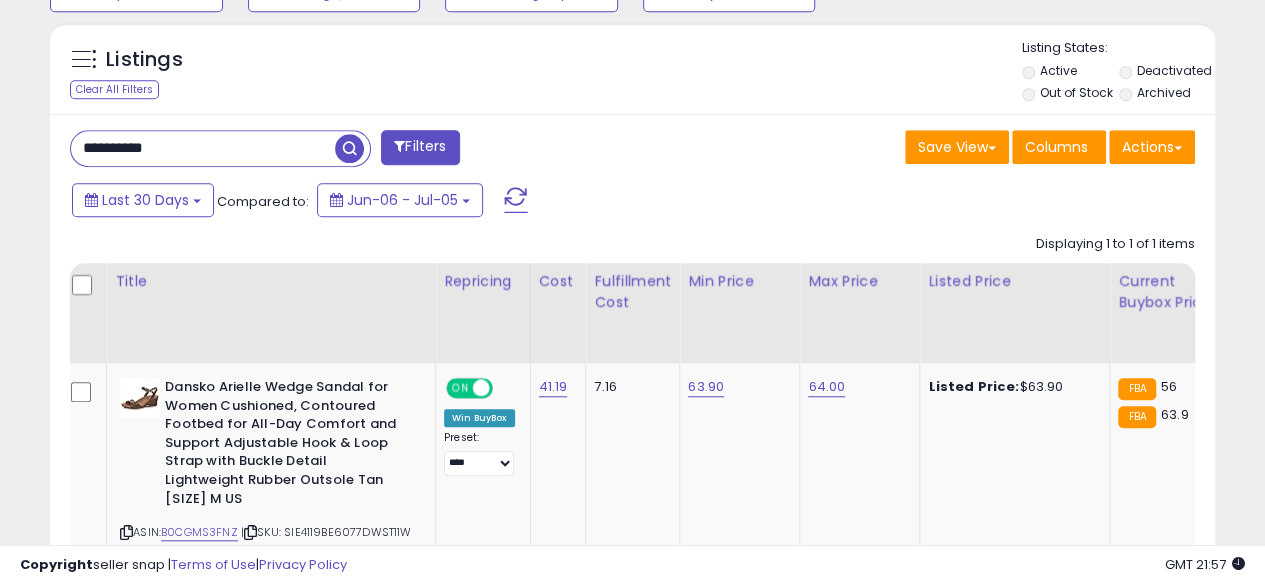 click on "**********" at bounding box center [203, 148] 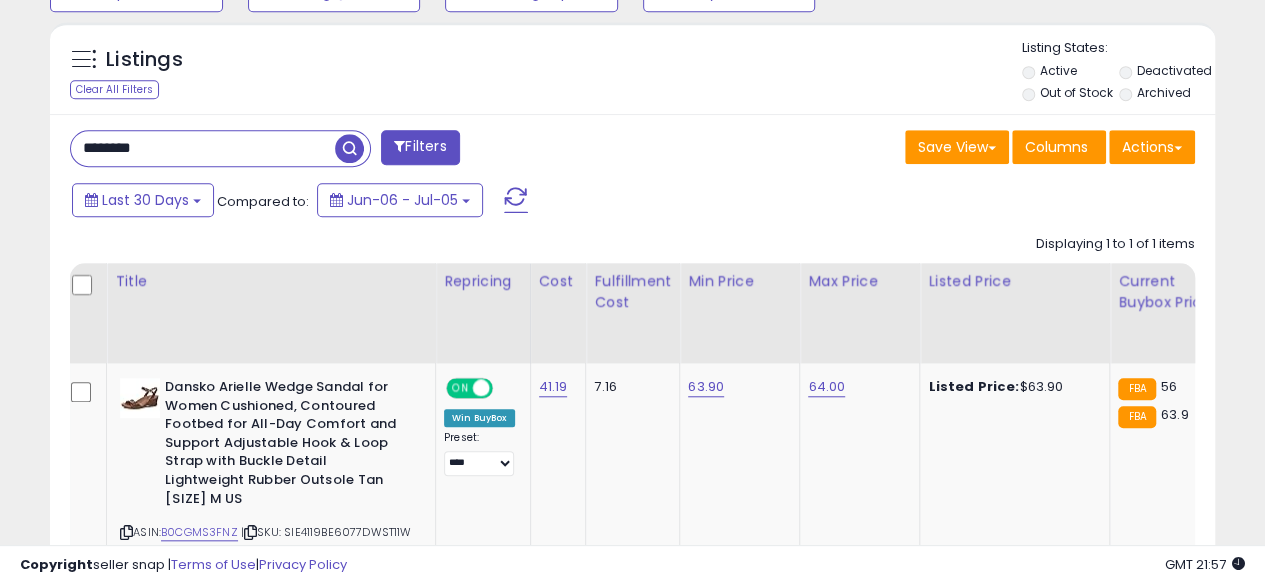 type on "**********" 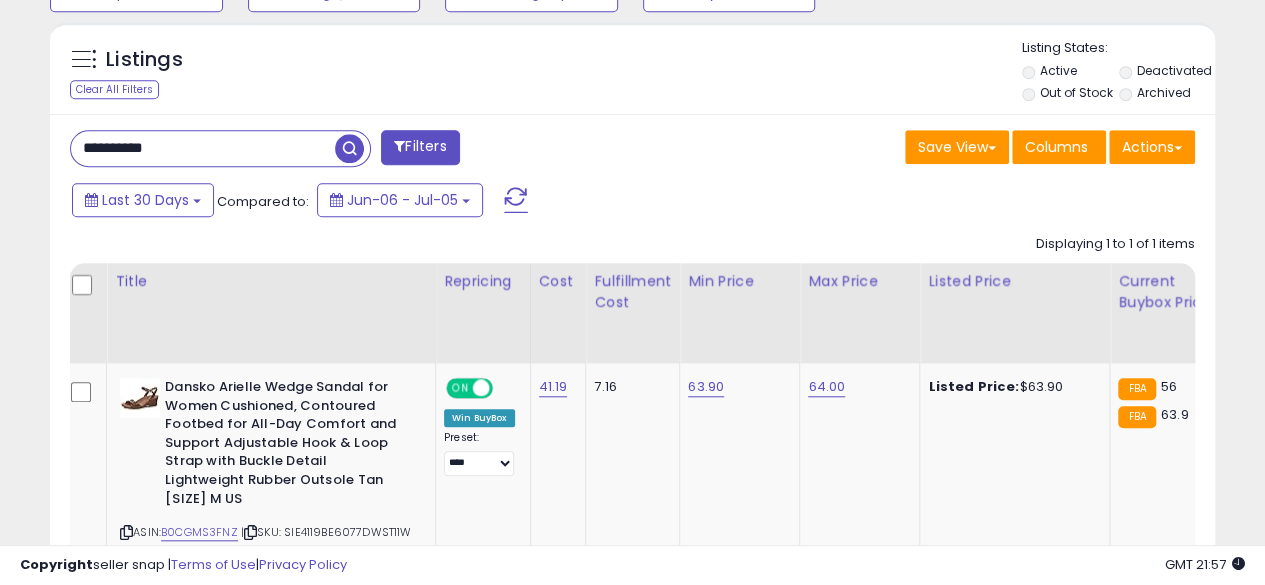 click at bounding box center (349, 148) 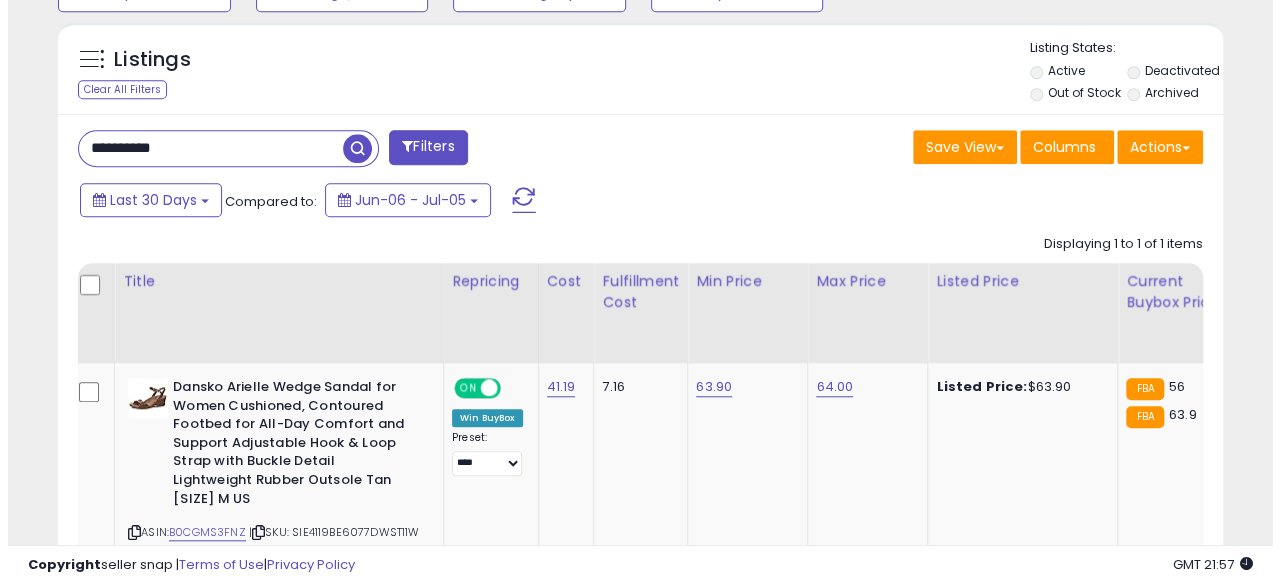 scroll, scrollTop: 654, scrollLeft: 0, axis: vertical 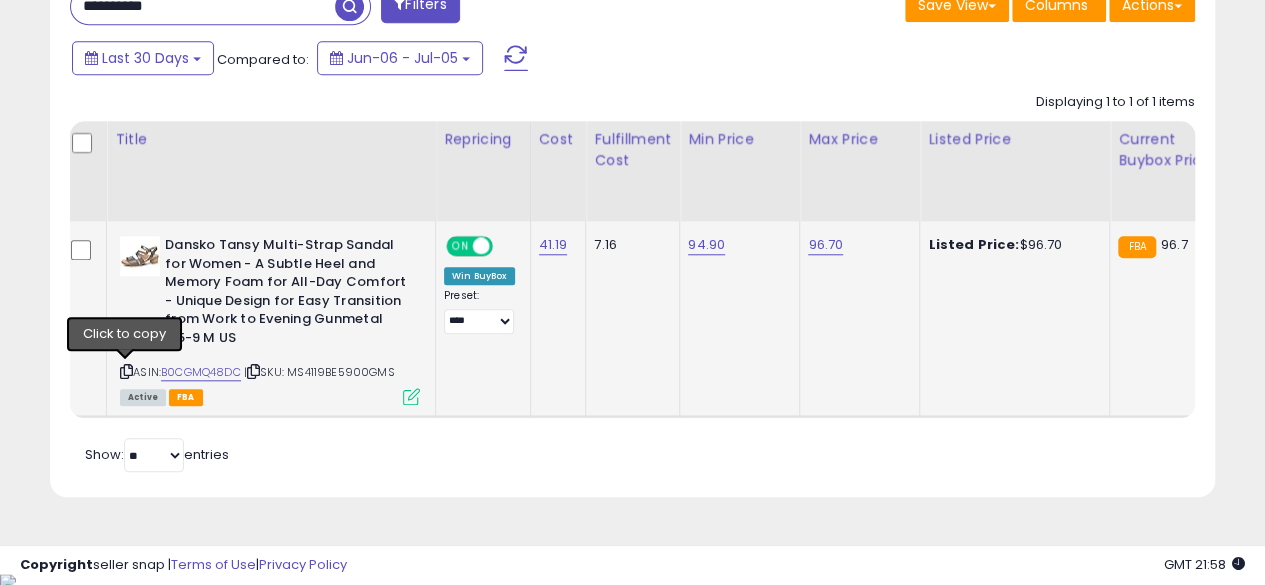 click at bounding box center (126, 371) 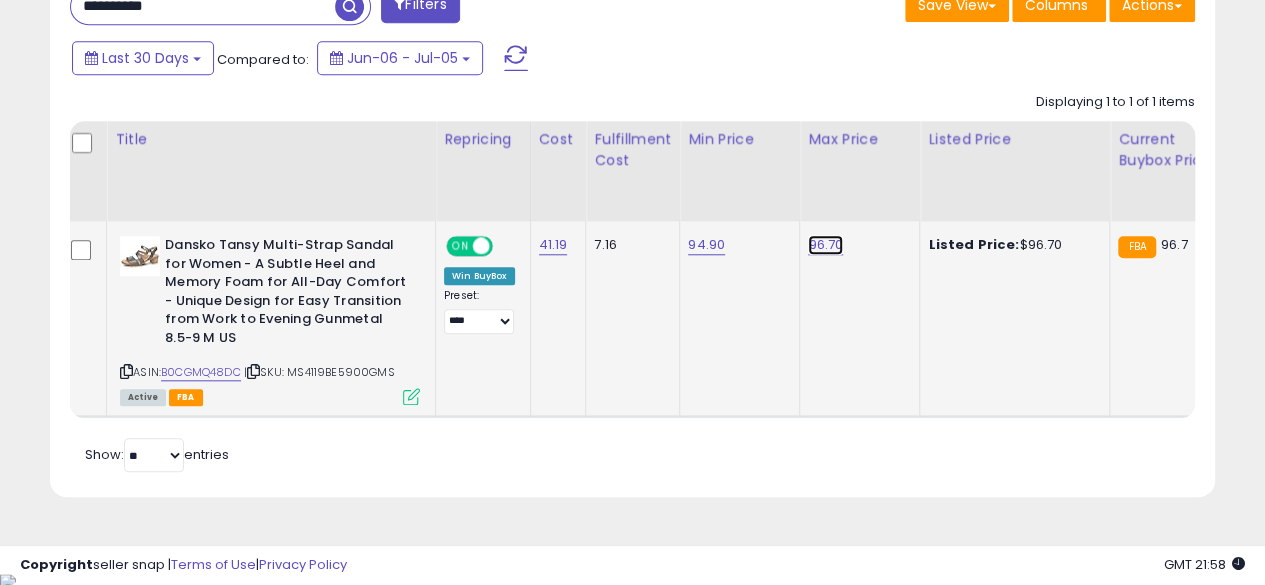 click on "96.70" at bounding box center (825, 245) 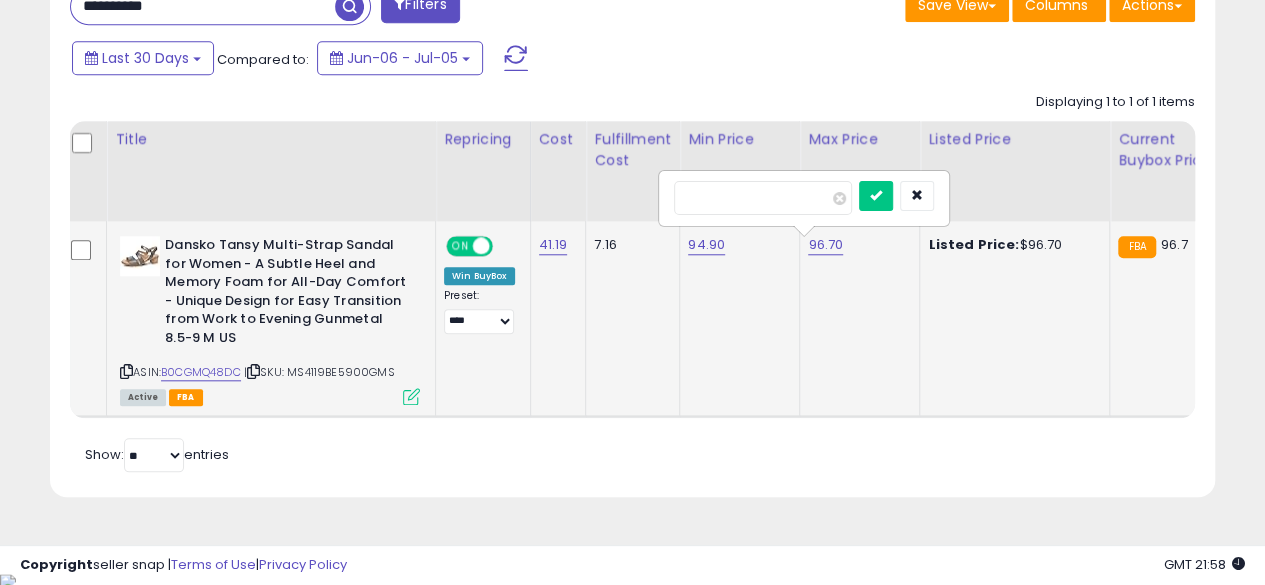 type on "*" 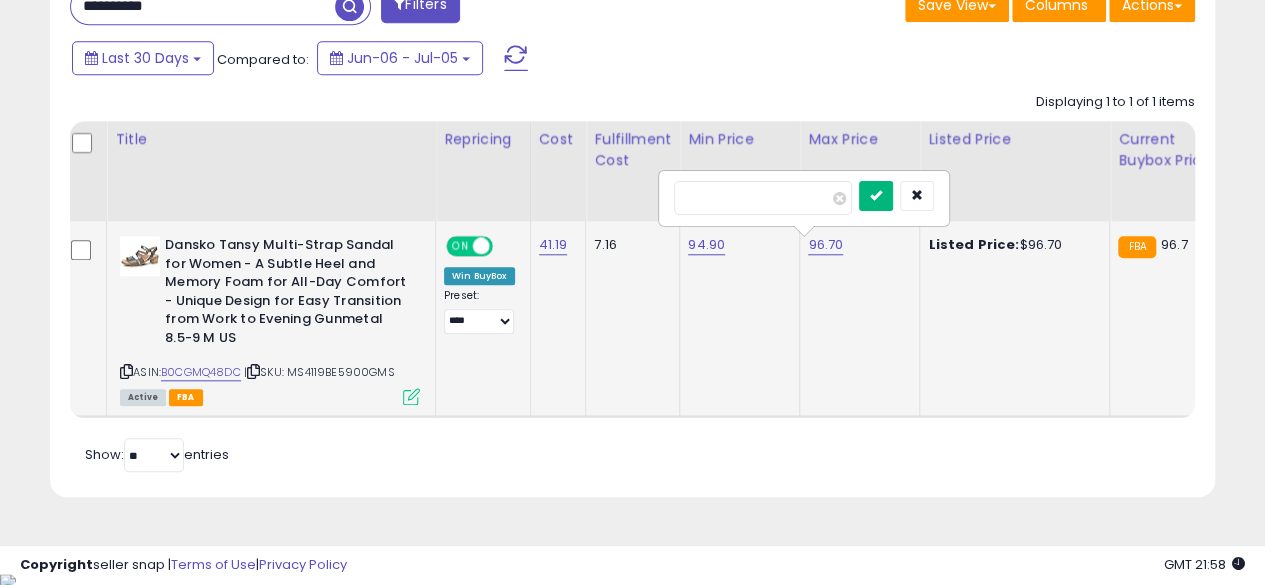 type on "******" 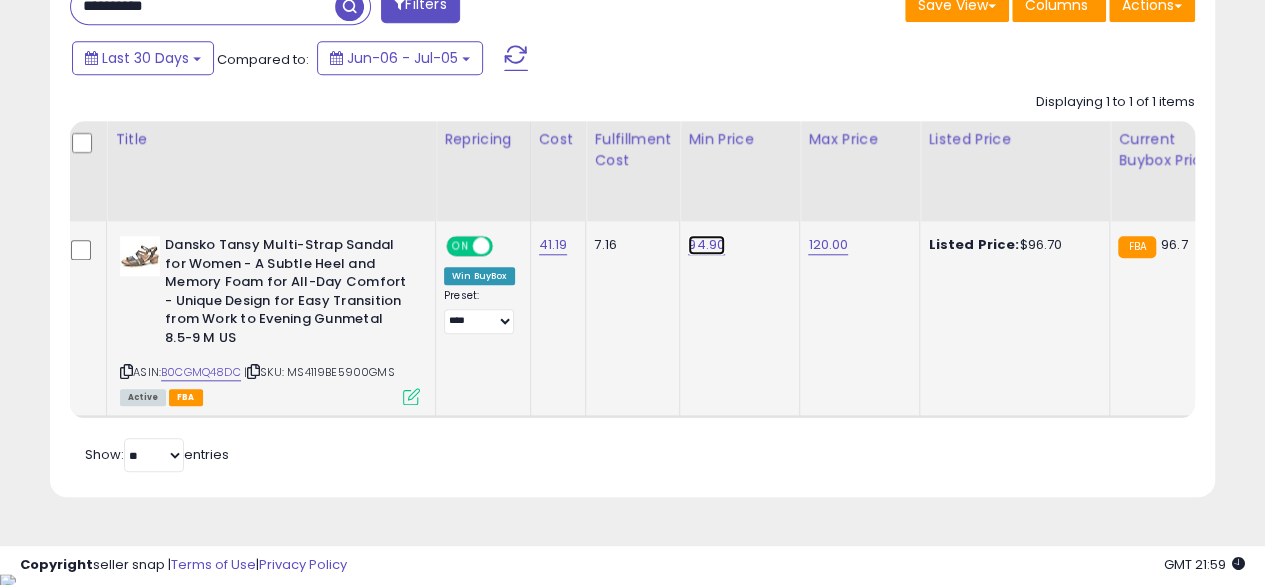 click on "94.90" at bounding box center (706, 245) 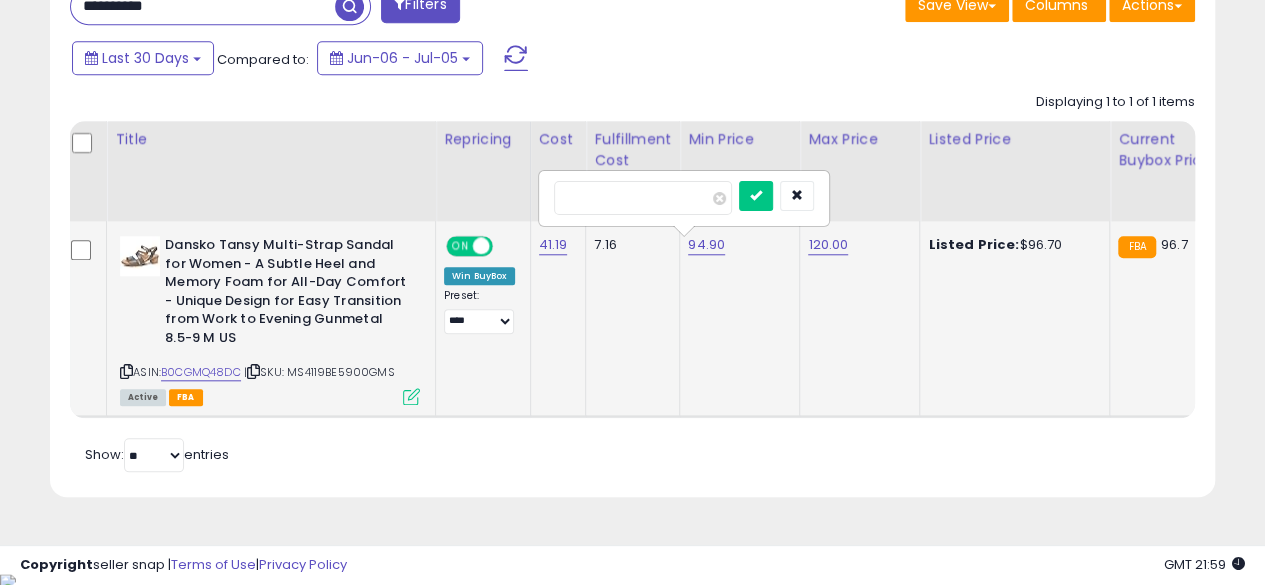 type on "*" 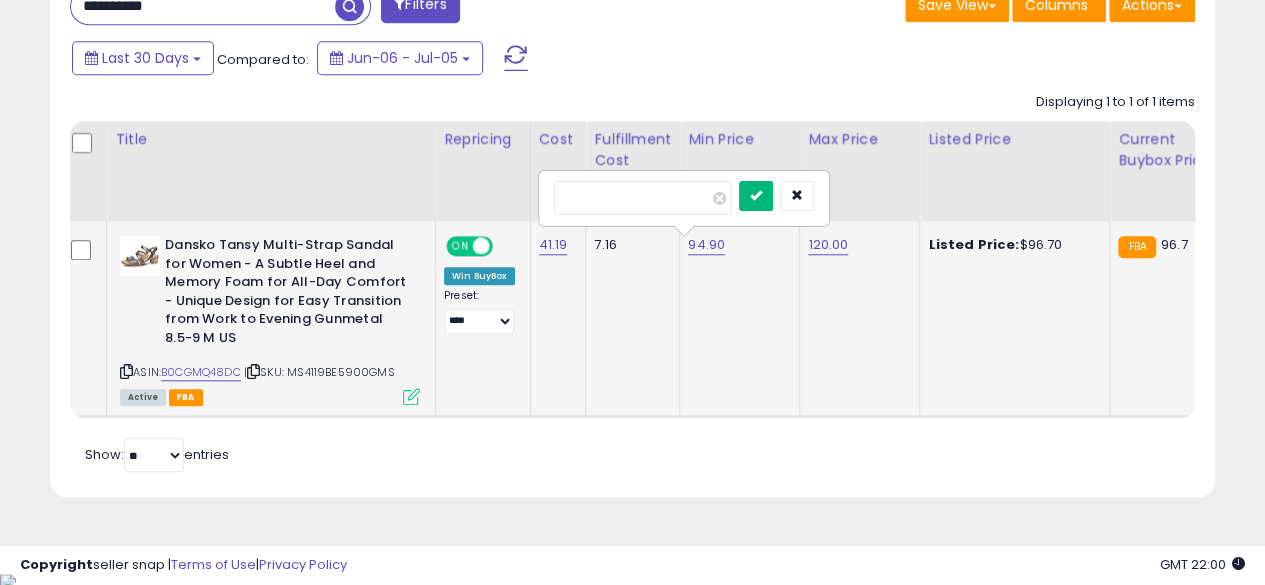 type on "******" 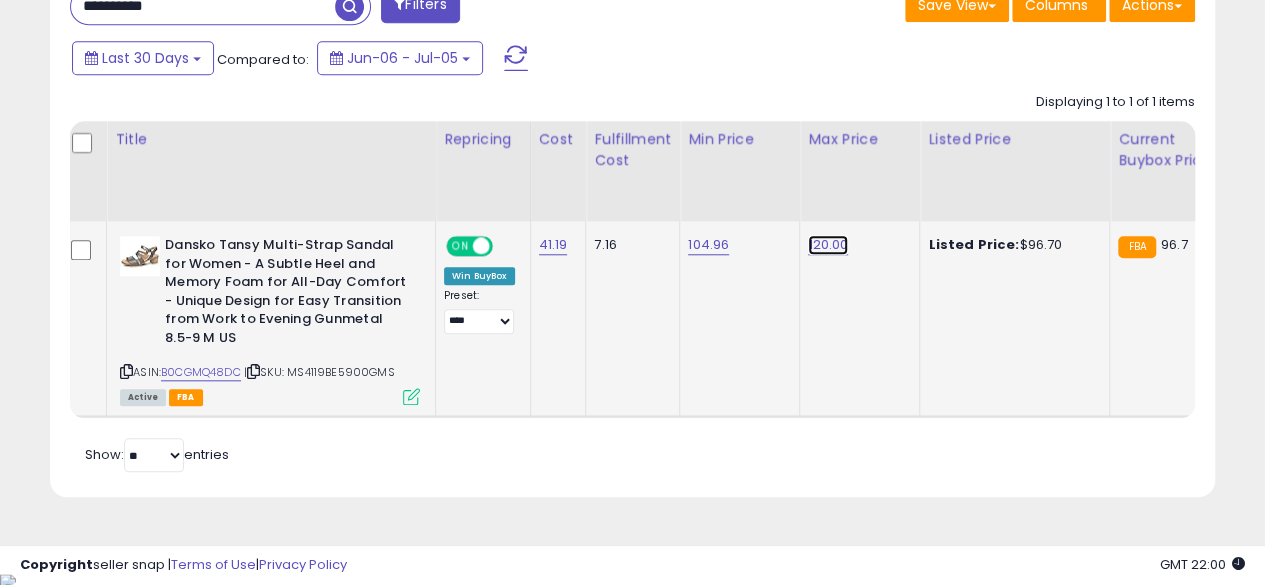 click on "120.00" at bounding box center (828, 245) 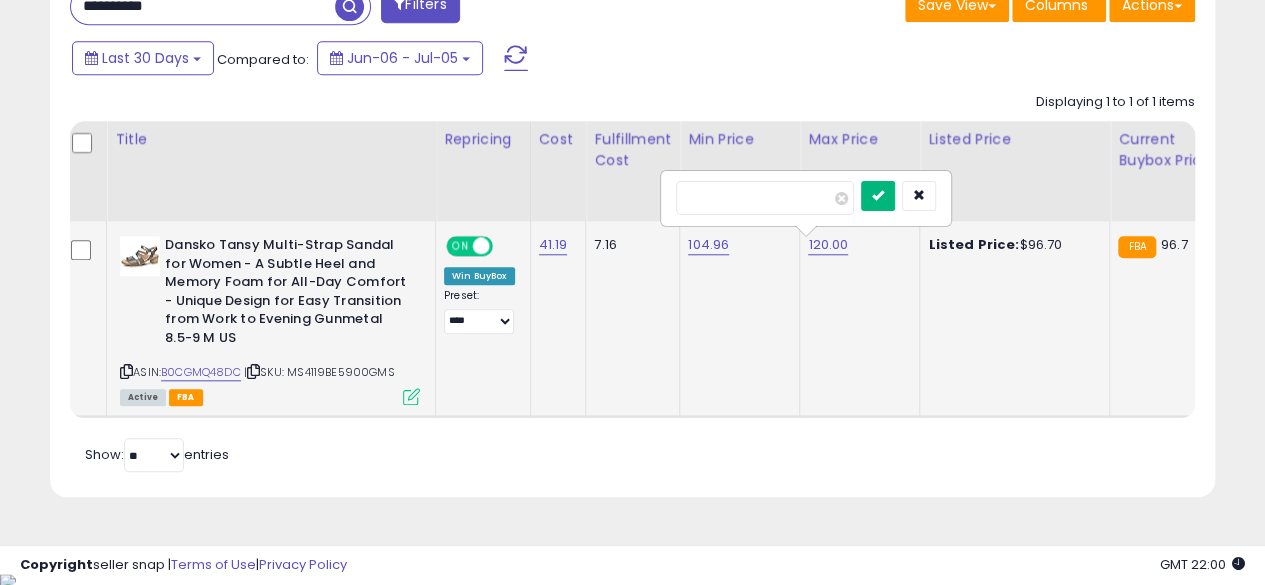 type on "******" 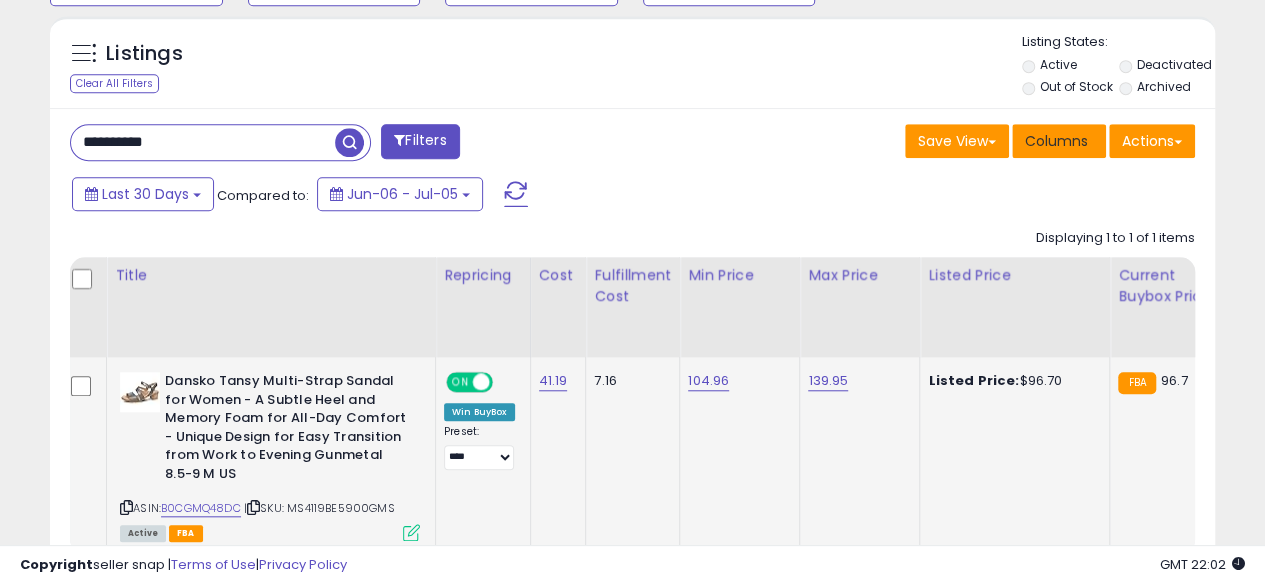 scroll, scrollTop: 709, scrollLeft: 0, axis: vertical 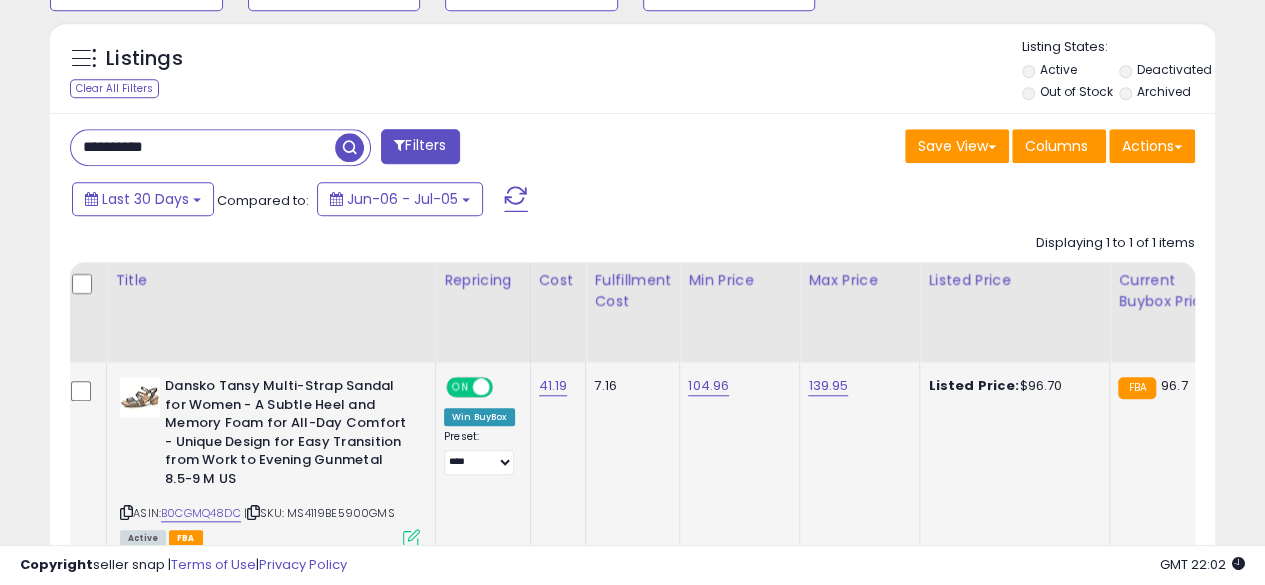click on "**********" at bounding box center [203, 147] 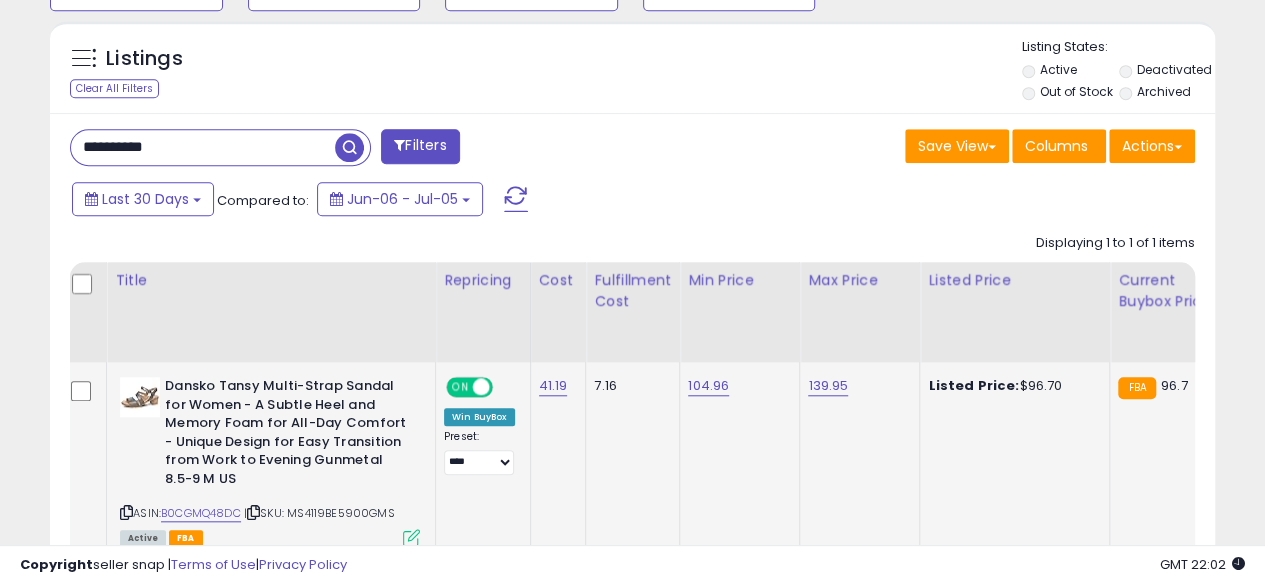 click at bounding box center [349, 147] 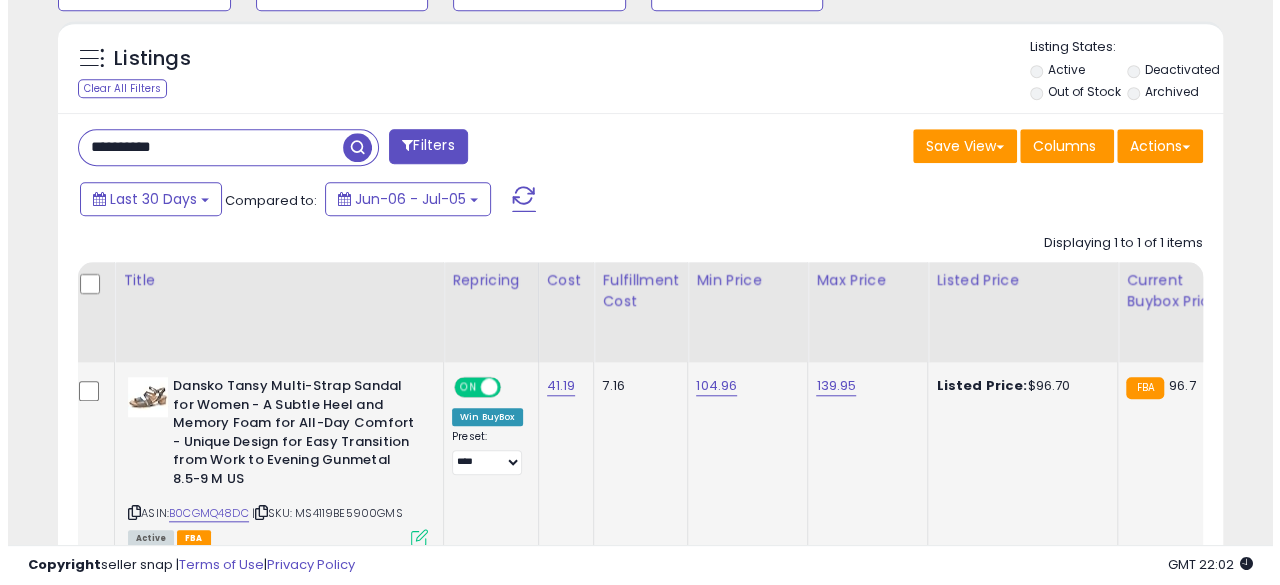 scroll, scrollTop: 654, scrollLeft: 0, axis: vertical 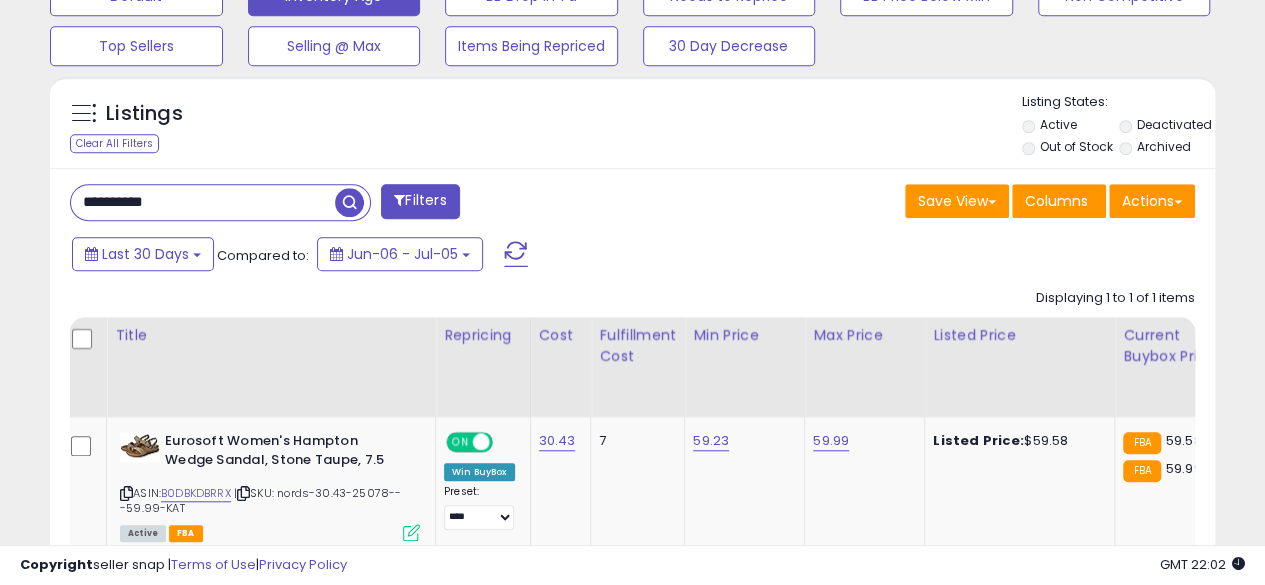 click at bounding box center (349, 202) 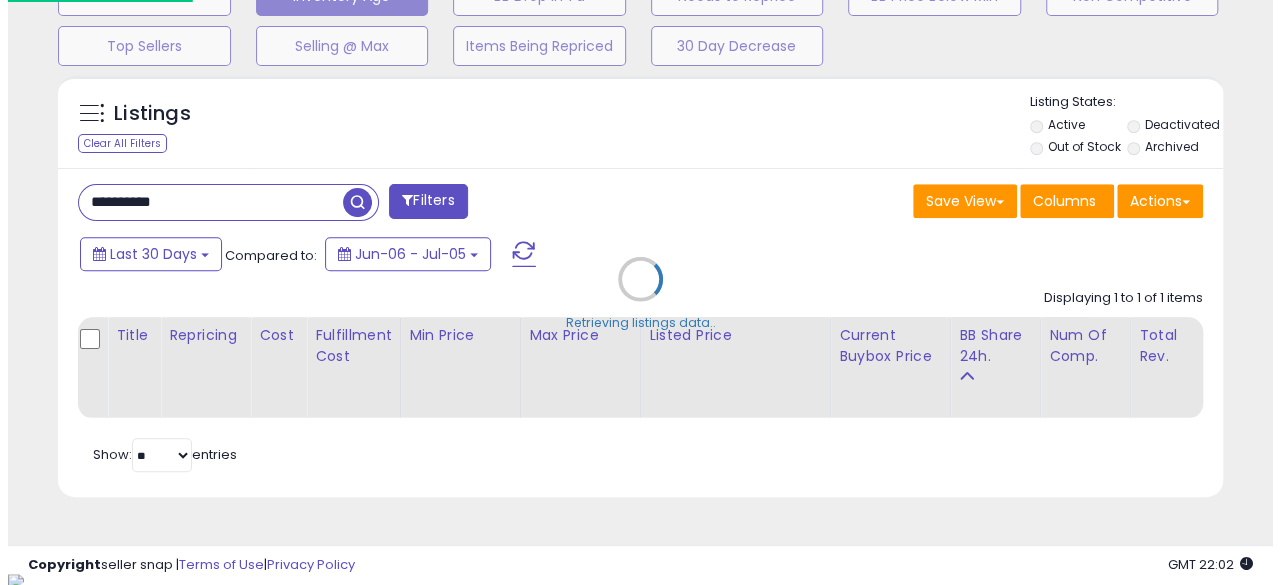 scroll, scrollTop: 999590, scrollLeft: 999317, axis: both 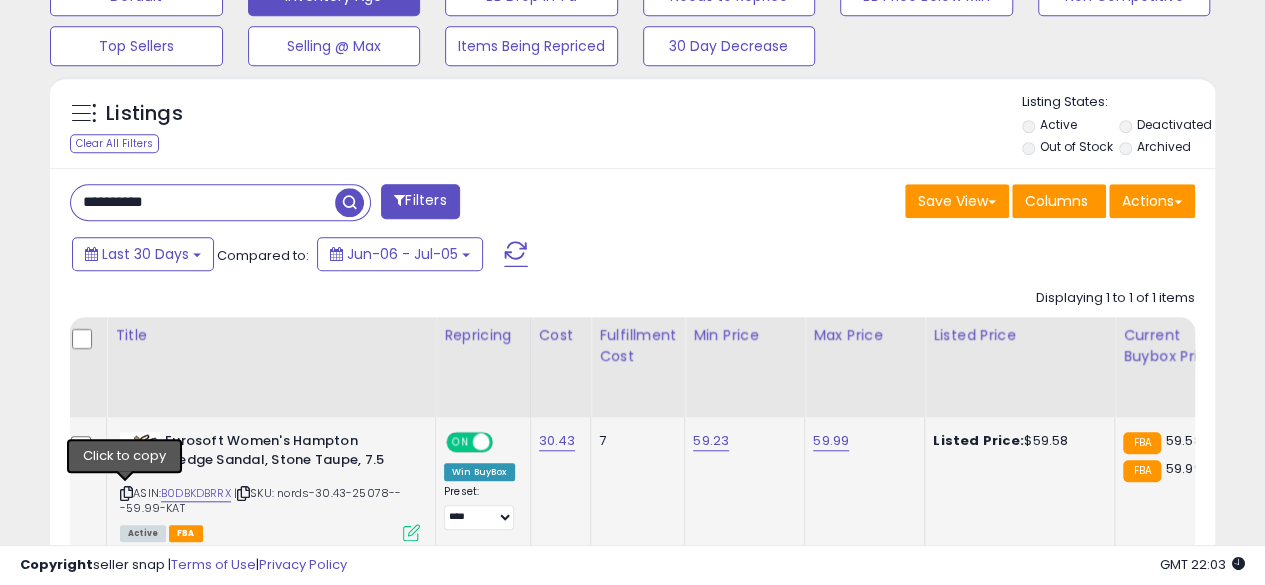 click at bounding box center (126, 493) 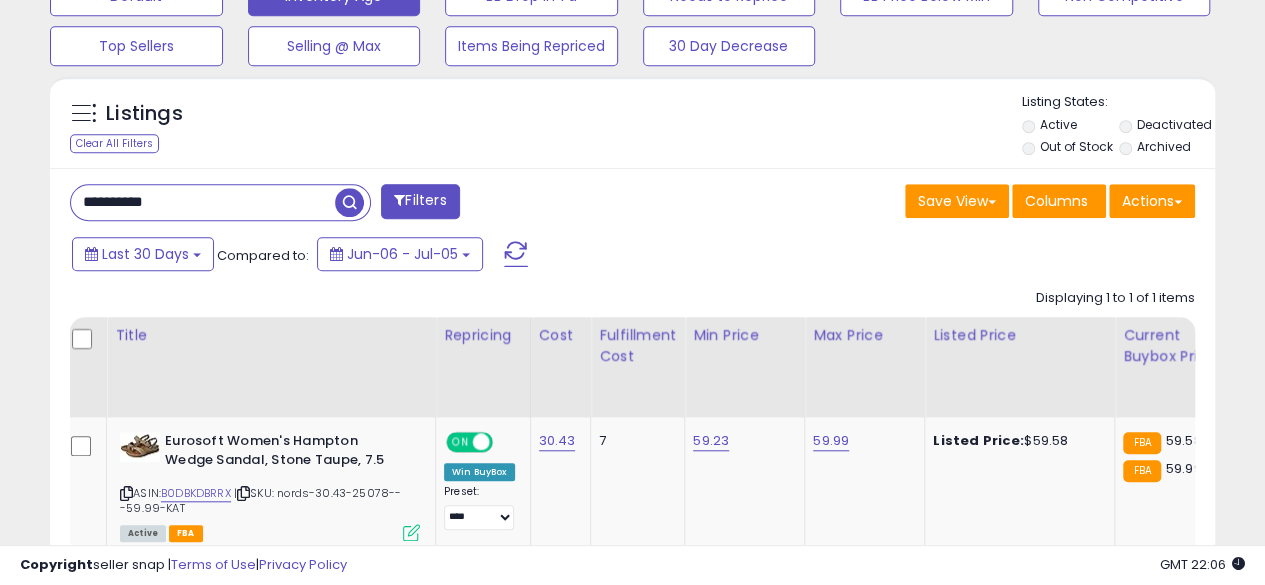 click on "**********" at bounding box center [203, 202] 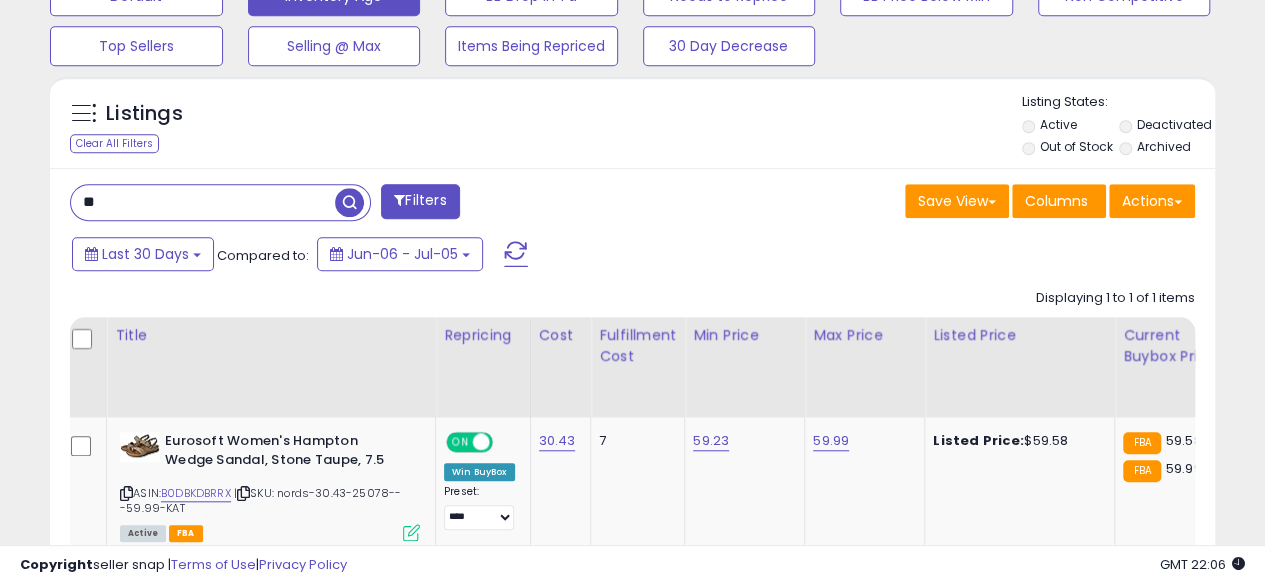 type on "*" 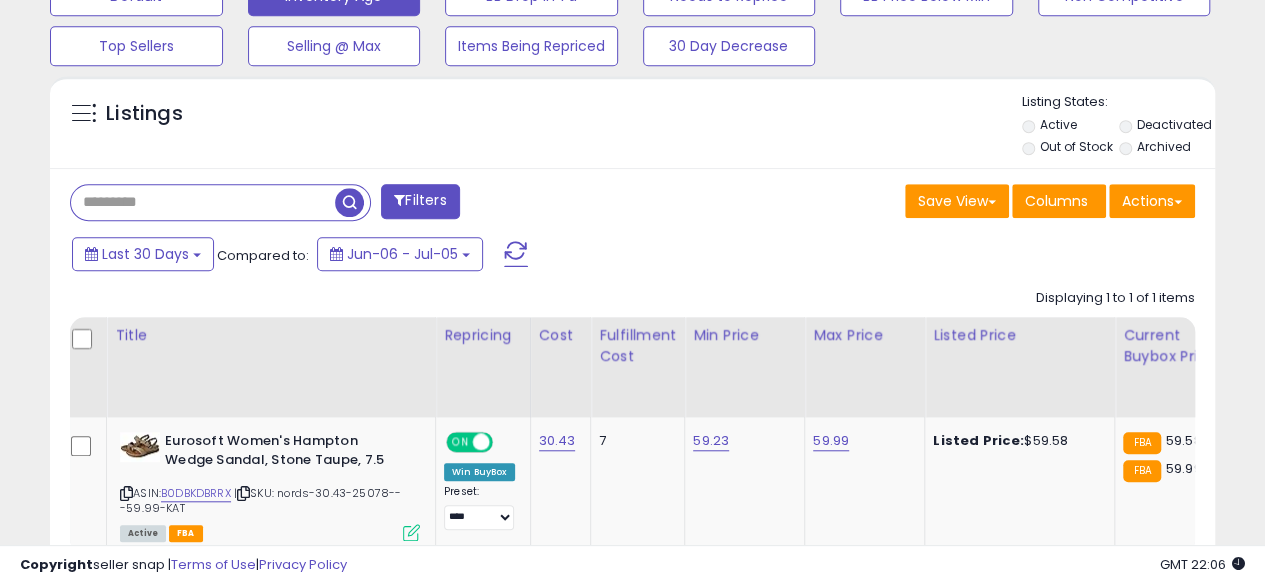 click at bounding box center (203, 202) 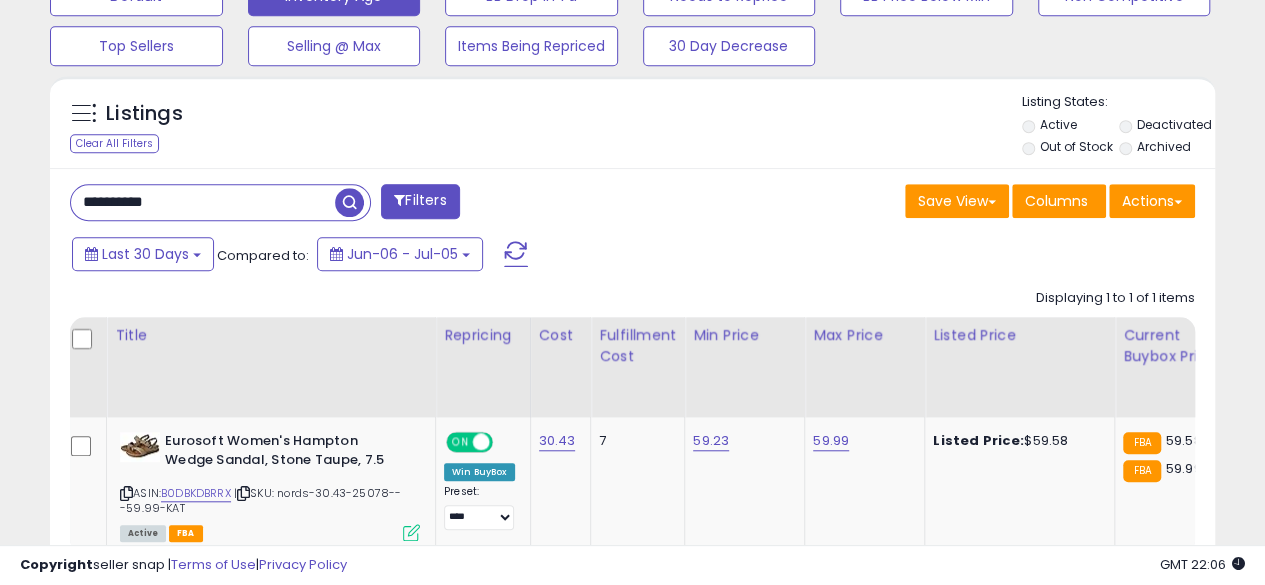 type on "**********" 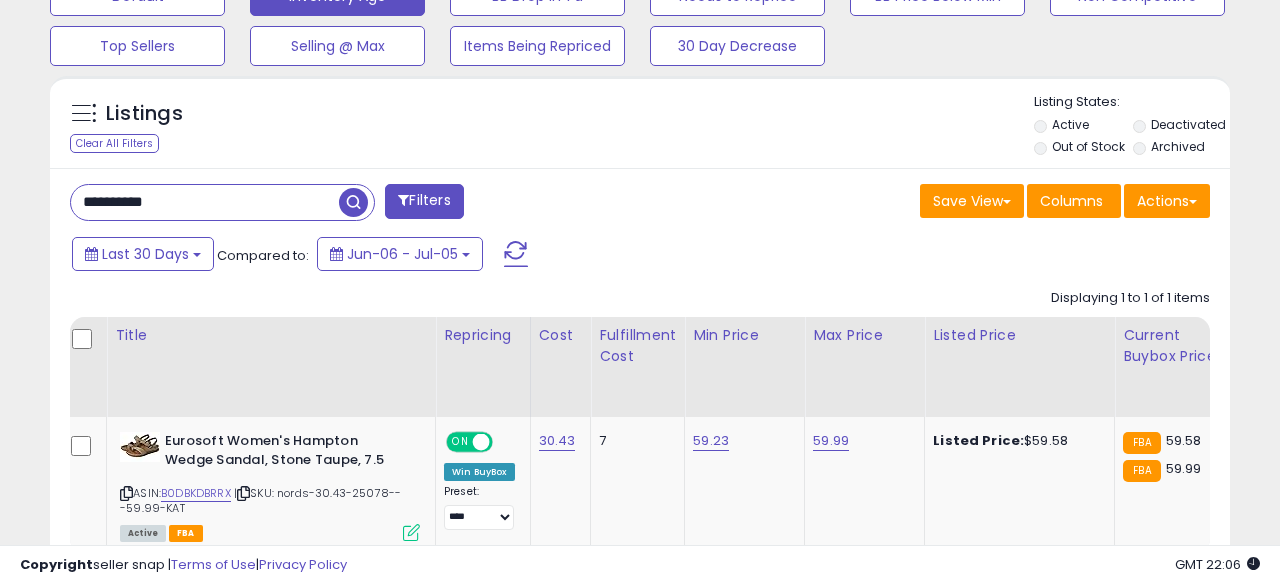 scroll, scrollTop: 999590, scrollLeft: 999317, axis: both 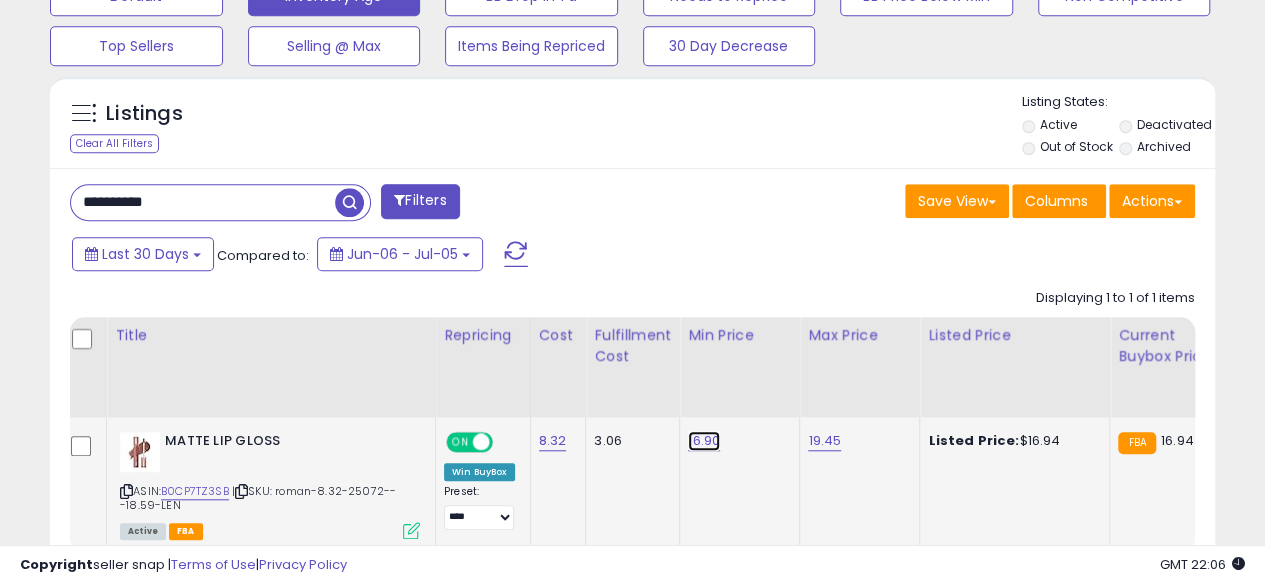 click on "16.90" at bounding box center [704, 441] 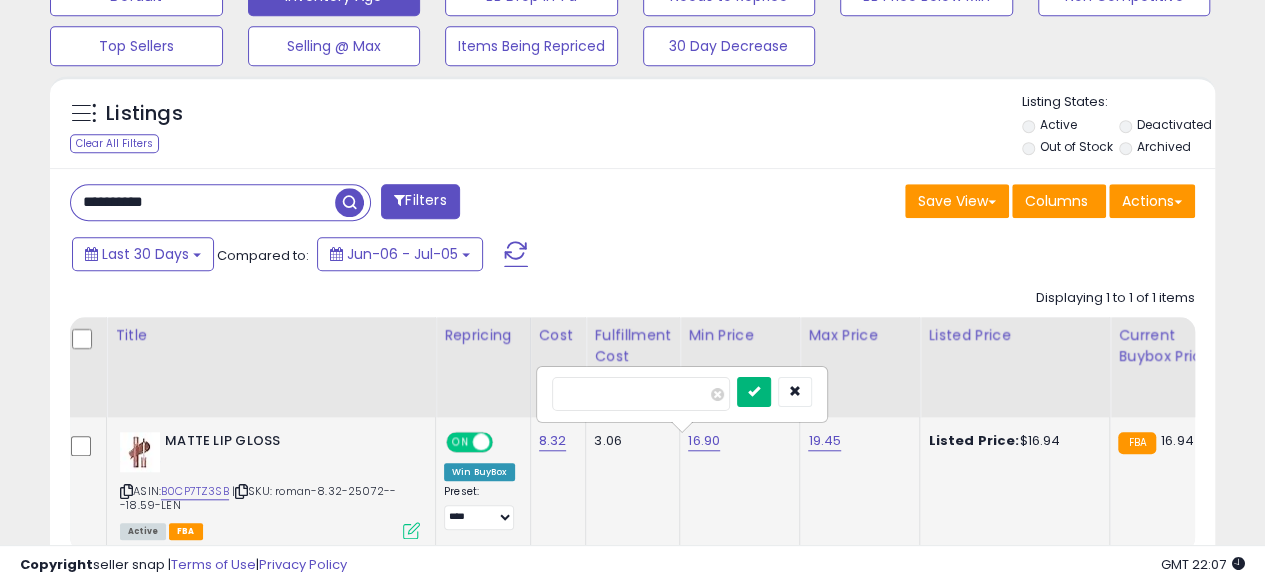 type on "*****" 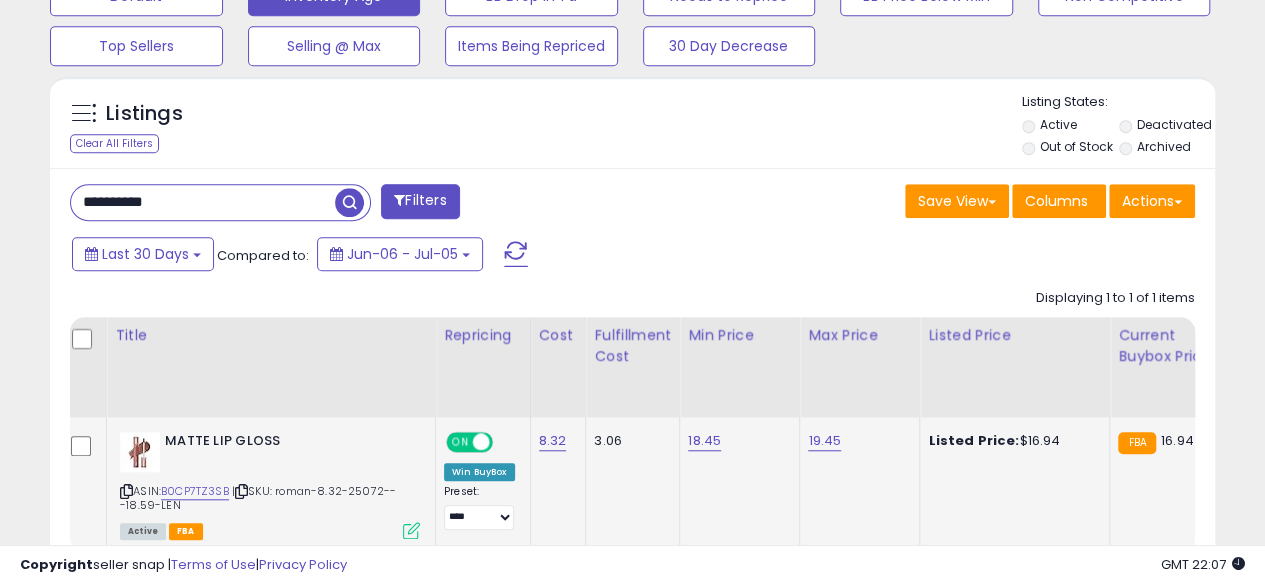 click on "**********" at bounding box center (203, 202) 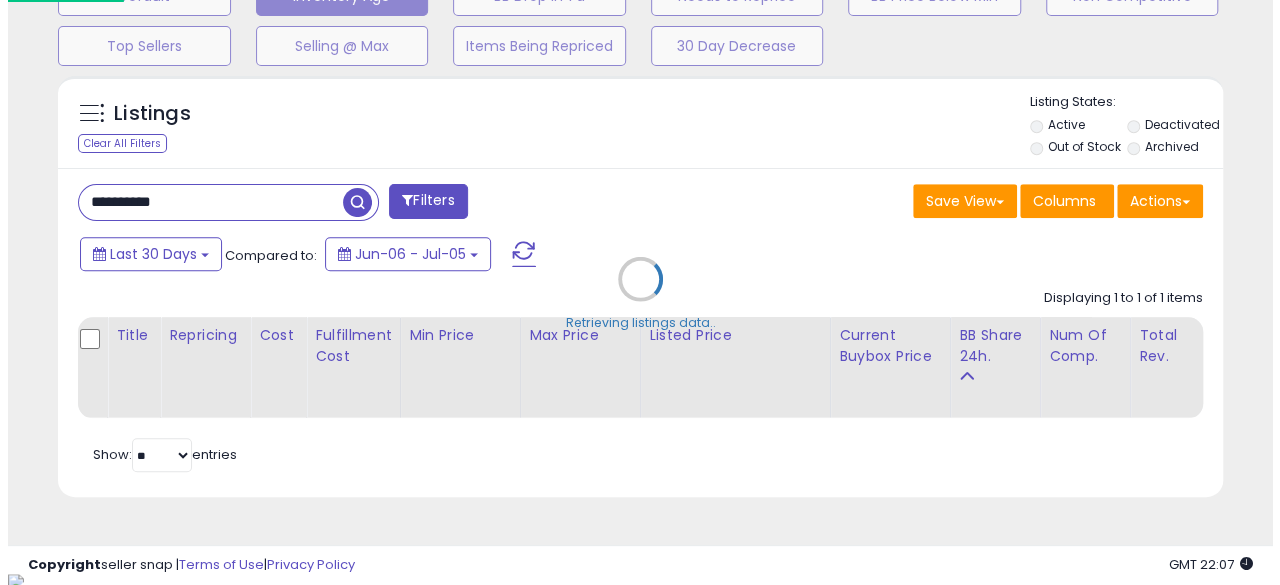 scroll, scrollTop: 999590, scrollLeft: 999317, axis: both 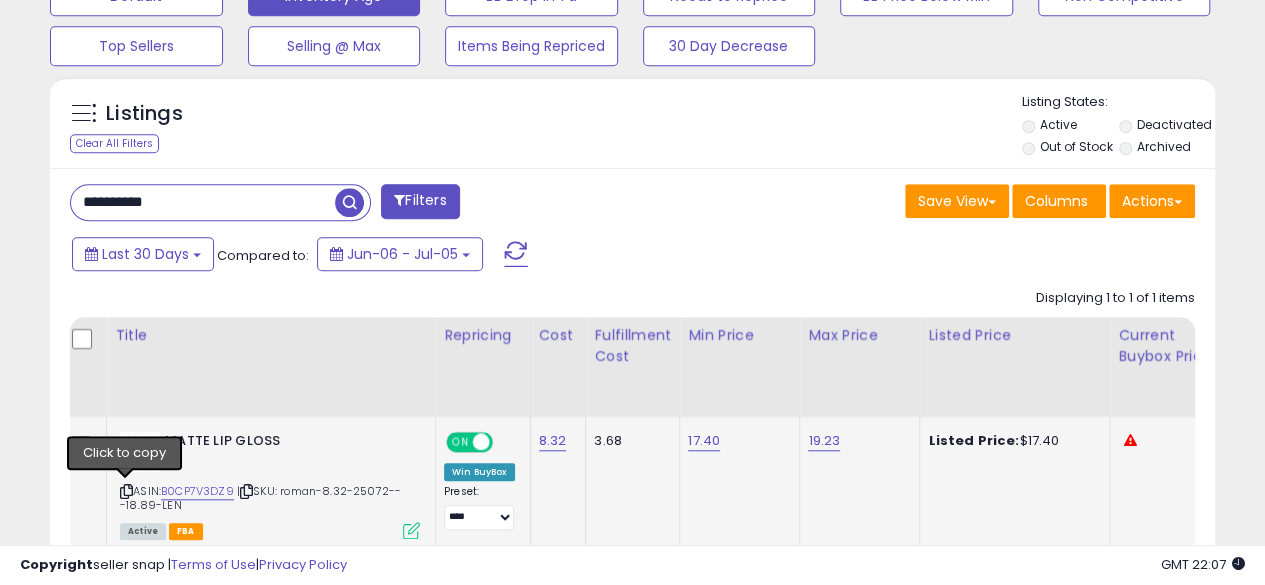click at bounding box center (126, 491) 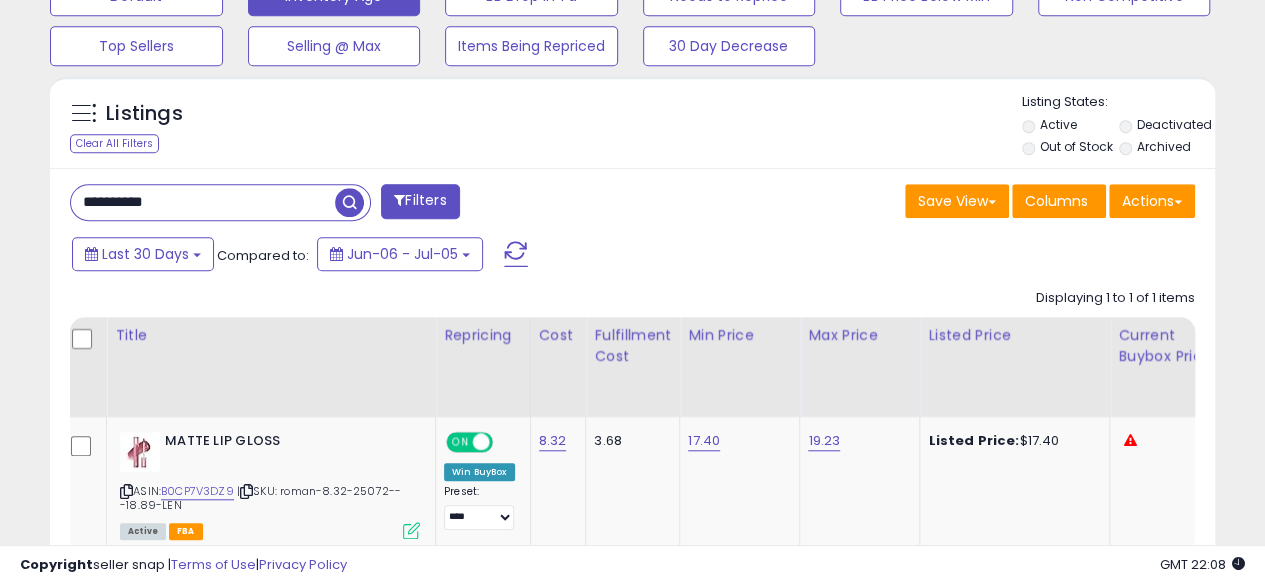 click on "**********" at bounding box center [203, 202] 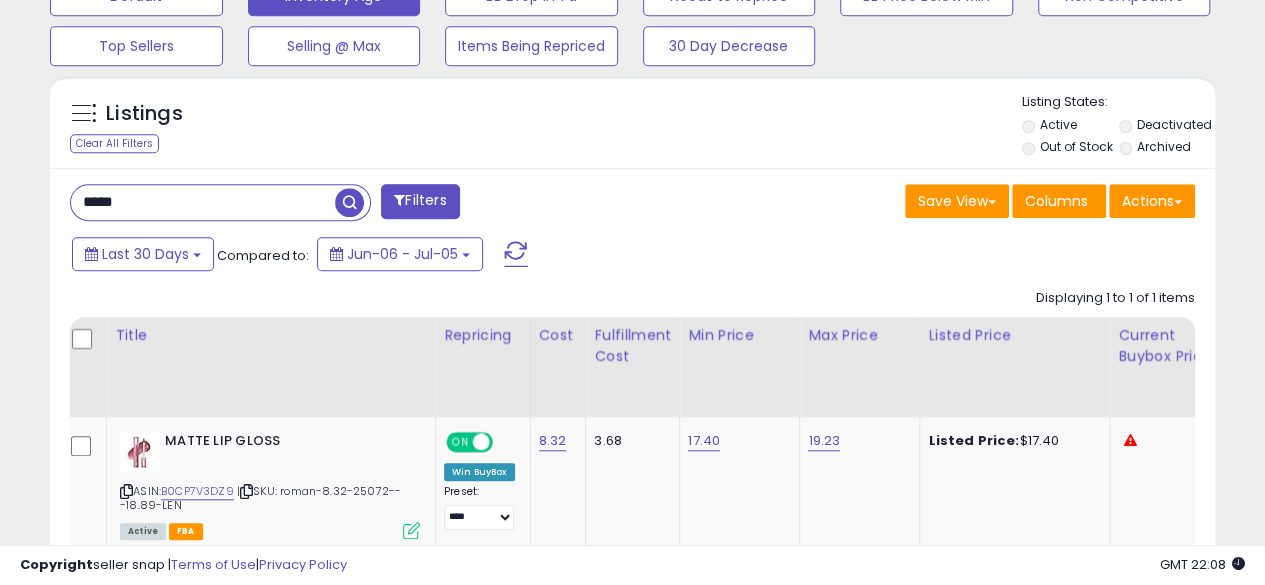 type on "**********" 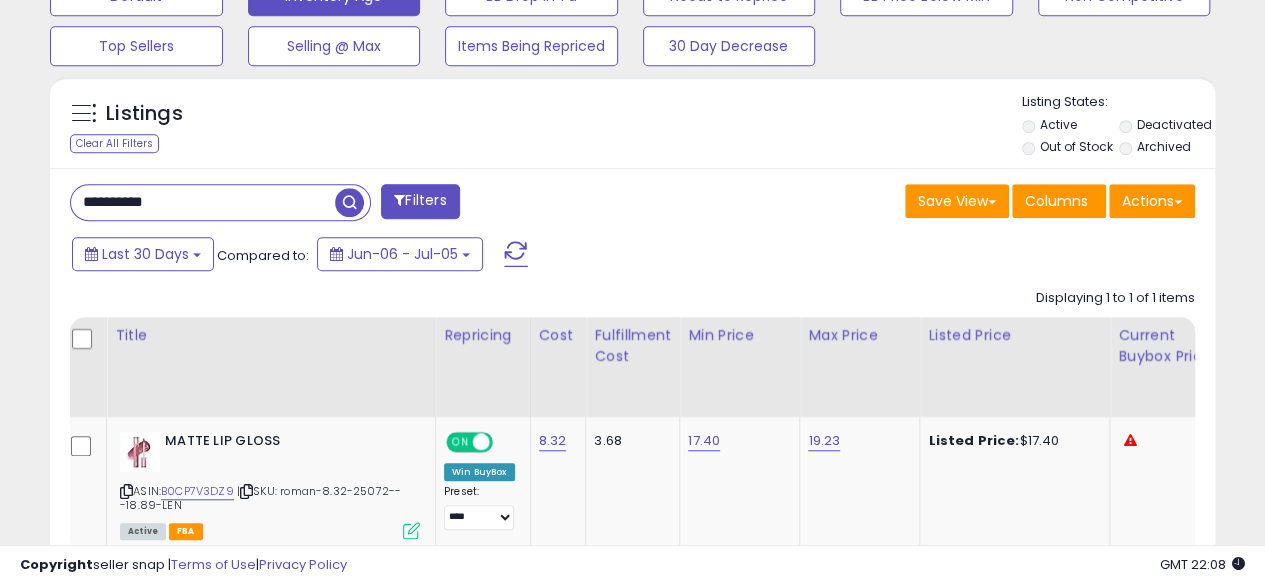 click at bounding box center [349, 202] 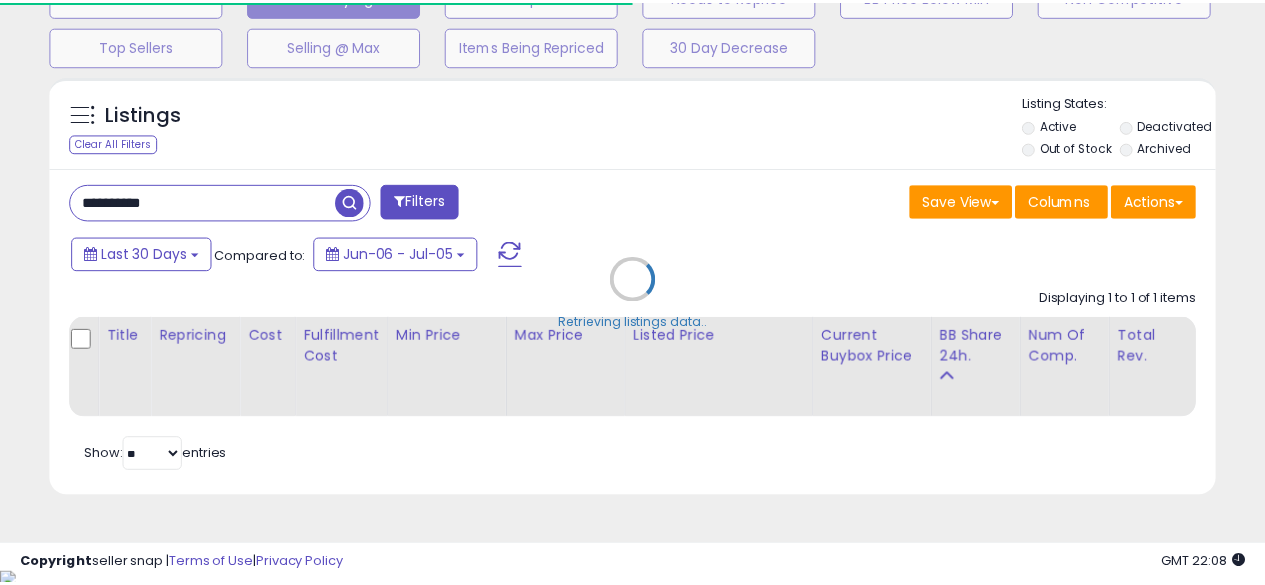 scroll, scrollTop: 410, scrollLeft: 674, axis: both 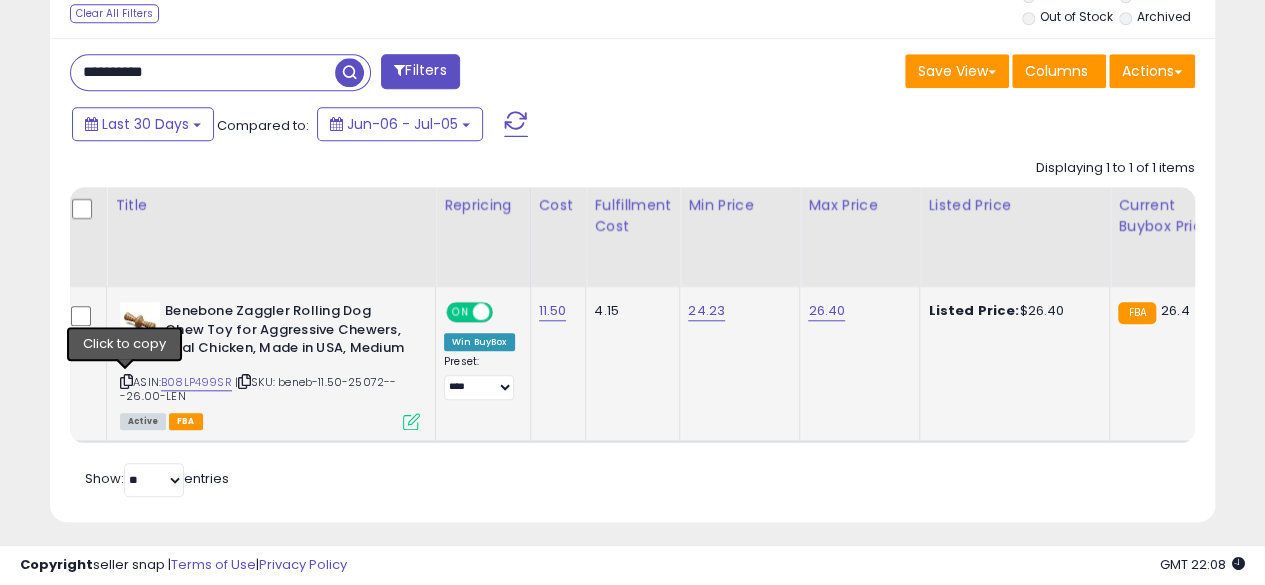 click at bounding box center (126, 381) 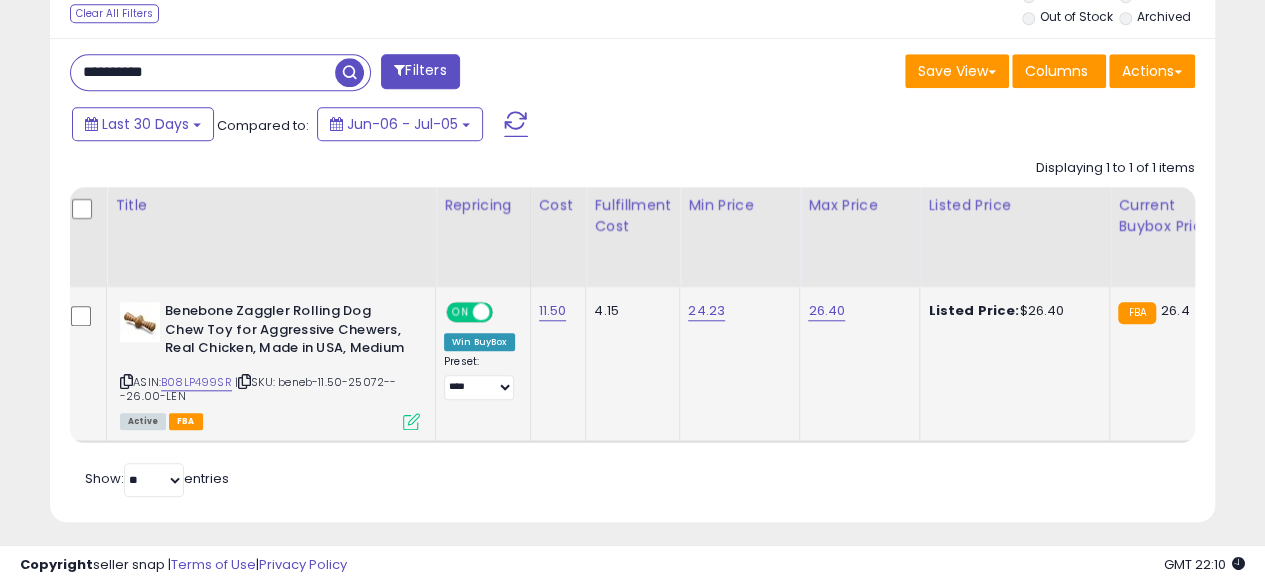 click at bounding box center (411, 421) 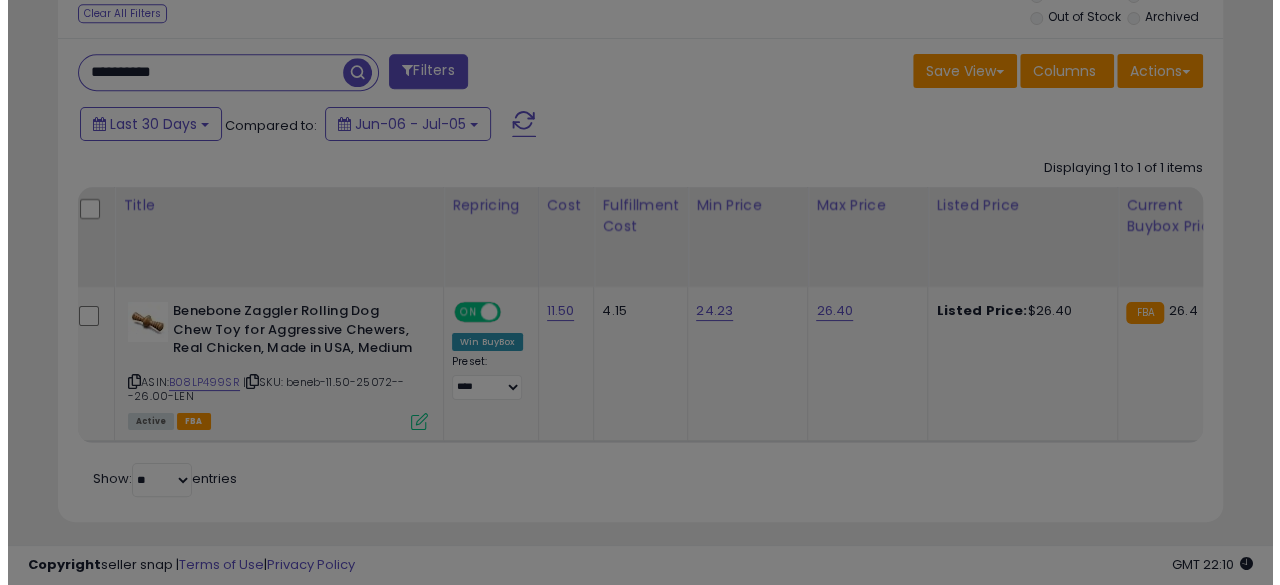 scroll, scrollTop: 999590, scrollLeft: 999317, axis: both 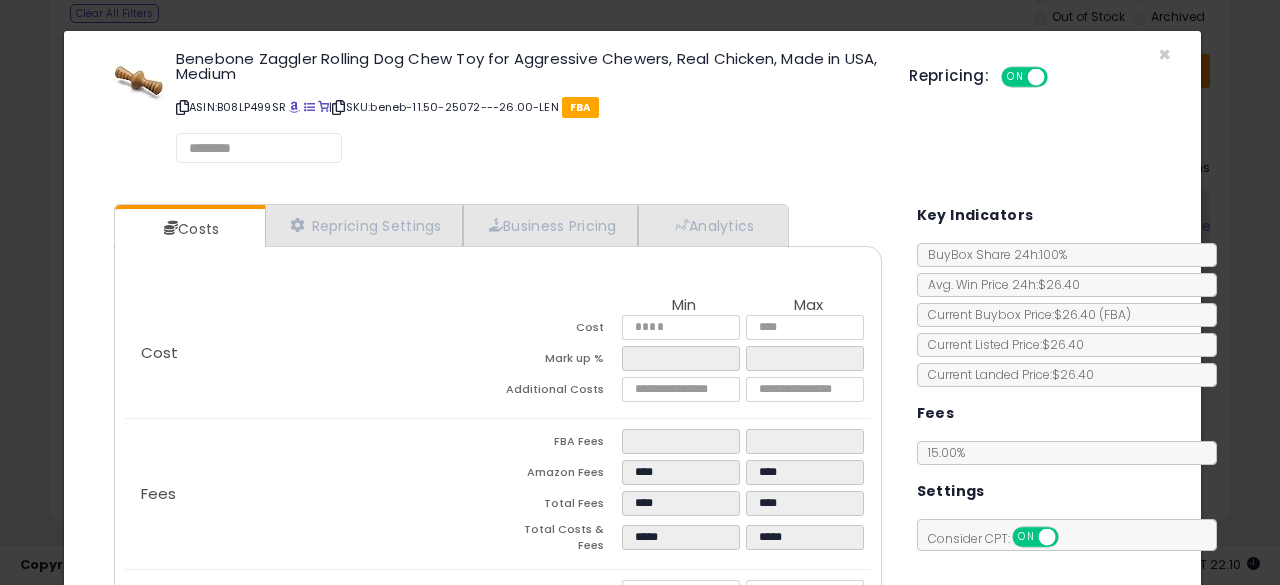 select on "******" 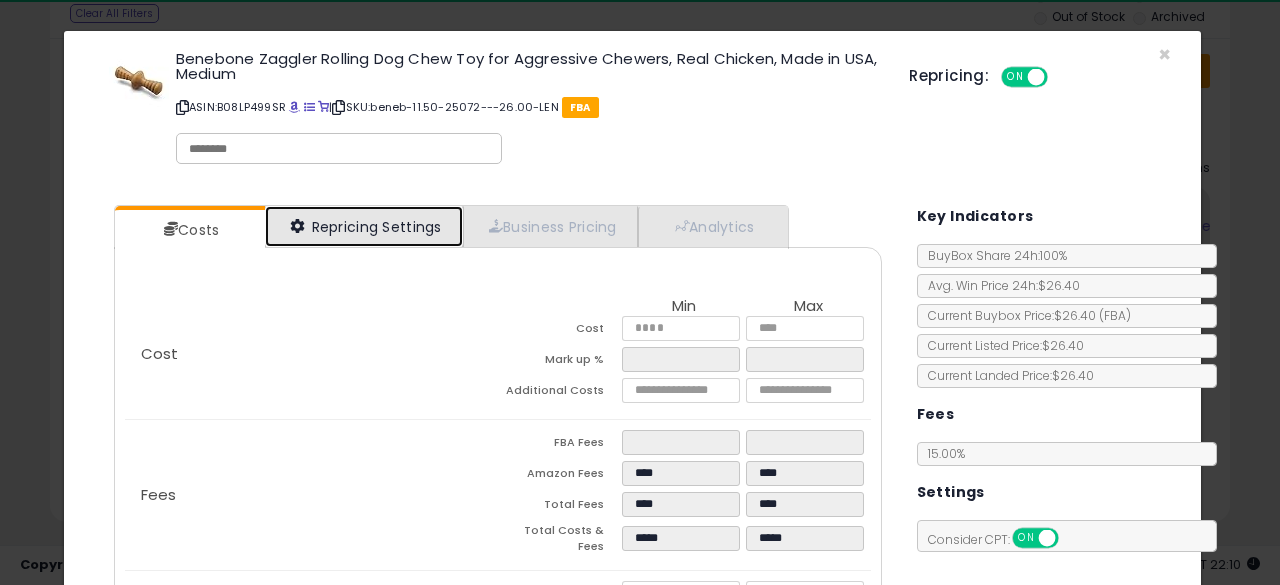 click on "Repricing Settings" at bounding box center [364, 226] 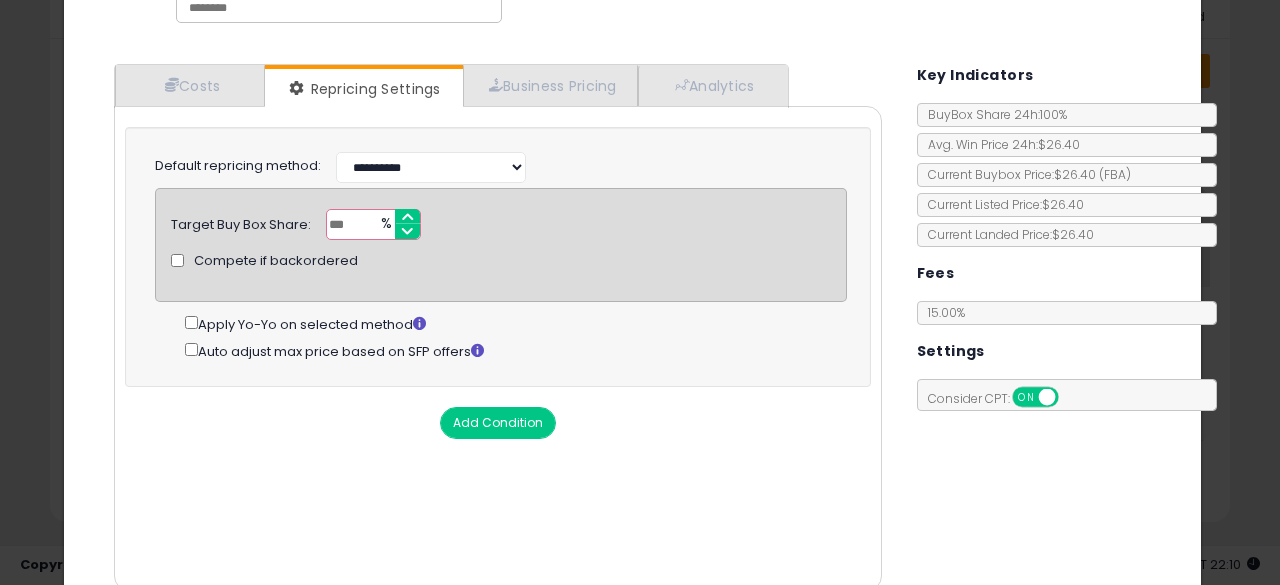 scroll, scrollTop: 216, scrollLeft: 0, axis: vertical 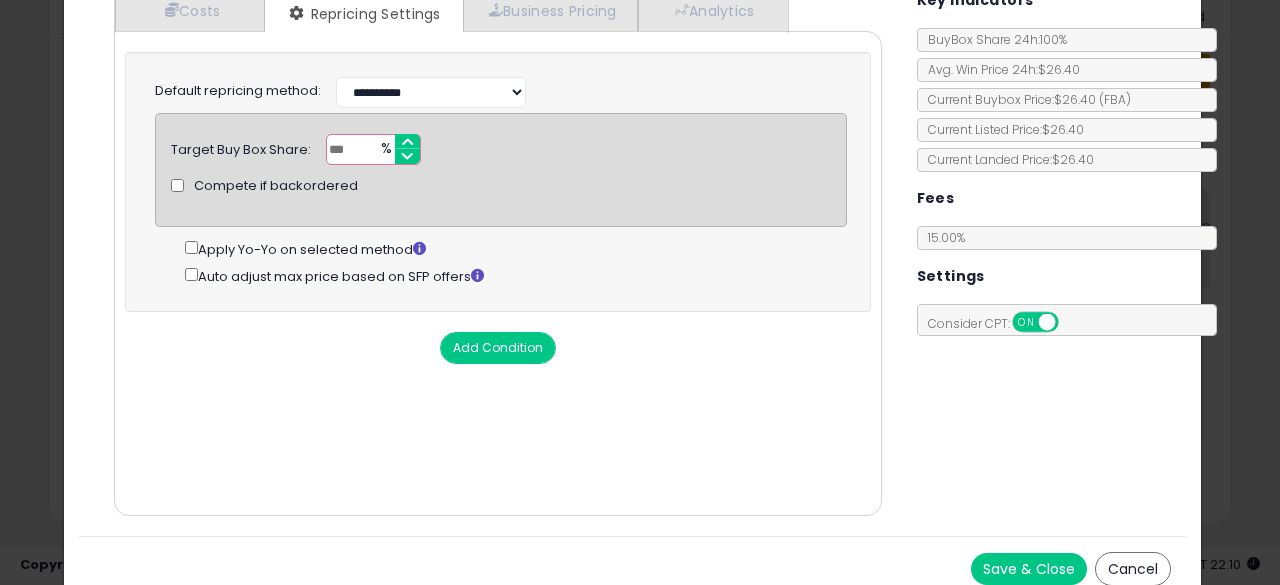 click on "Save & Close" at bounding box center [1029, 569] 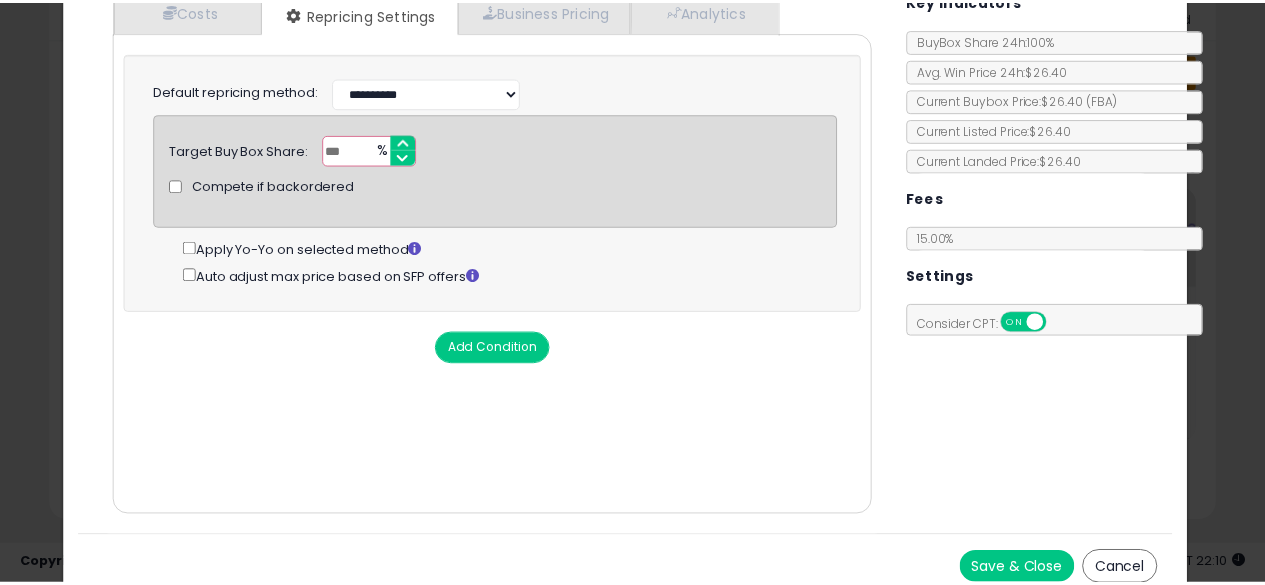 scroll, scrollTop: 0, scrollLeft: 0, axis: both 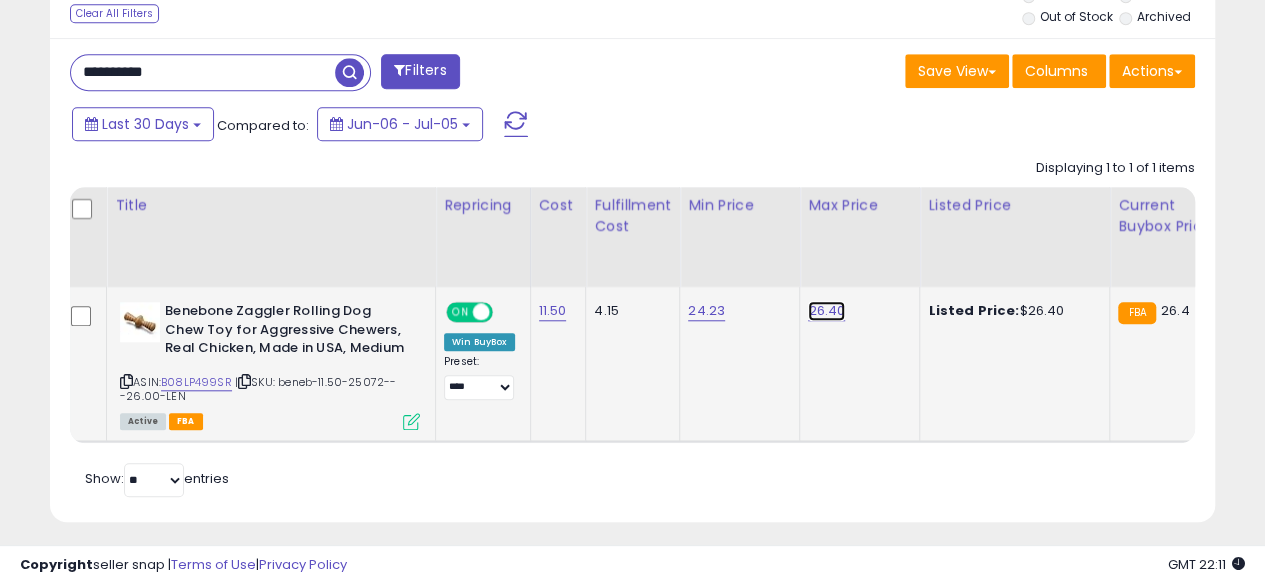 click on "26.40" at bounding box center [826, 311] 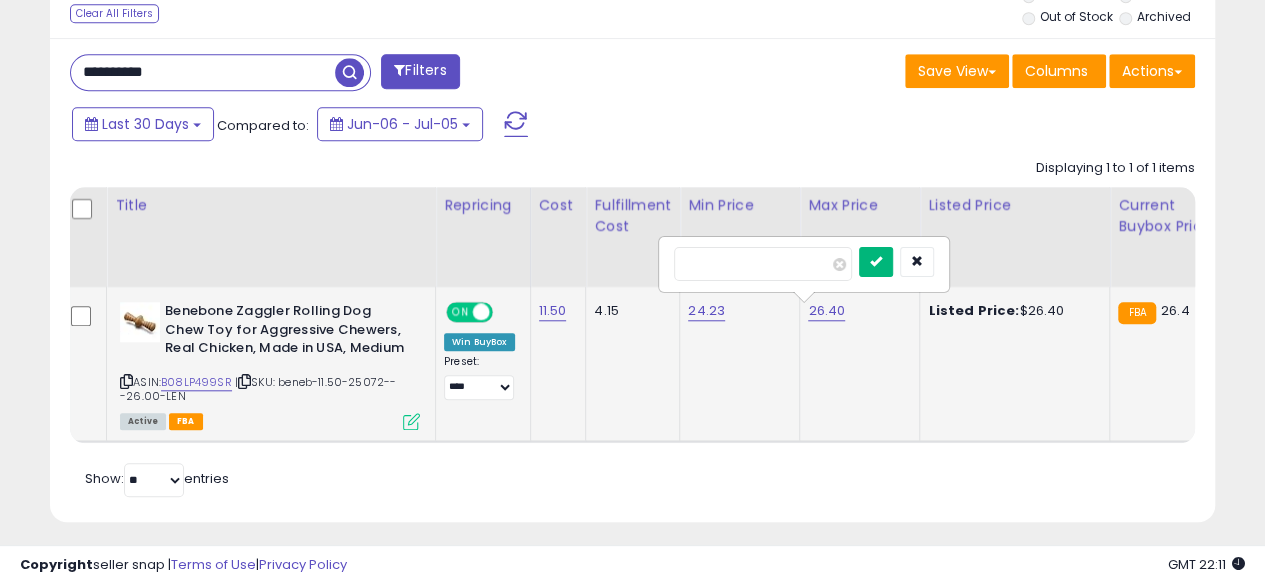 type on "*****" 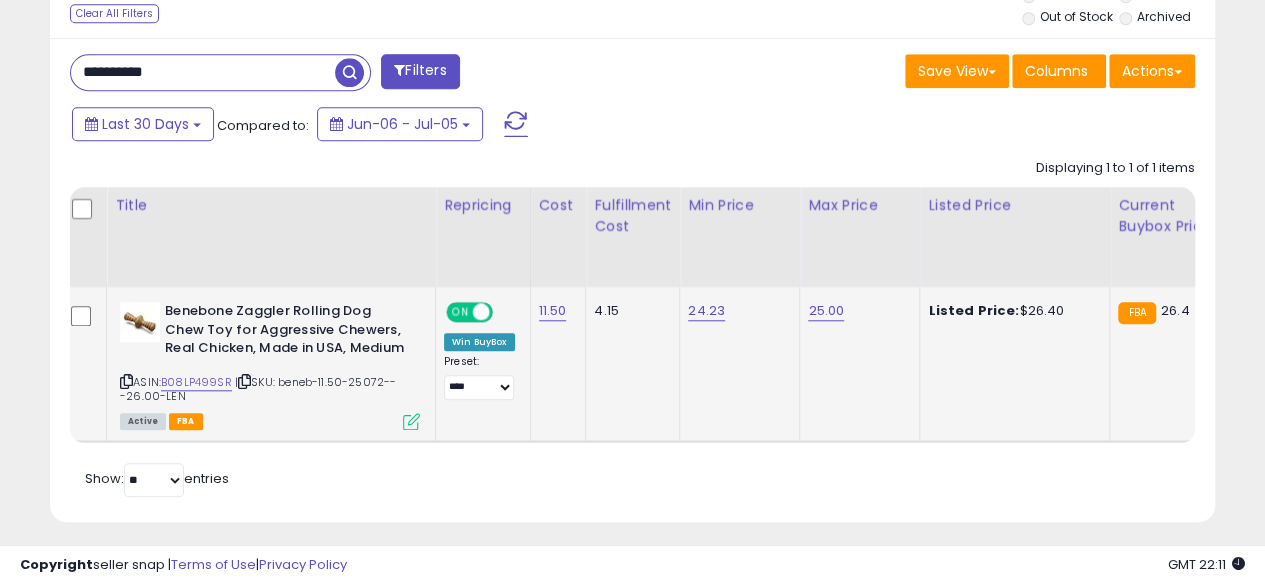 click on "**********" at bounding box center [203, 72] 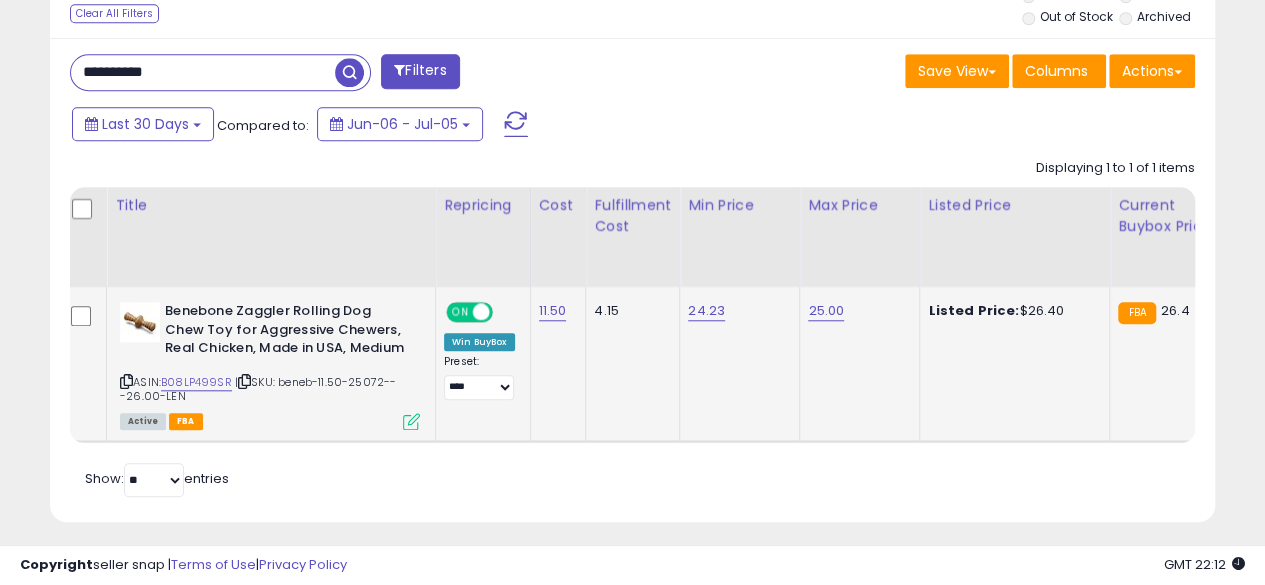type on "**********" 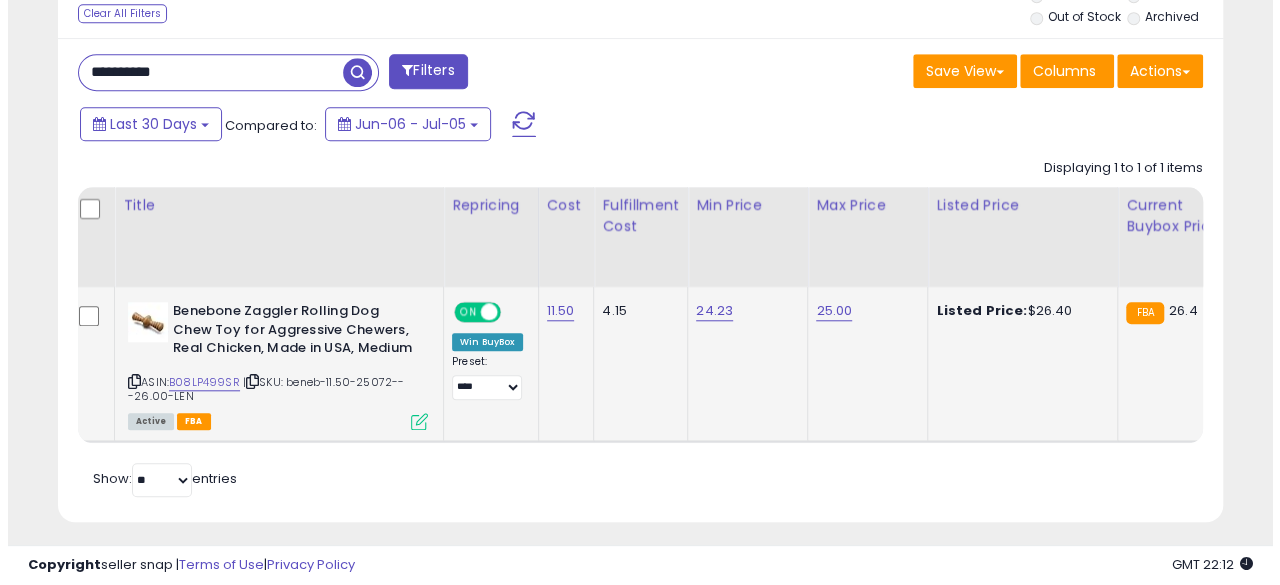 scroll, scrollTop: 654, scrollLeft: 0, axis: vertical 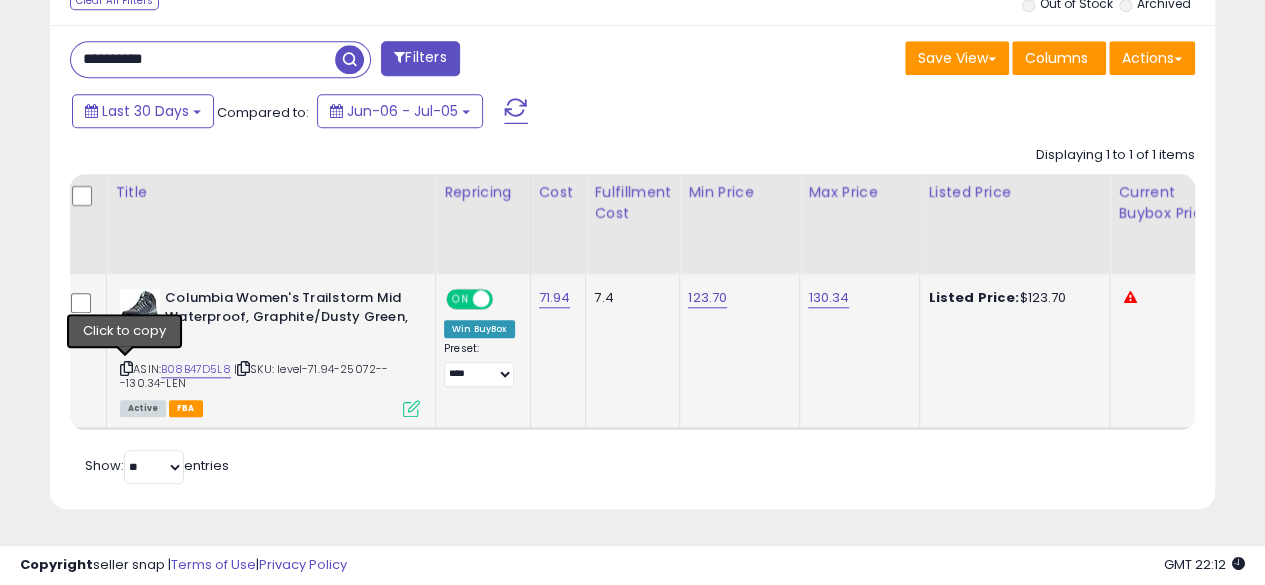 click at bounding box center (126, 368) 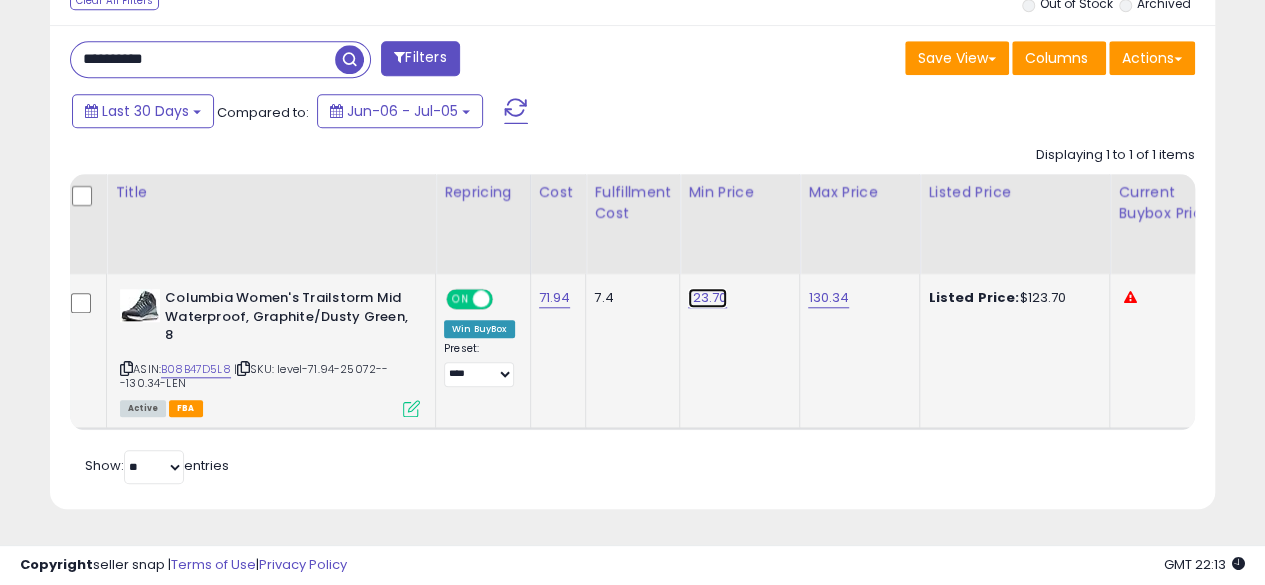 click on "123.70" at bounding box center (707, 298) 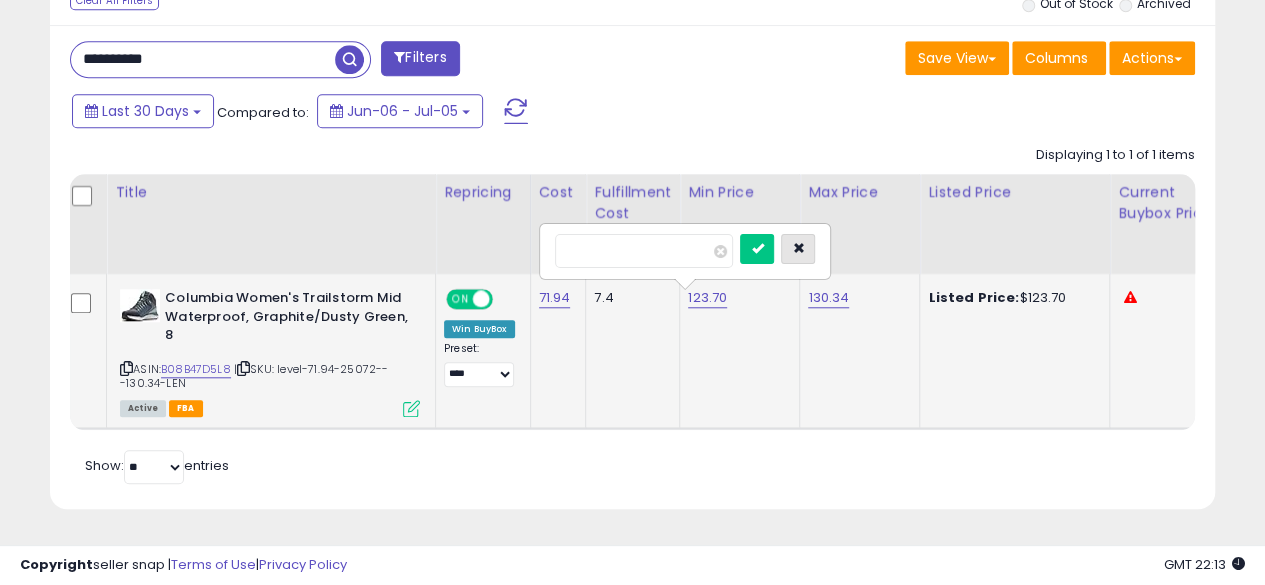type on "**" 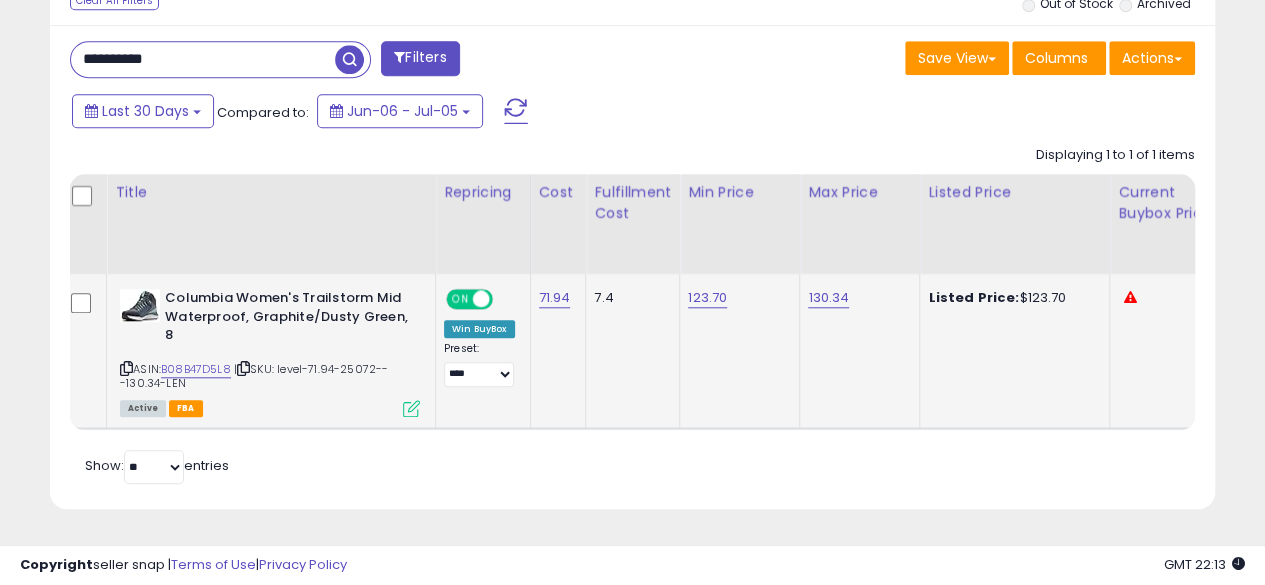 click on "**********" at bounding box center [203, 59] 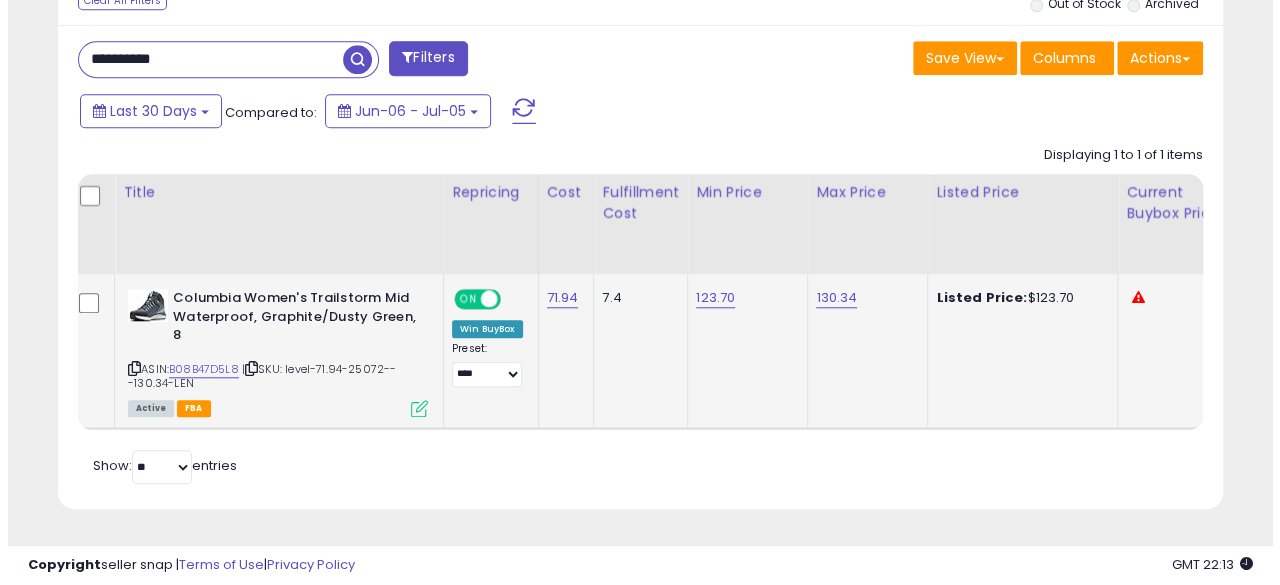 scroll, scrollTop: 654, scrollLeft: 0, axis: vertical 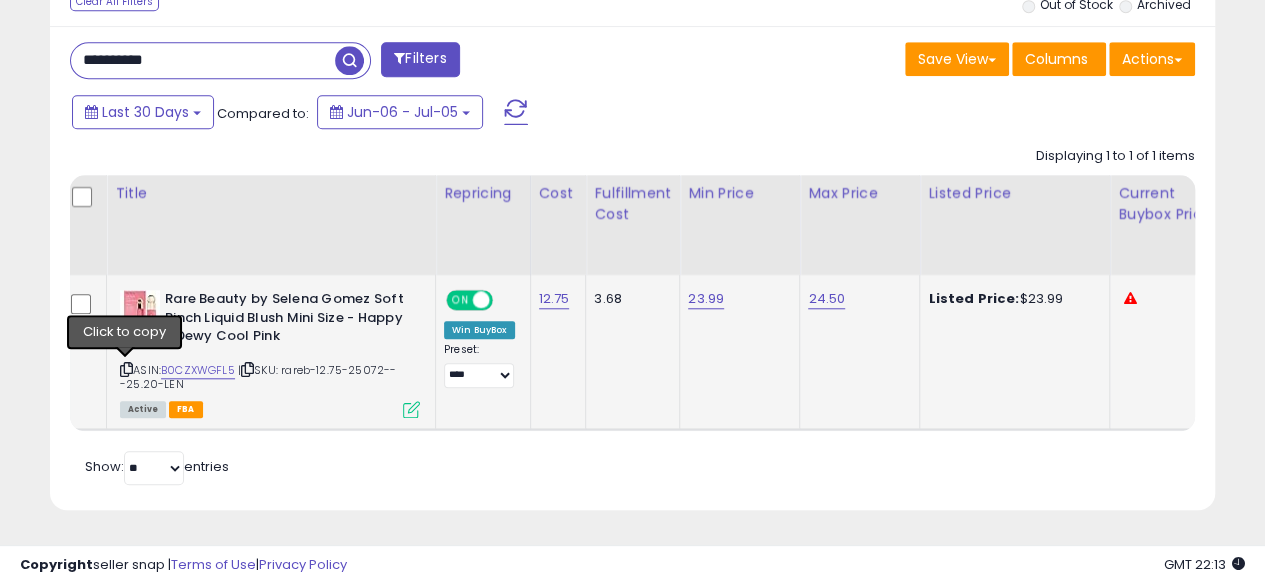 click at bounding box center [126, 369] 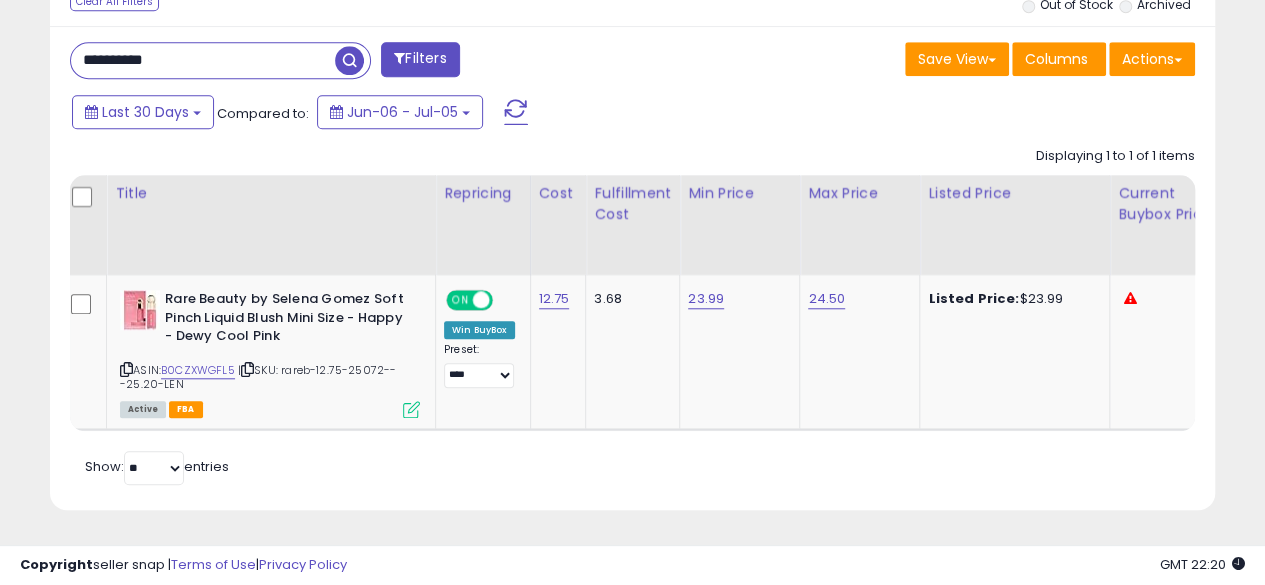 click on "**********" at bounding box center (203, 60) 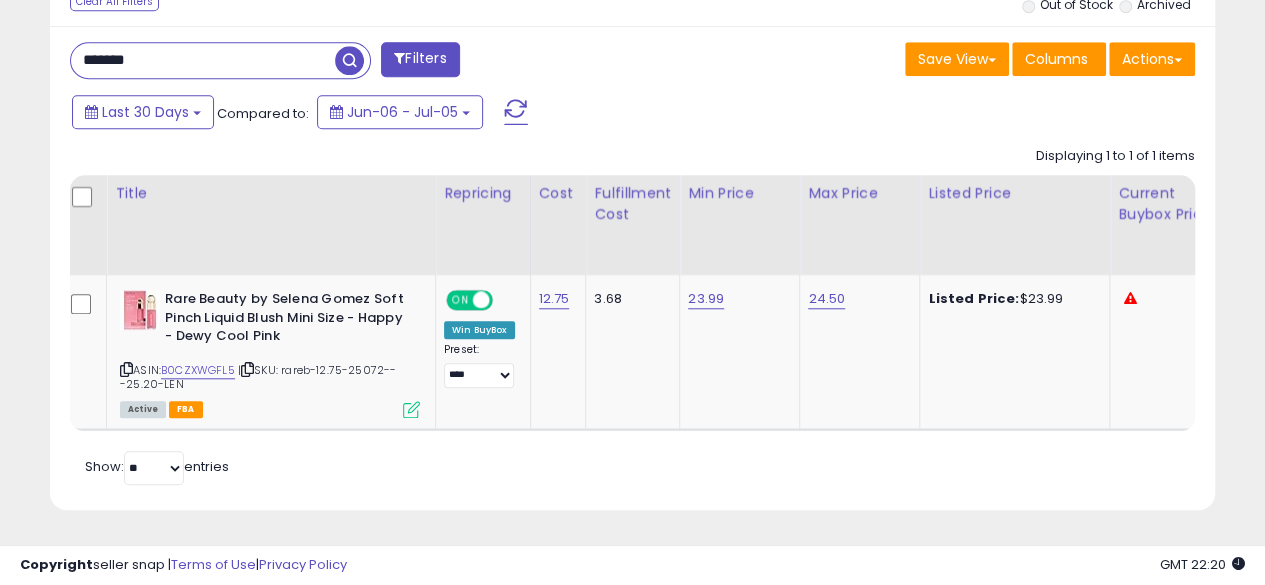 type on "**********" 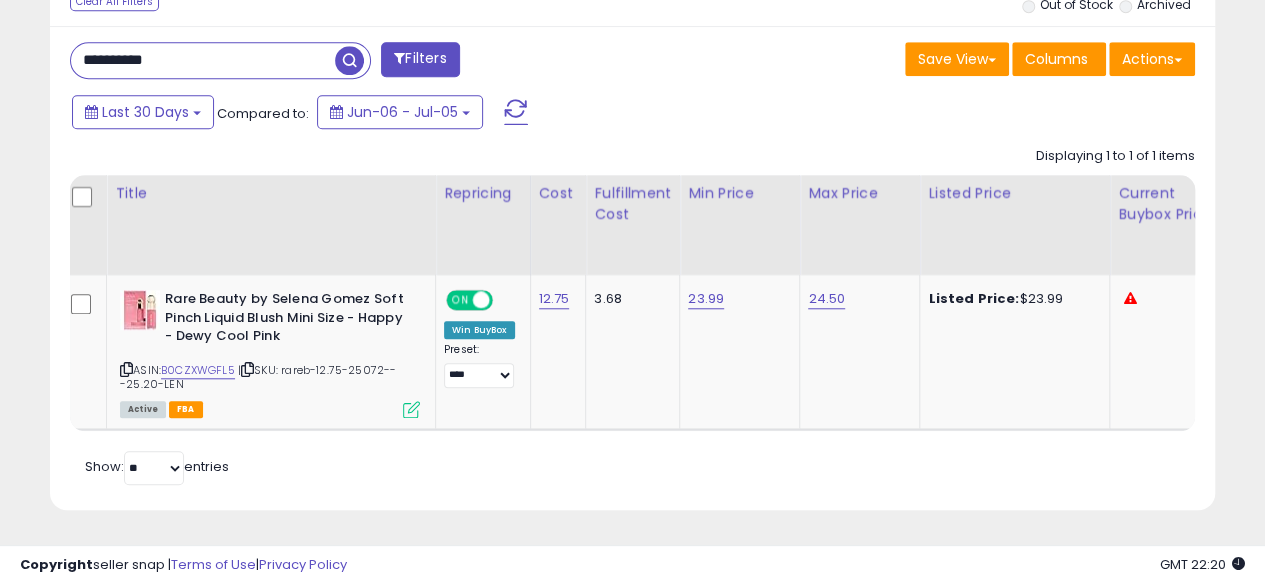 click at bounding box center [349, 60] 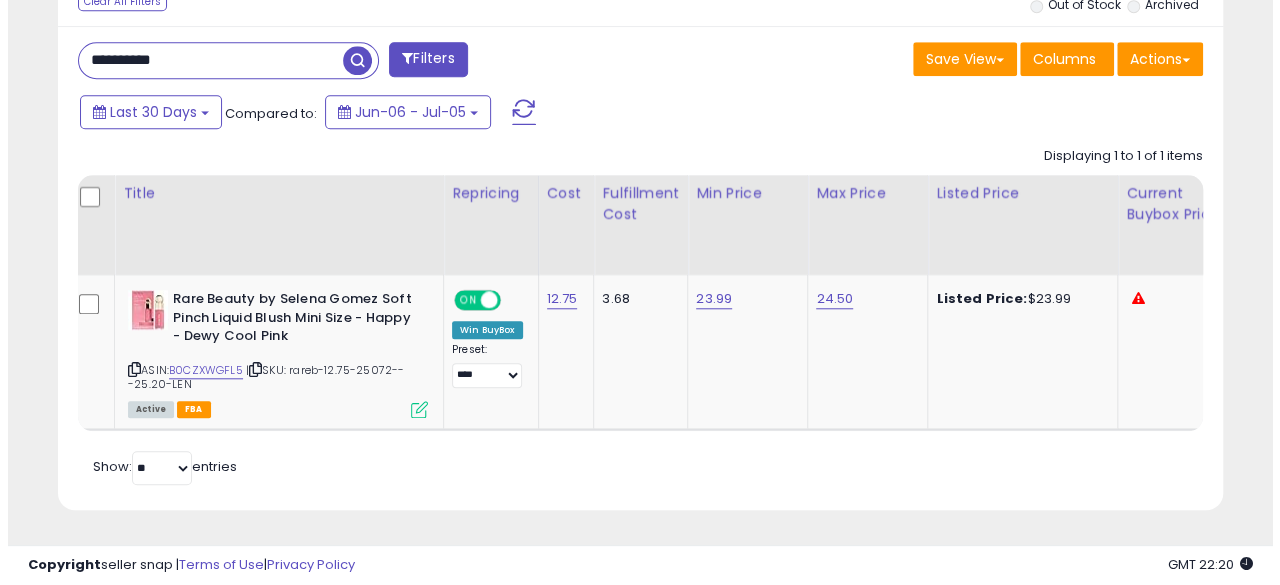 scroll, scrollTop: 654, scrollLeft: 0, axis: vertical 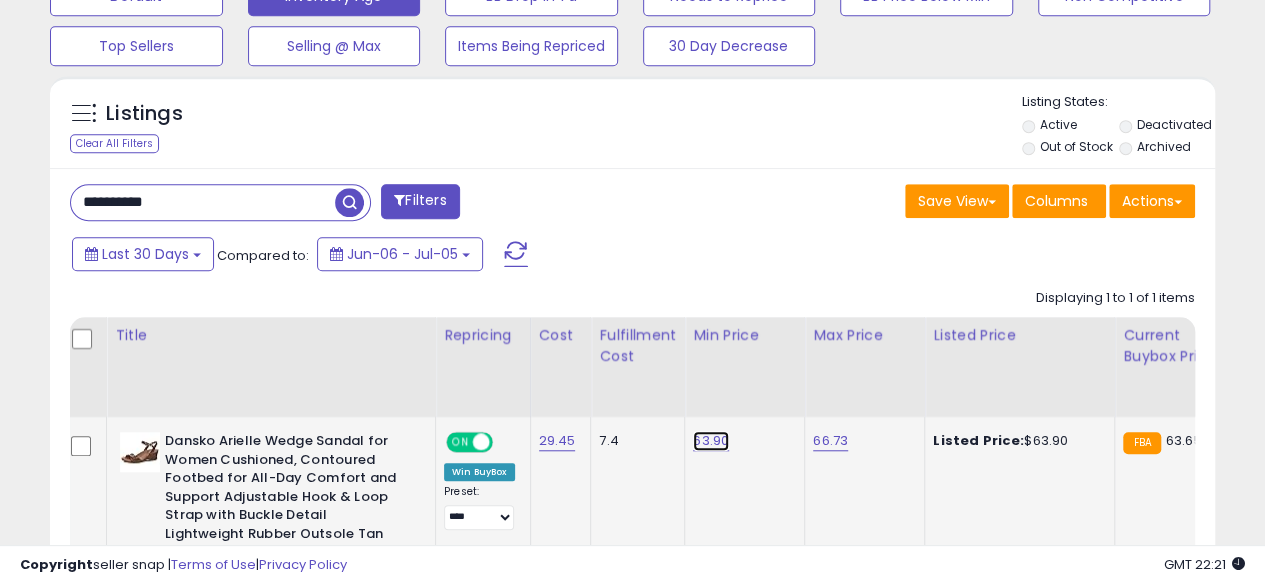 click on "63.90" at bounding box center [711, 441] 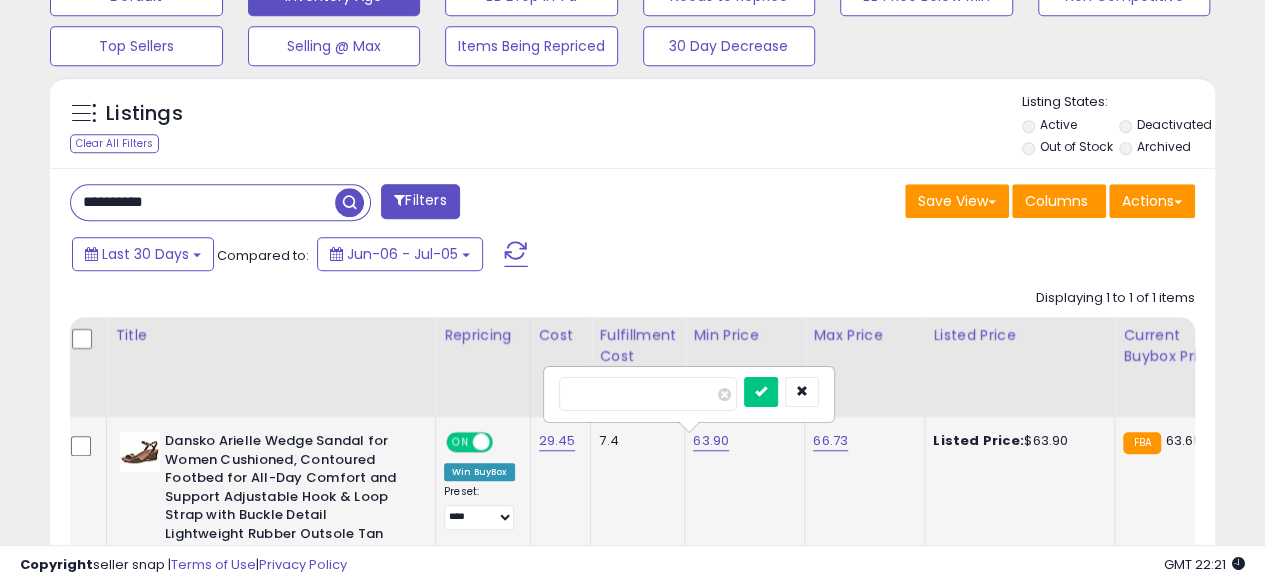 type on "*****" 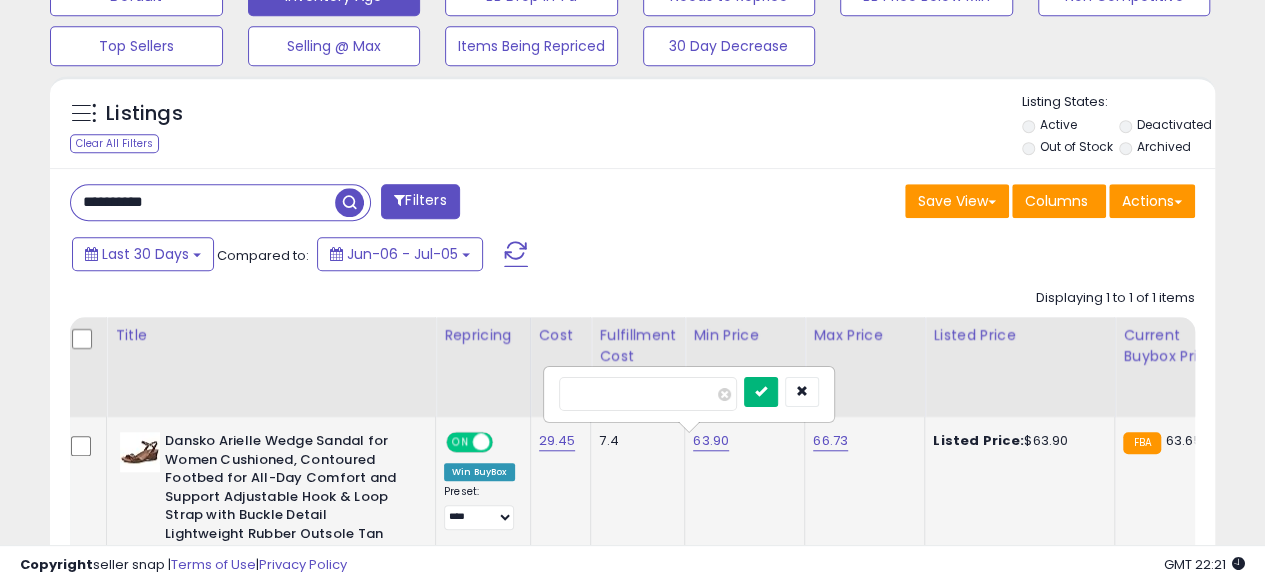 click at bounding box center [761, 391] 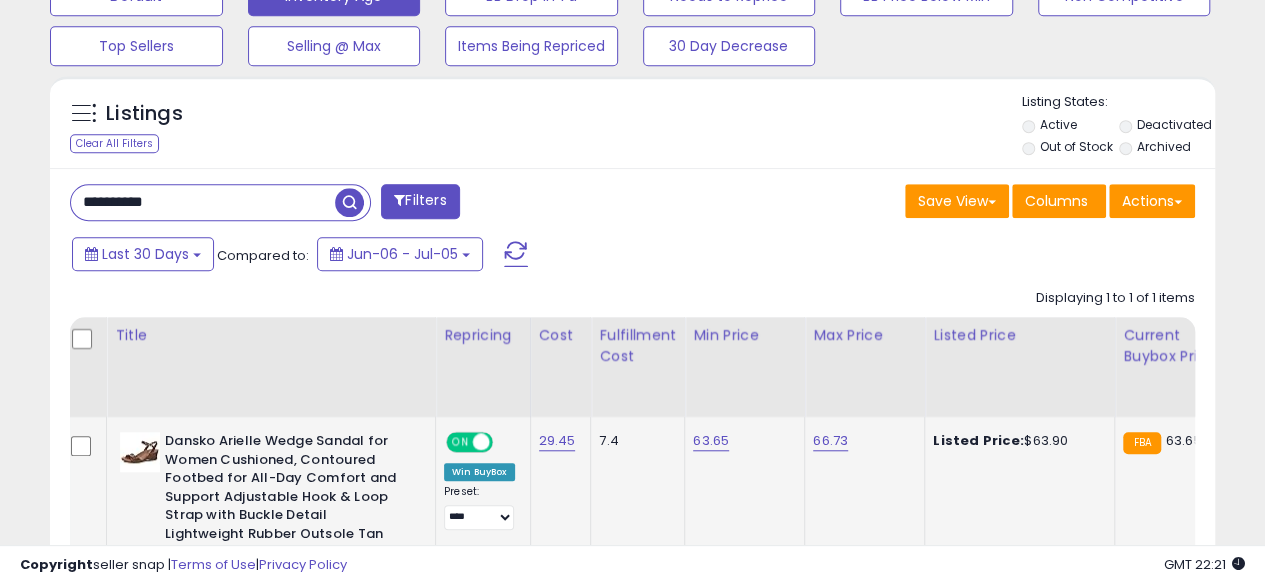 click on "**********" at bounding box center [203, 202] 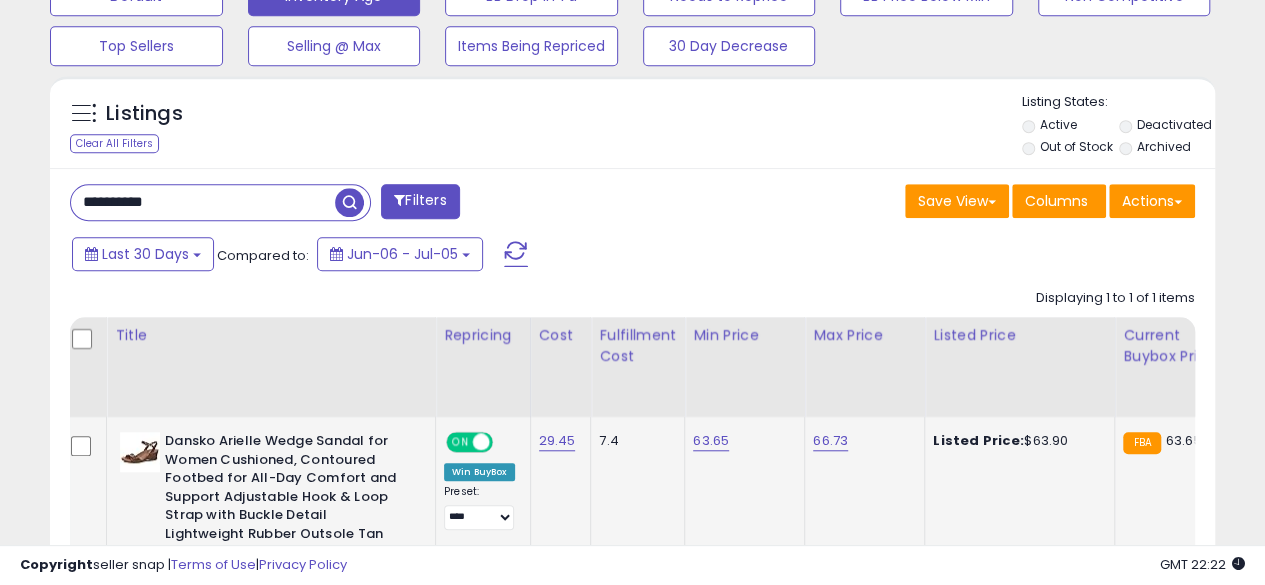 click at bounding box center (349, 202) 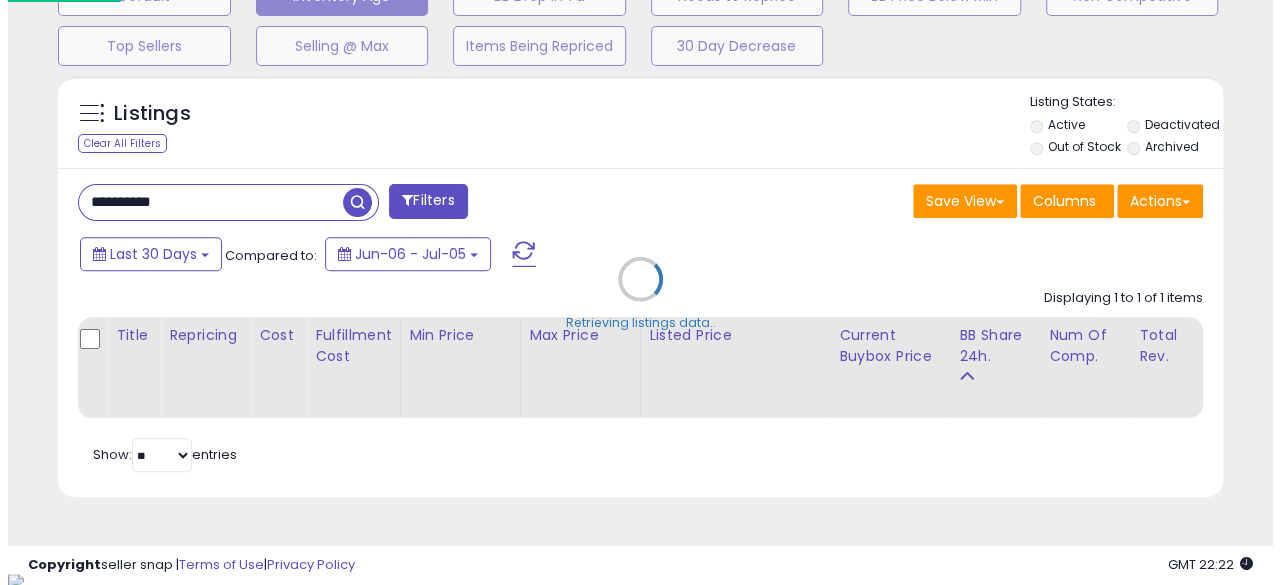 scroll, scrollTop: 999590, scrollLeft: 999317, axis: both 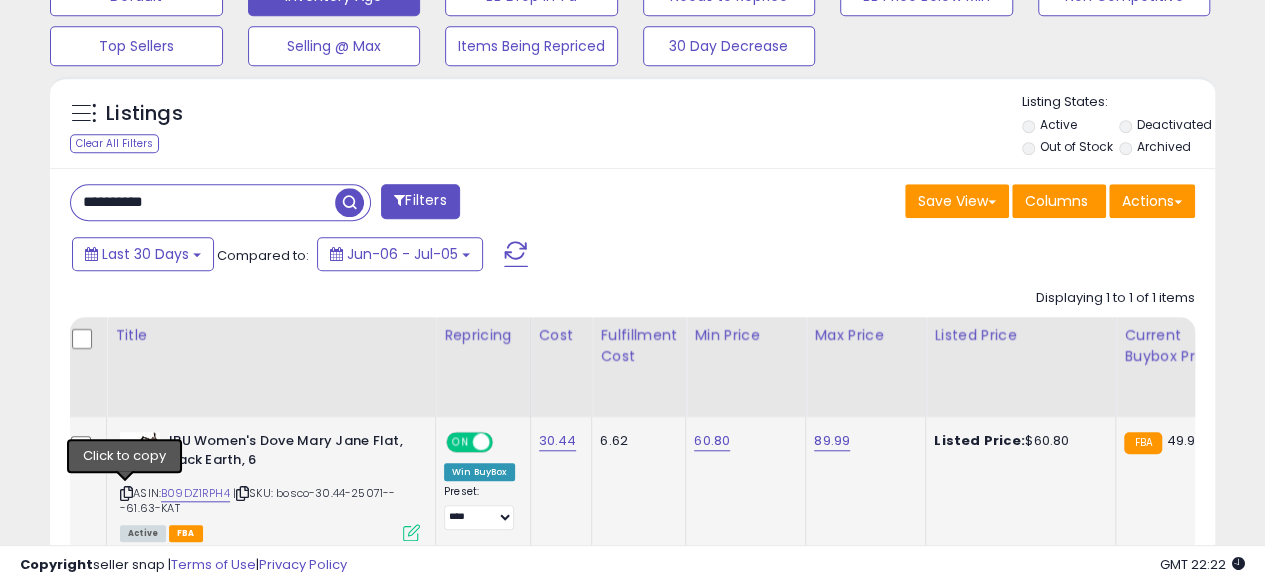 click at bounding box center (126, 493) 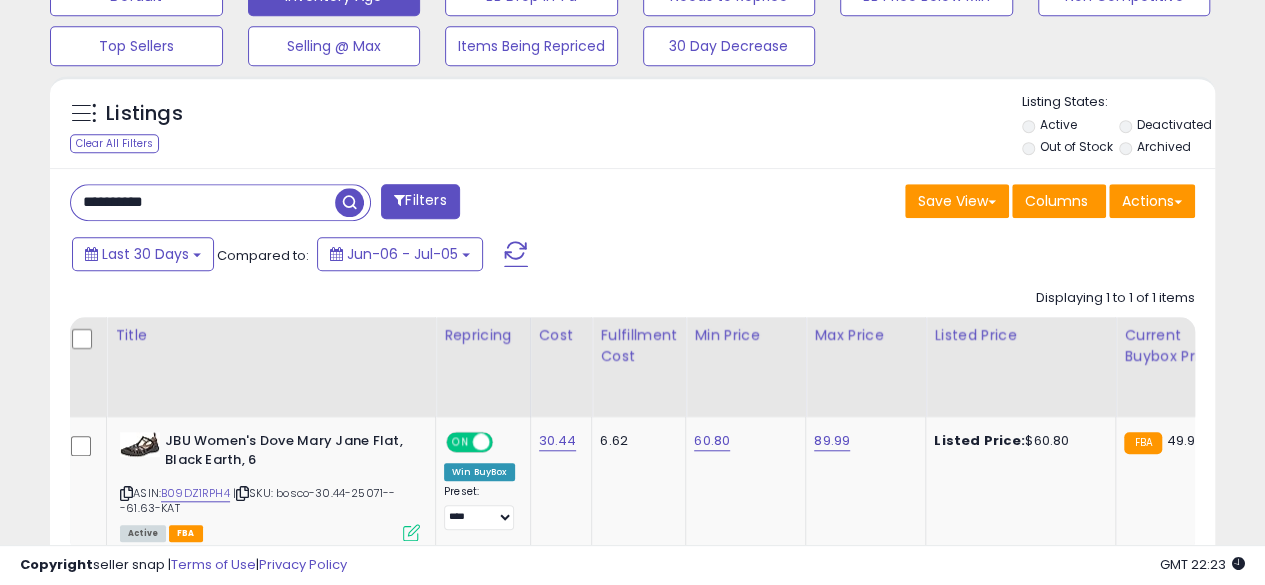 click on "**********" at bounding box center (203, 202) 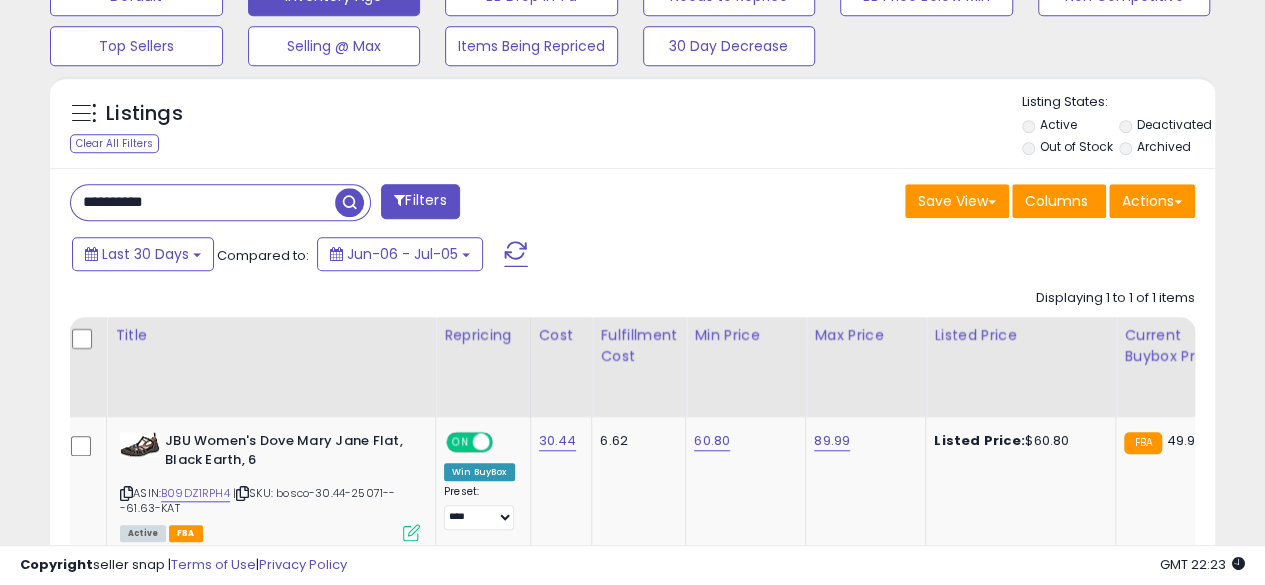 type on "**********" 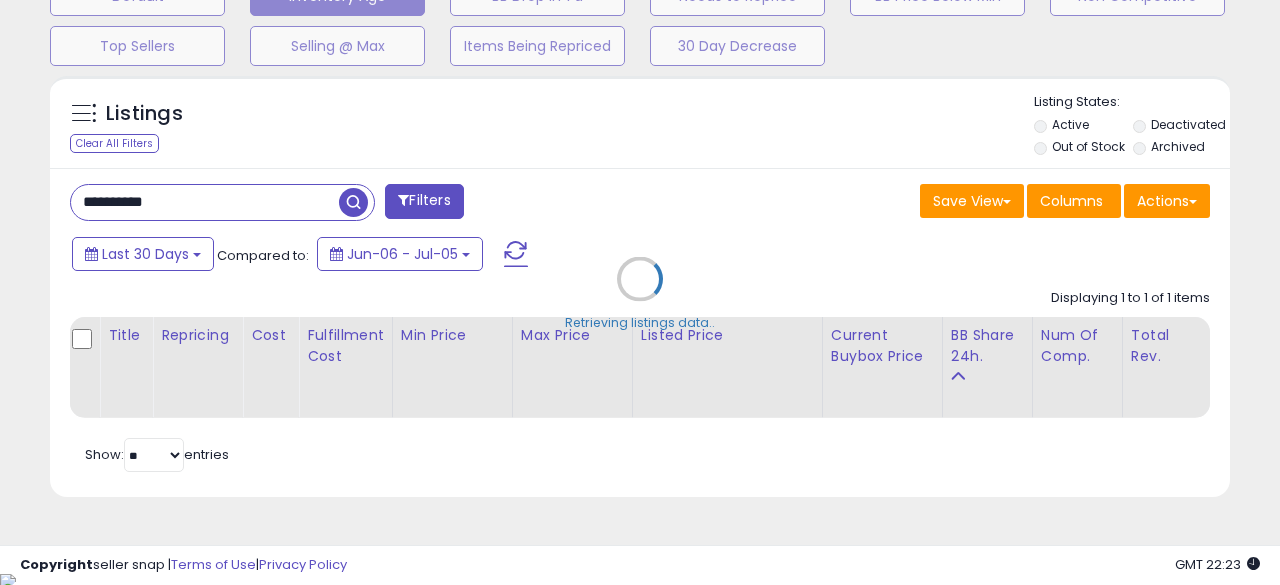 scroll, scrollTop: 999590, scrollLeft: 999317, axis: both 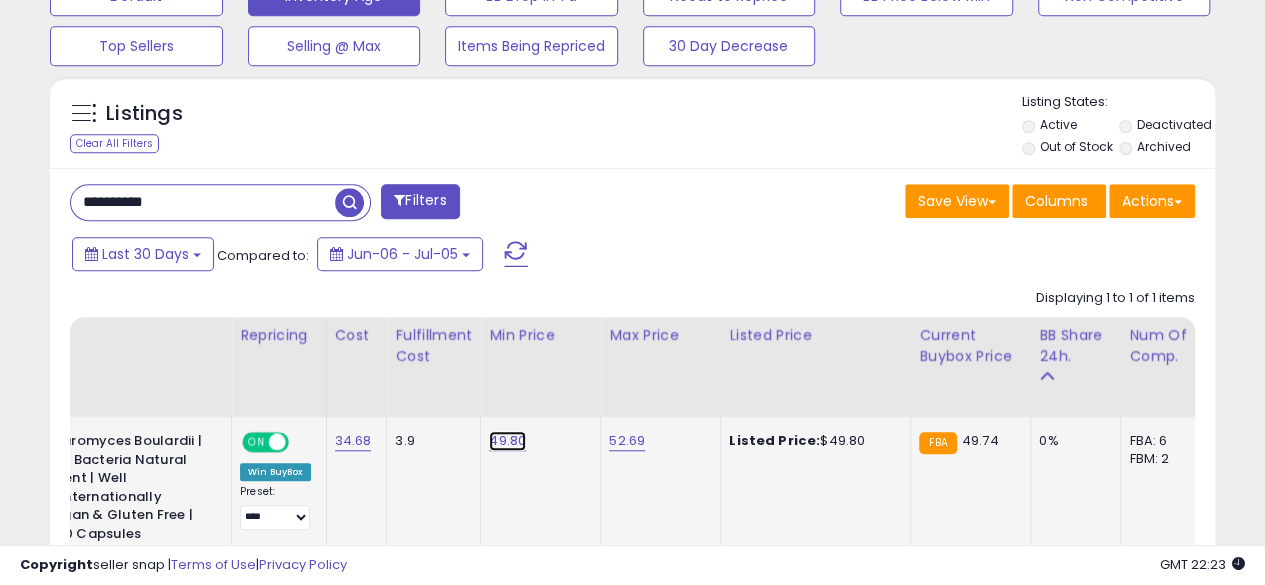 click on "49.80" at bounding box center (507, 441) 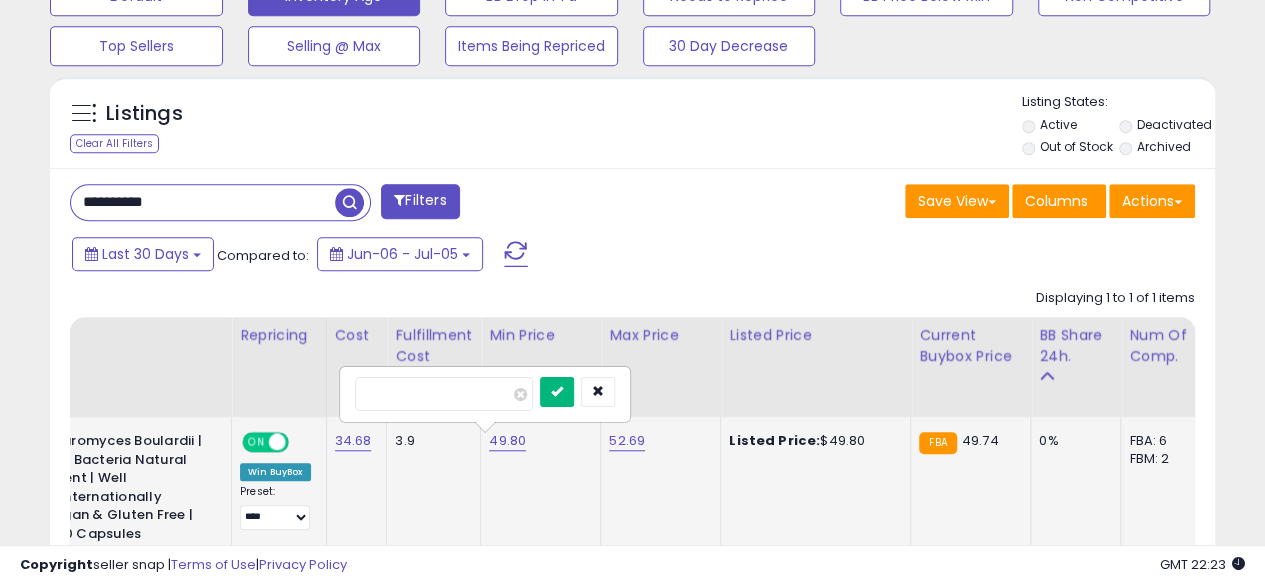 type on "*****" 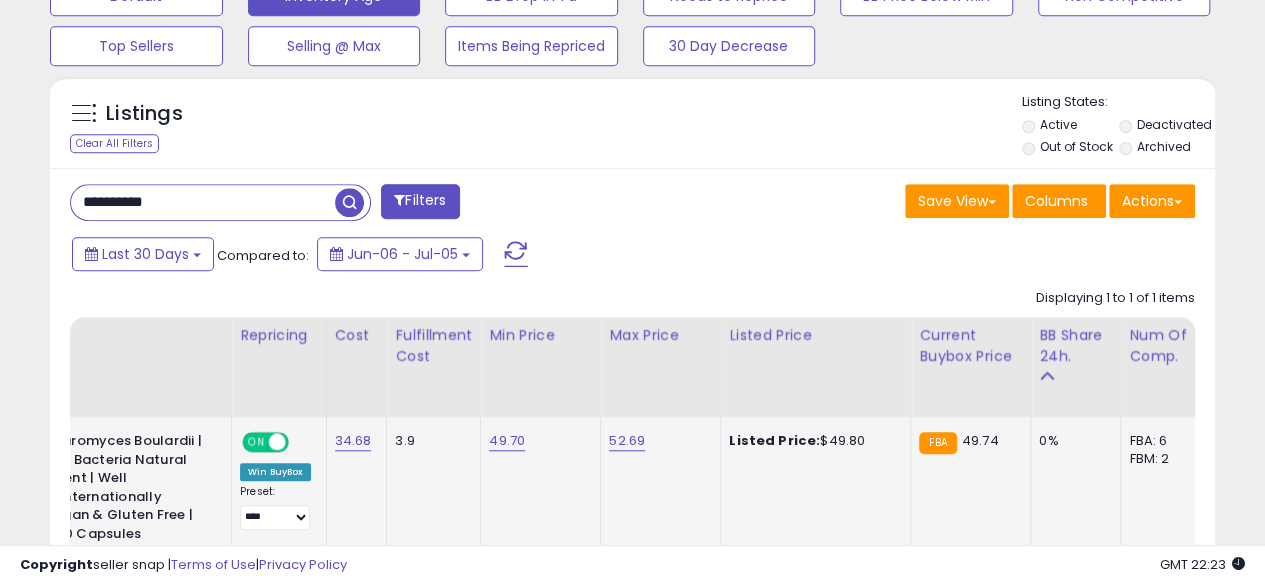 click on "**********" at bounding box center (203, 202) 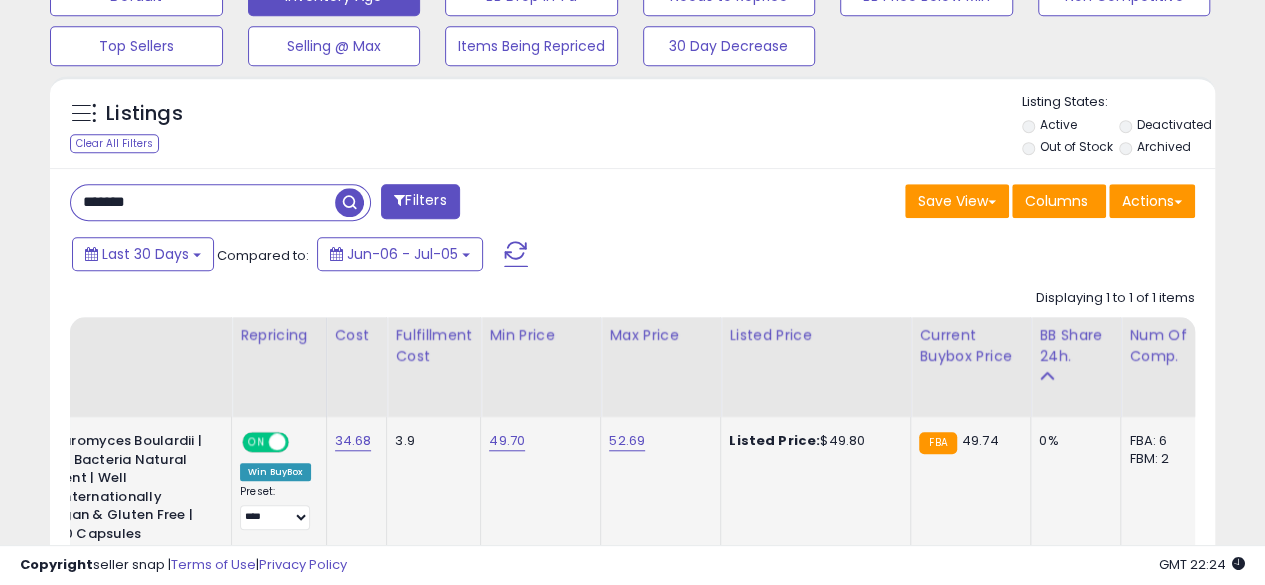 type on "**********" 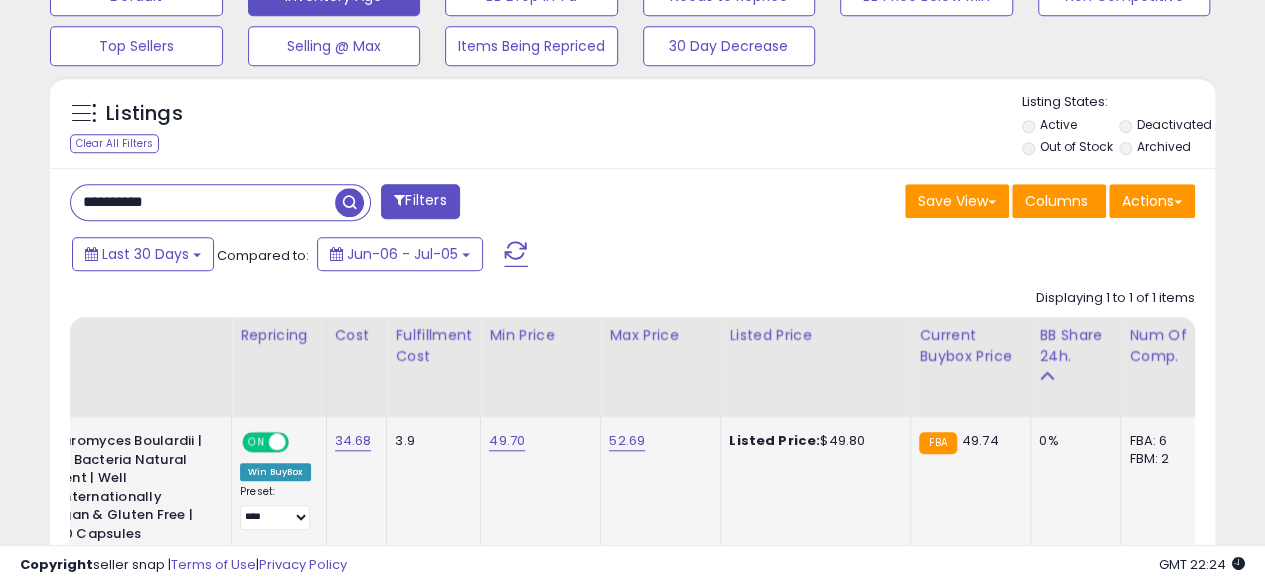 click at bounding box center [349, 202] 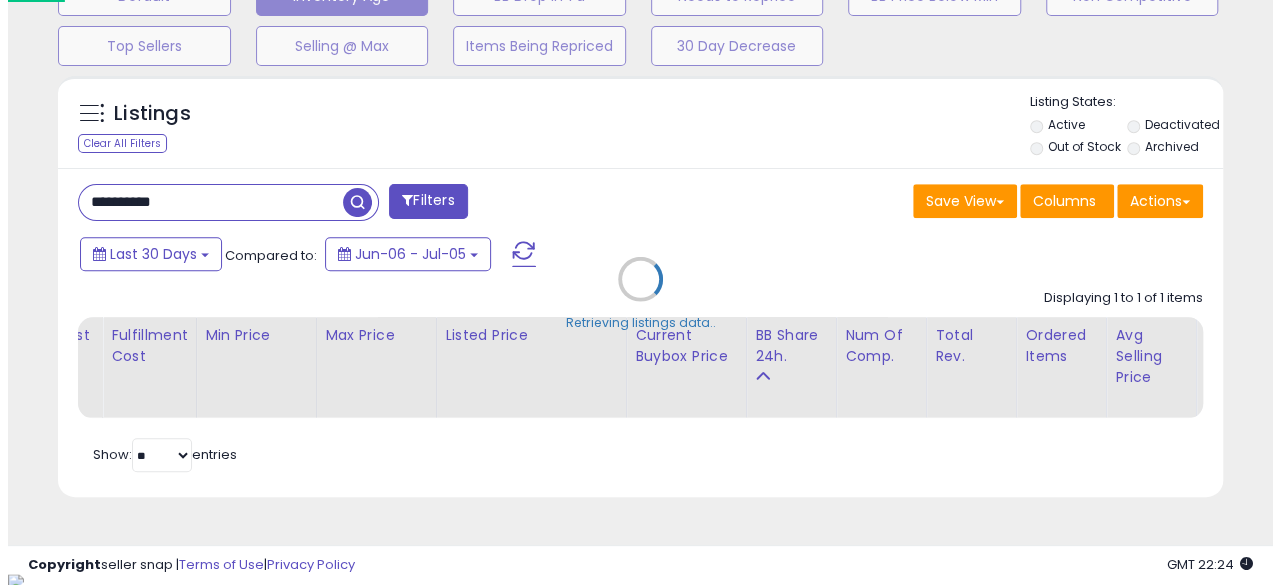 scroll, scrollTop: 999590, scrollLeft: 999317, axis: both 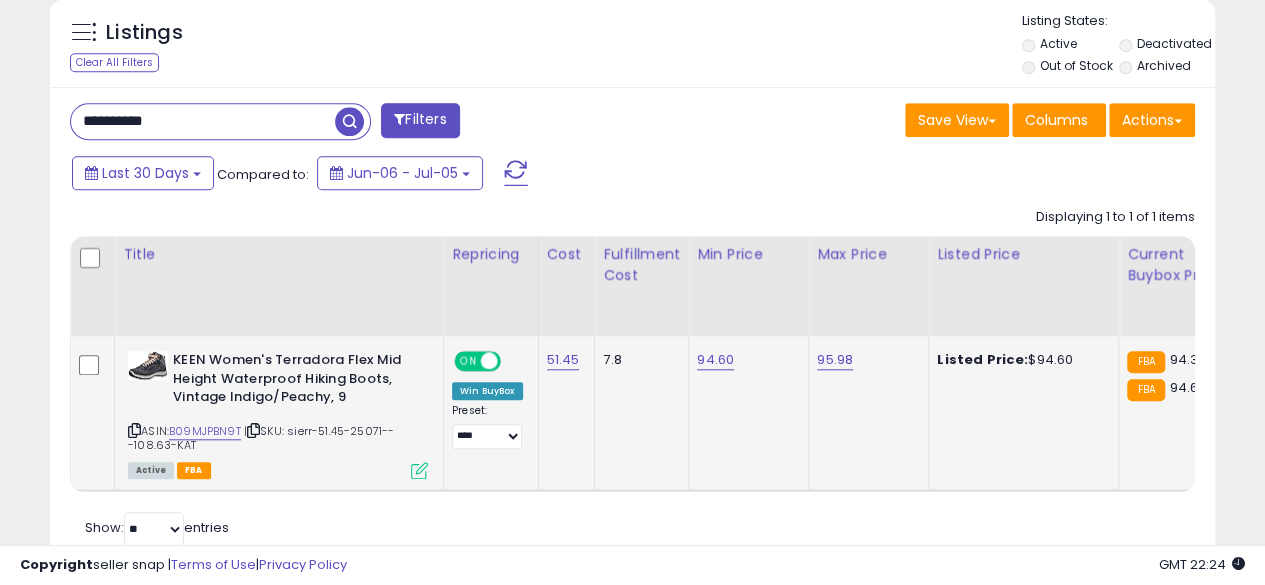 click at bounding box center (134, 430) 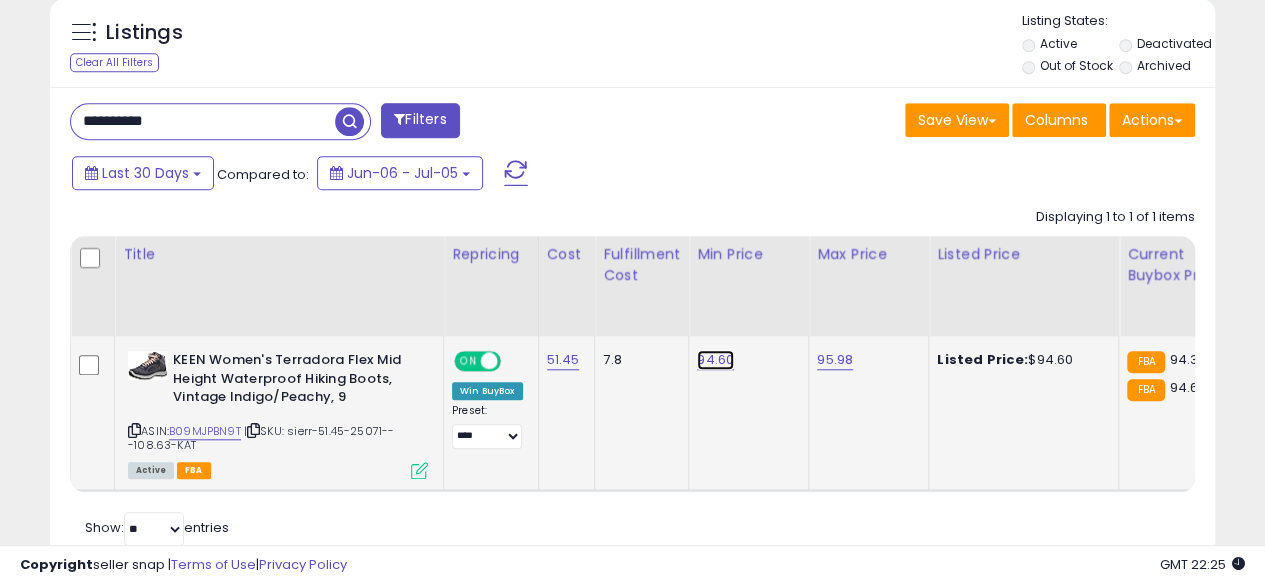 click on "94.60" at bounding box center (715, 360) 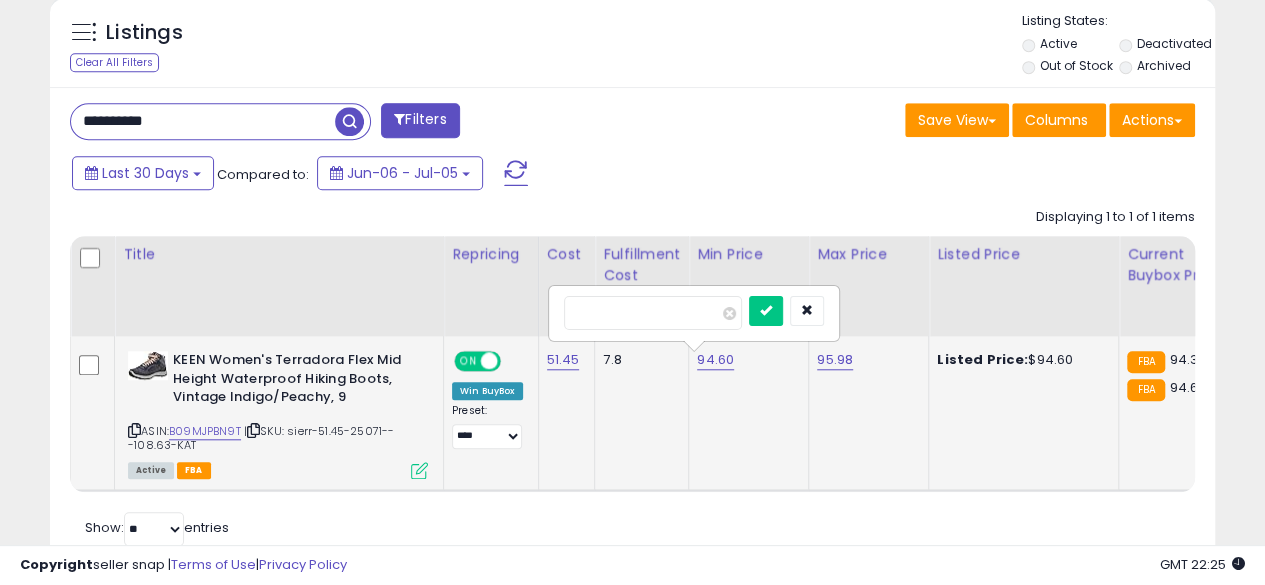 type on "*****" 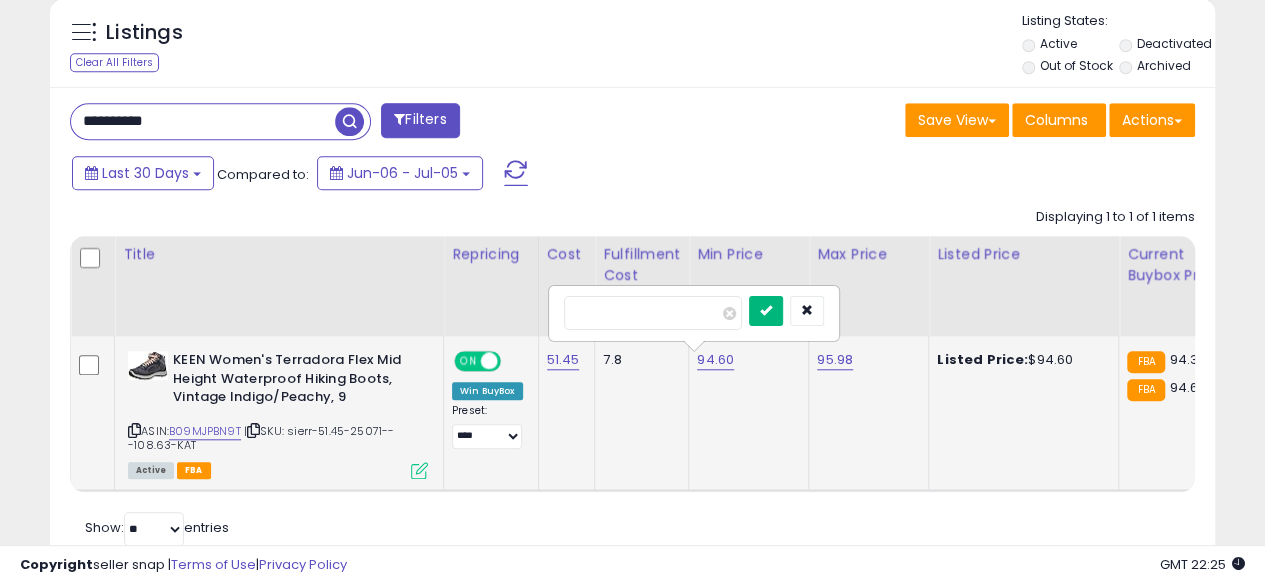 click at bounding box center [766, 311] 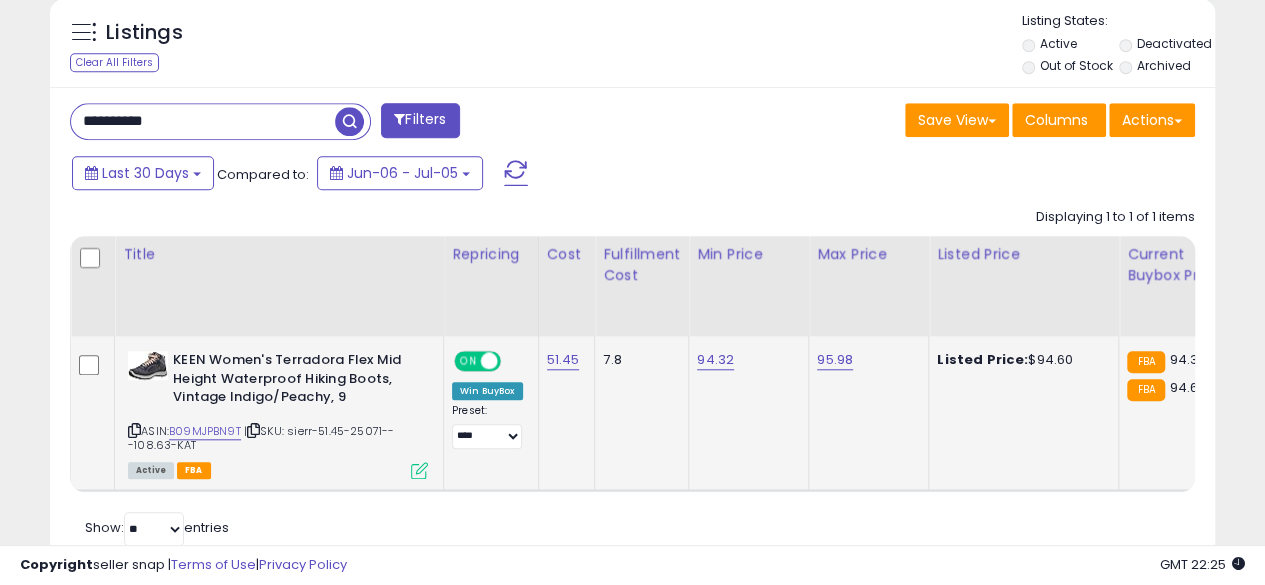 click on "**********" at bounding box center (203, 121) 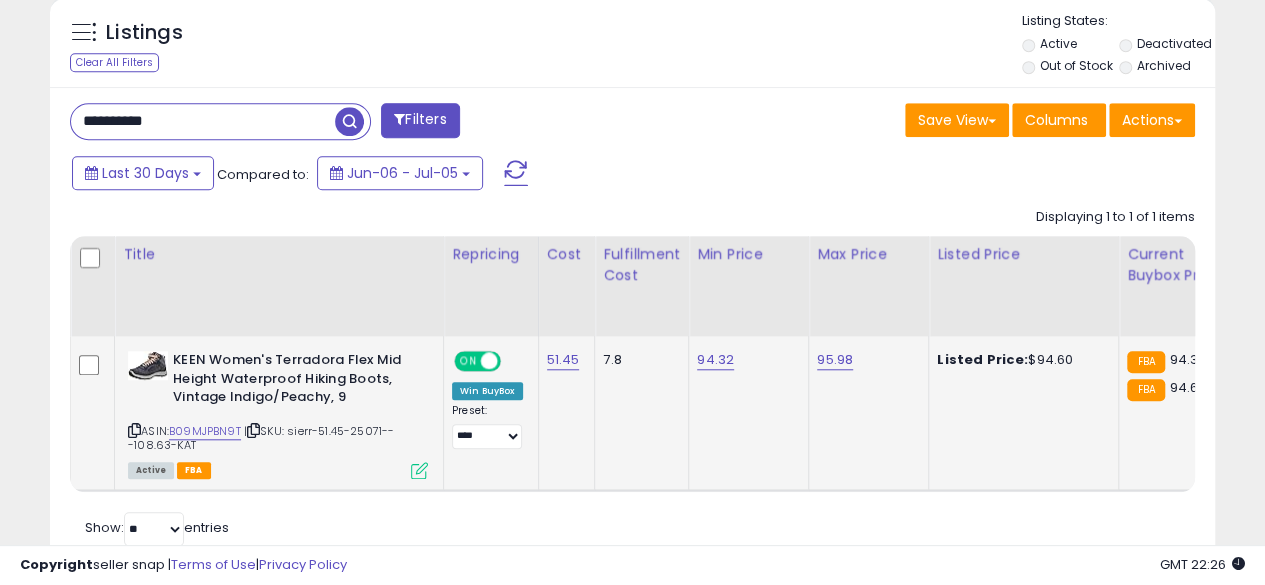 click at bounding box center [349, 121] 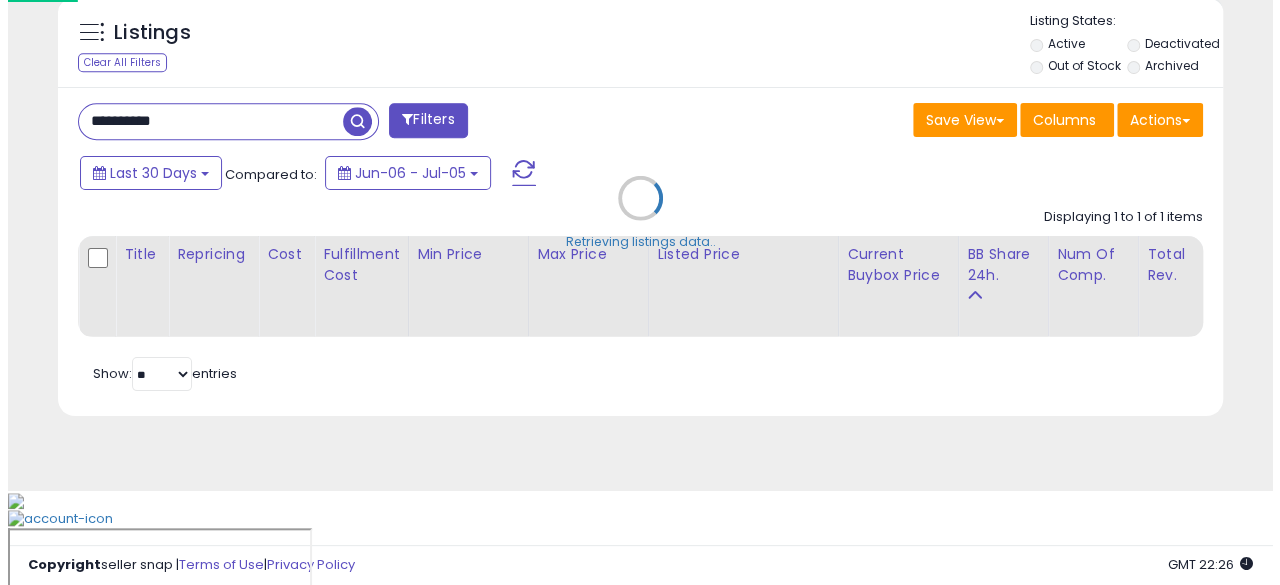 scroll, scrollTop: 654, scrollLeft: 0, axis: vertical 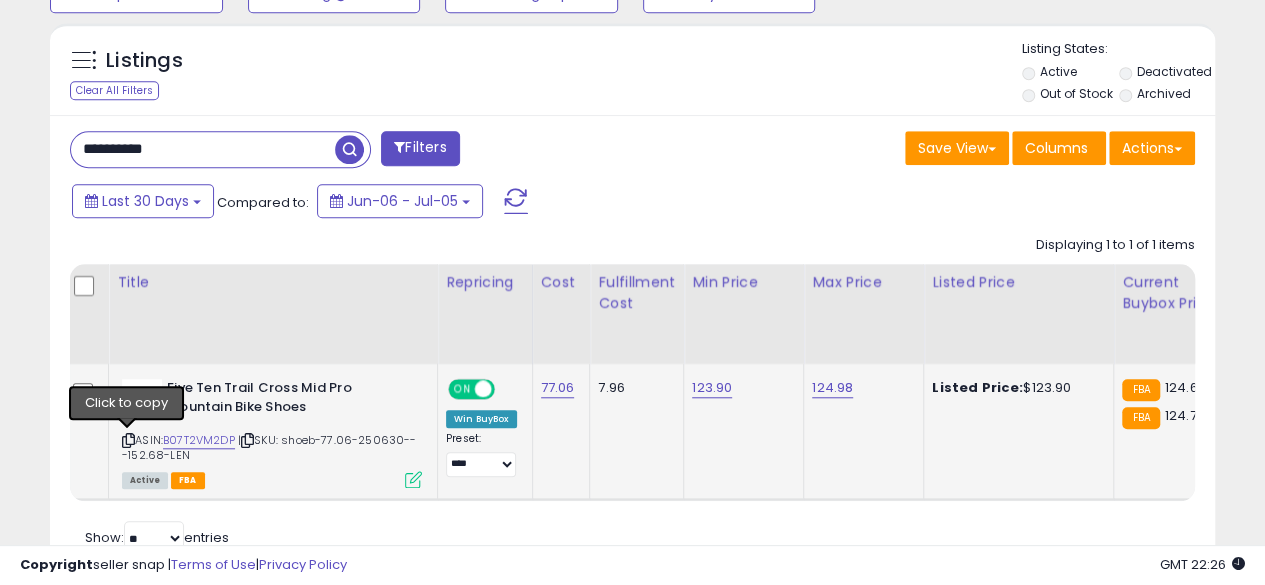 click at bounding box center [128, 440] 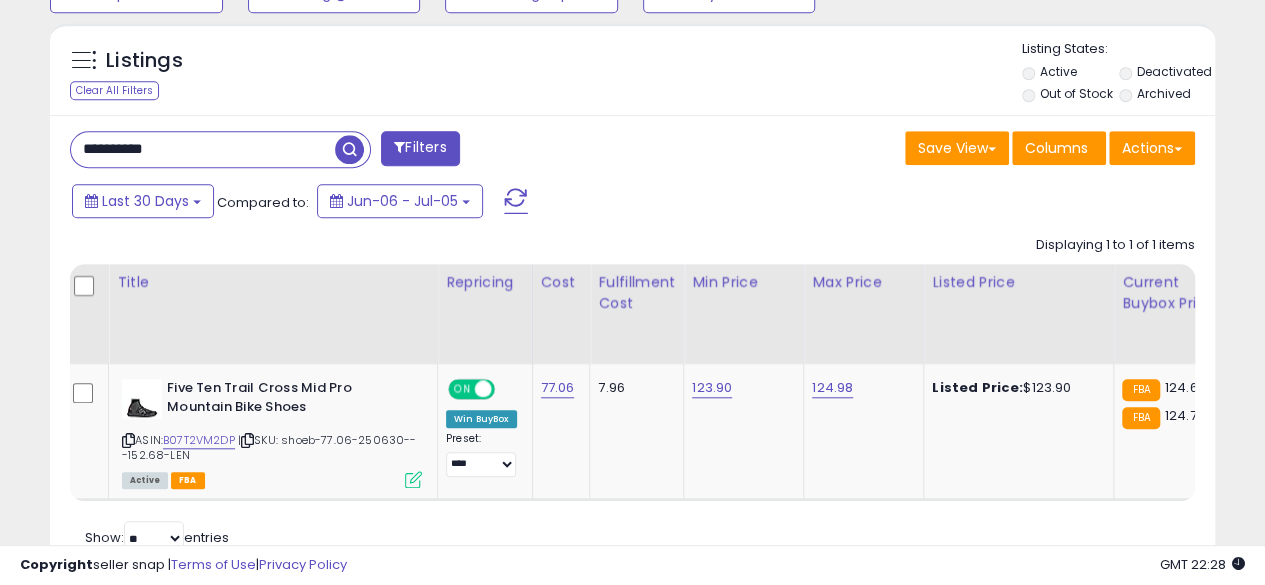 click on "**********" at bounding box center [203, 149] 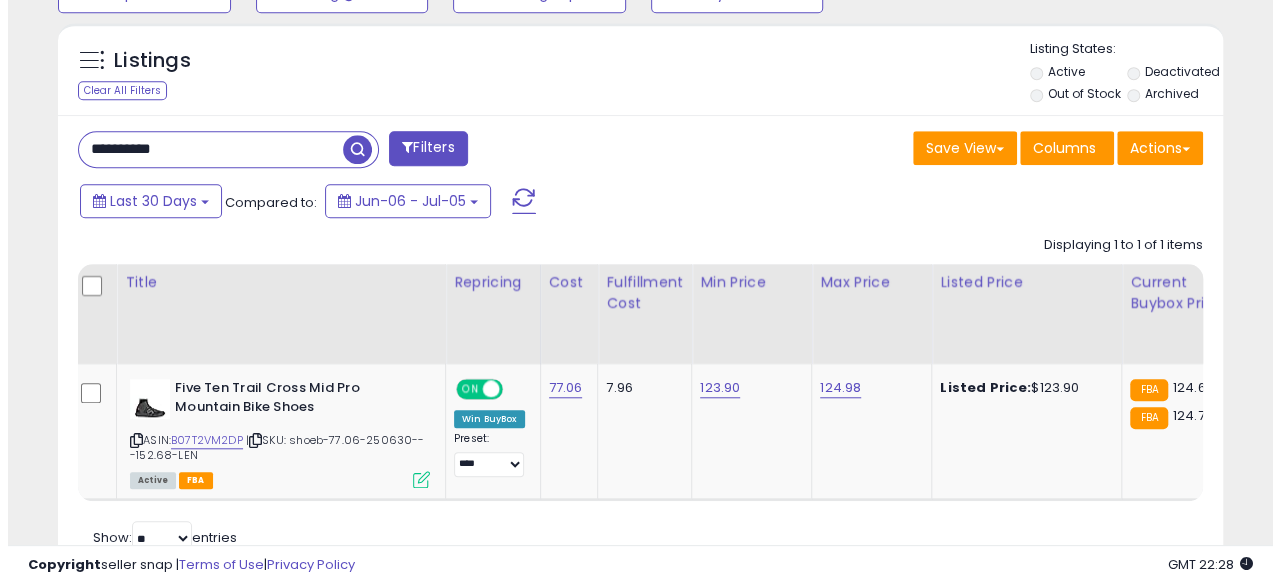 scroll, scrollTop: 654, scrollLeft: 0, axis: vertical 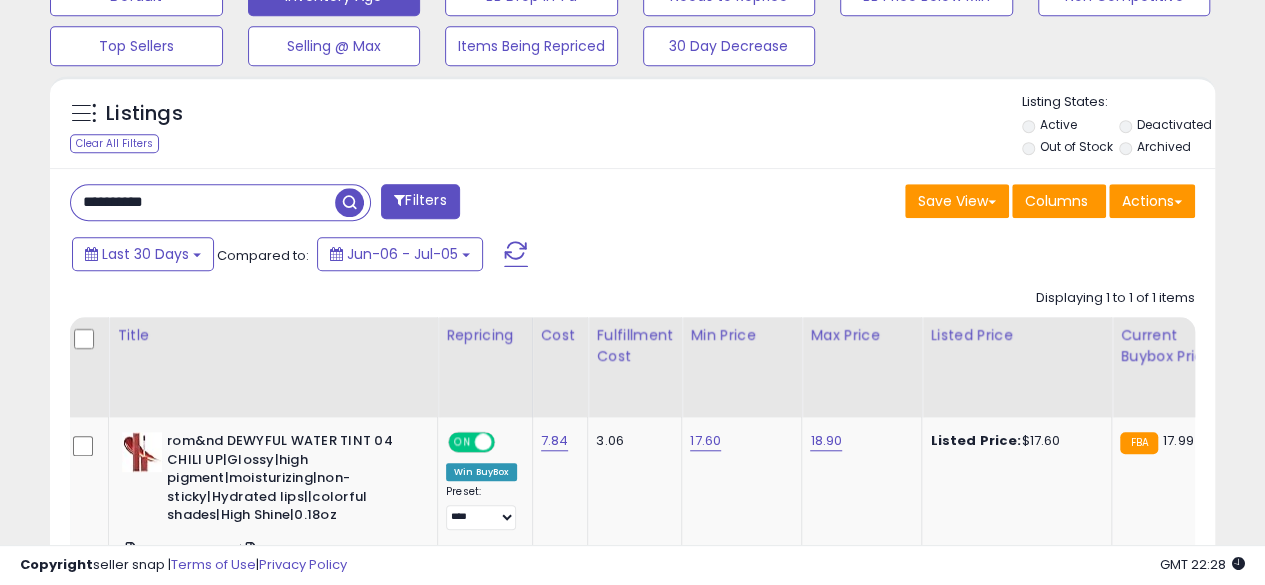click on "**********" at bounding box center [203, 202] 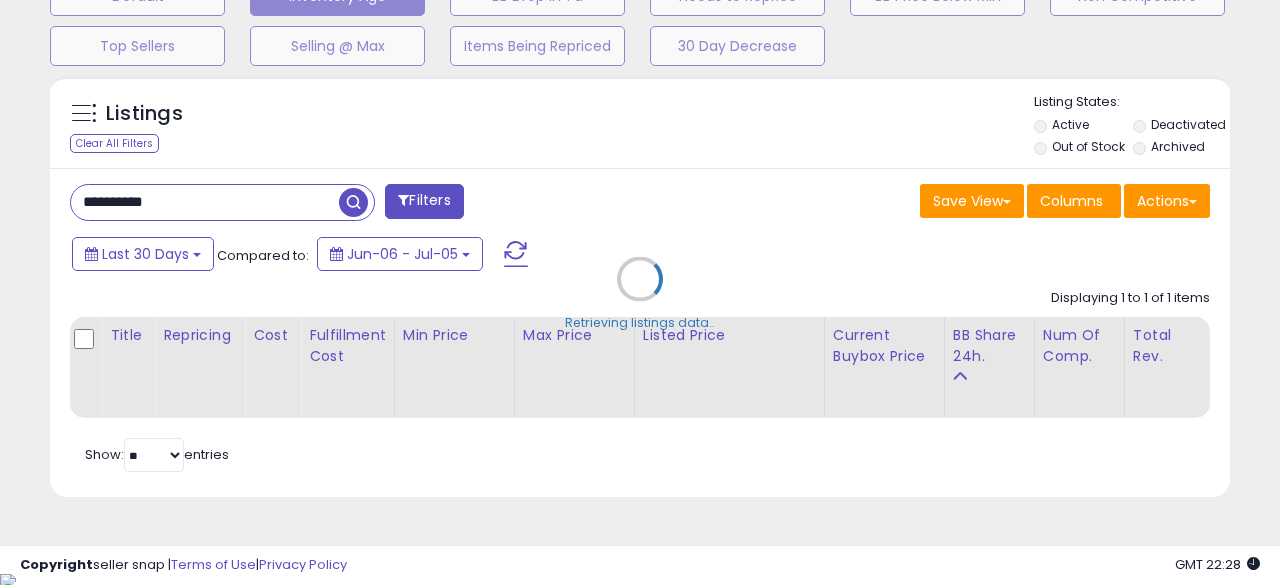 scroll, scrollTop: 999590, scrollLeft: 999317, axis: both 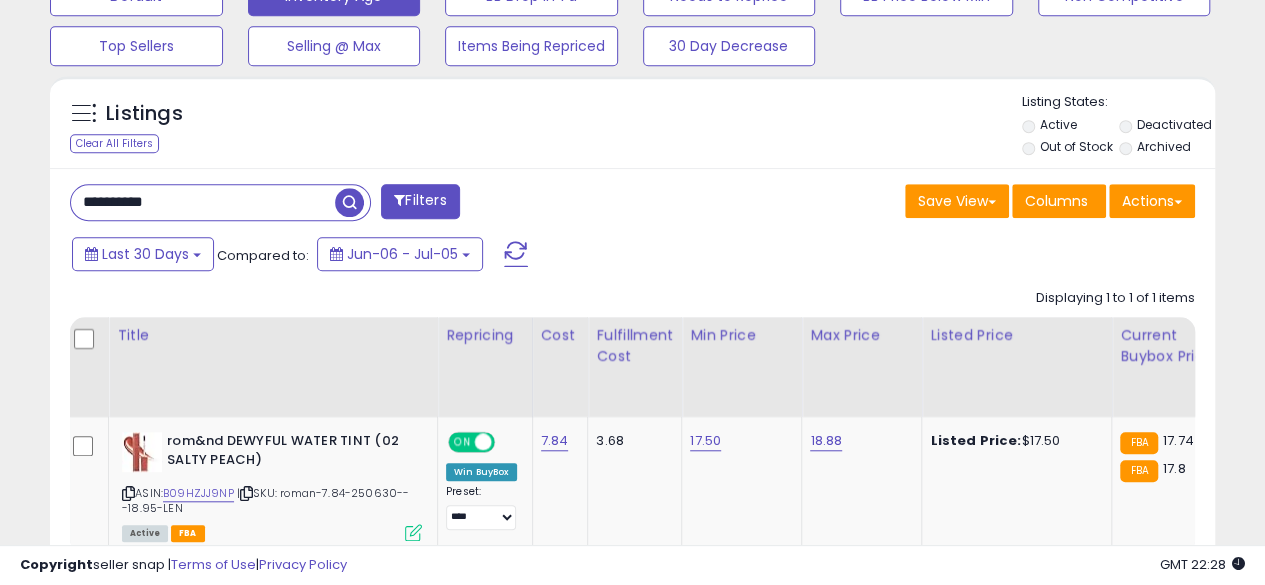 click on "**********" at bounding box center [203, 202] 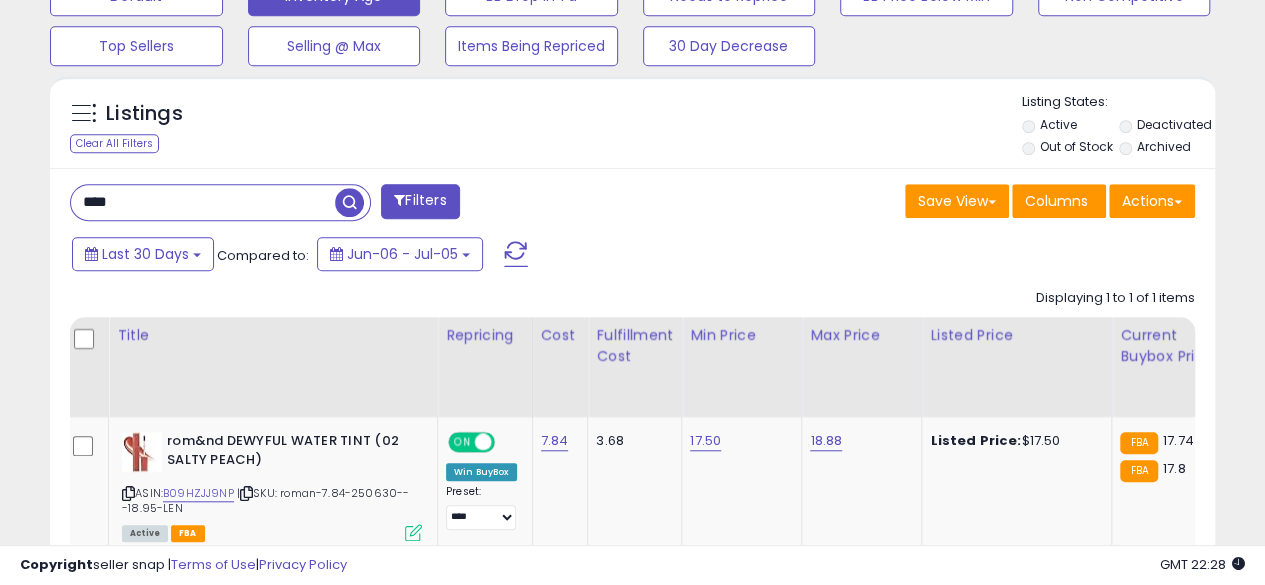 type on "**********" 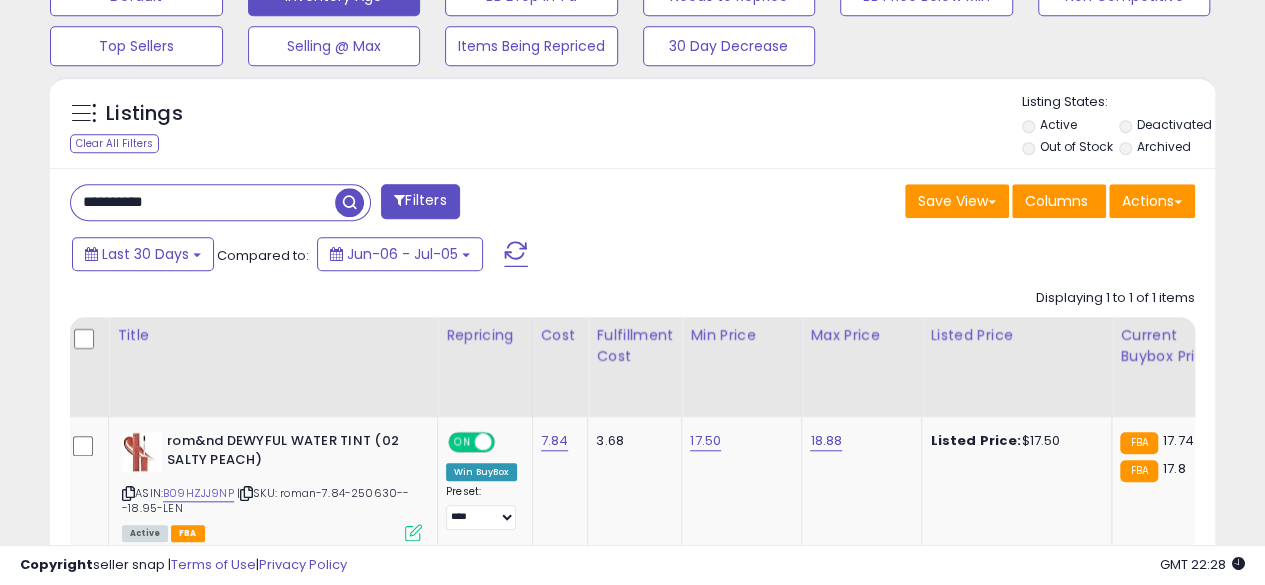 click at bounding box center [349, 202] 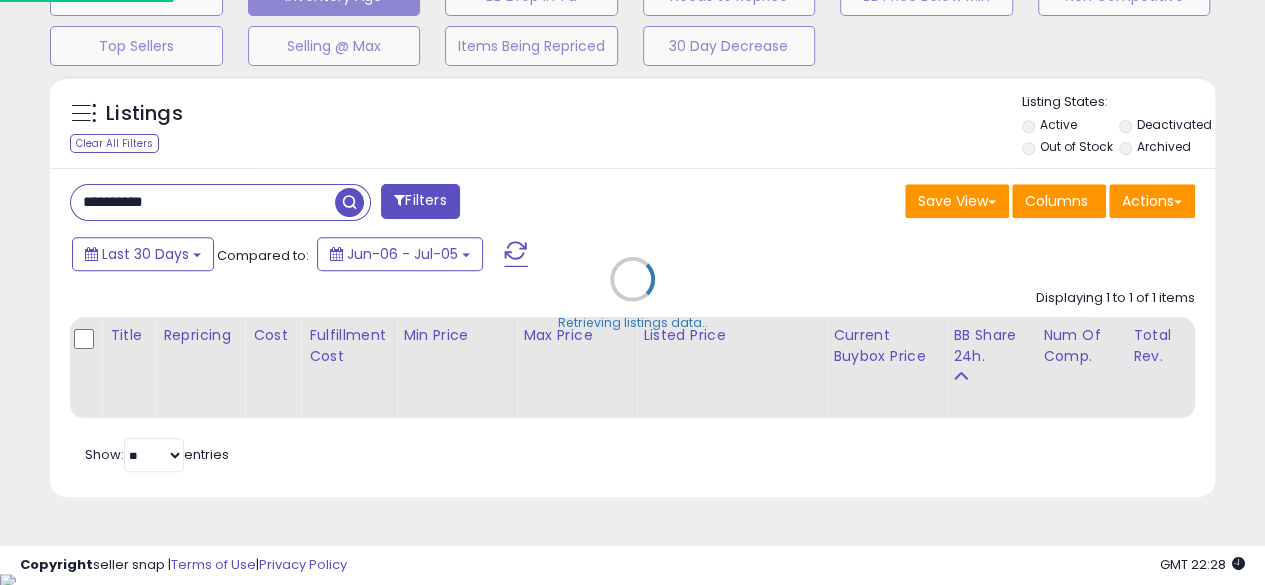 scroll, scrollTop: 999590, scrollLeft: 999317, axis: both 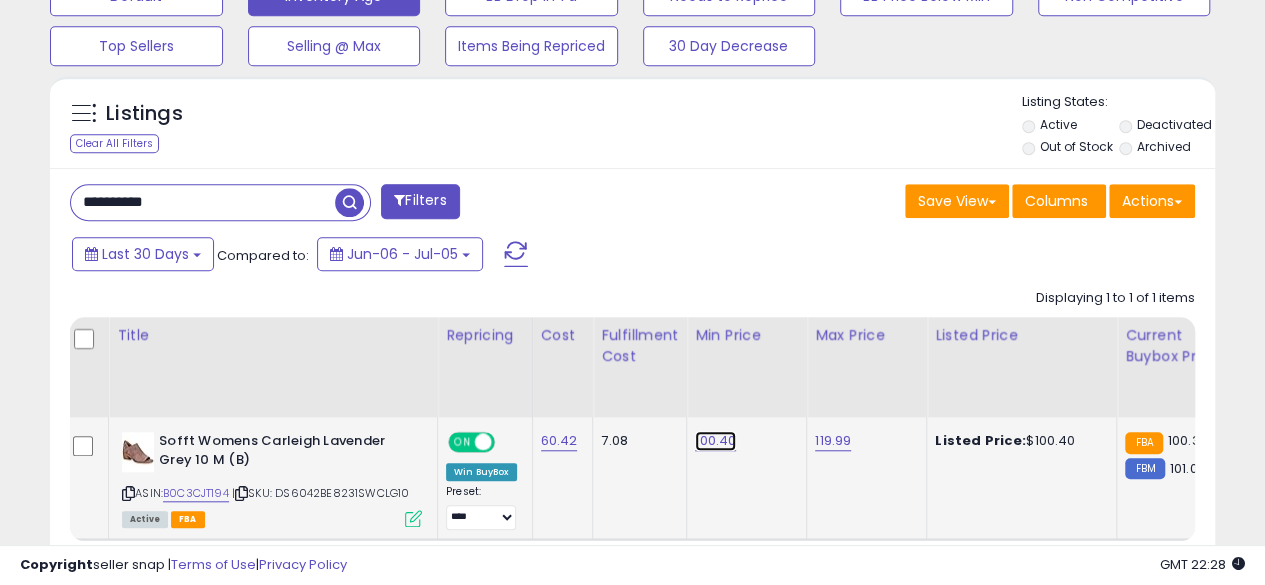 click on "100.40" at bounding box center [715, 441] 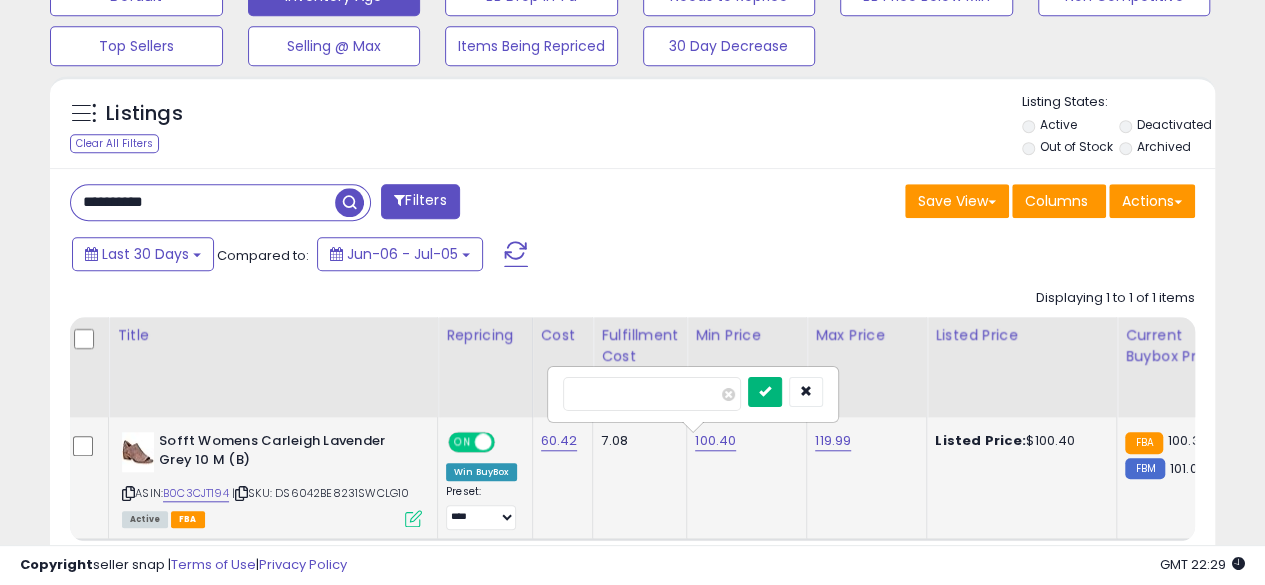 type on "******" 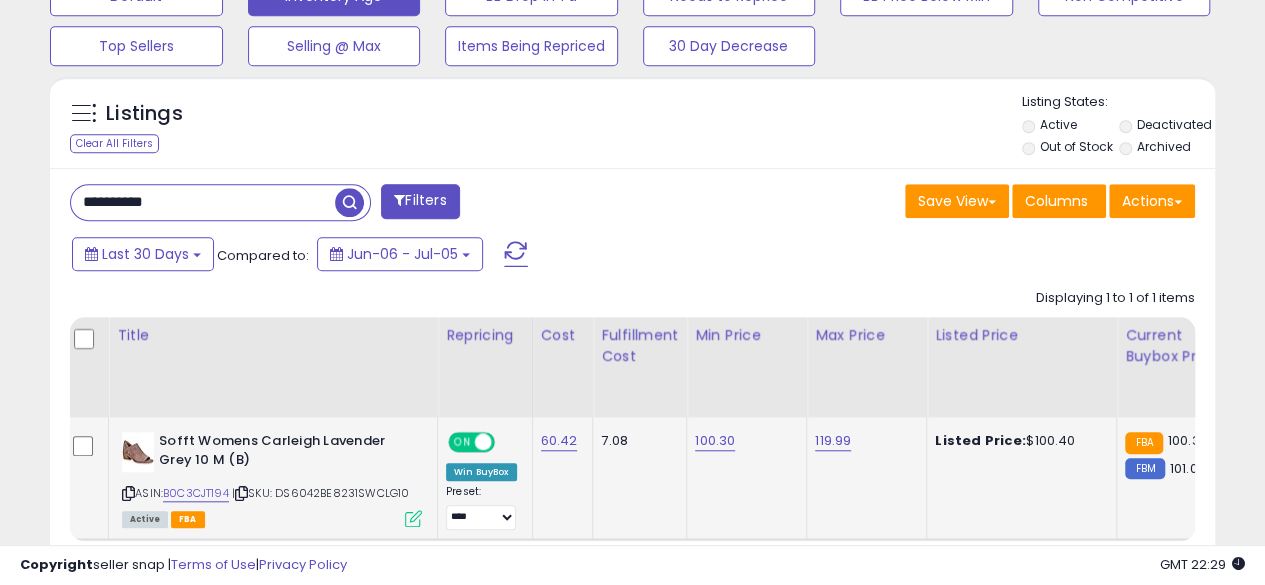 click on "**********" at bounding box center [203, 202] 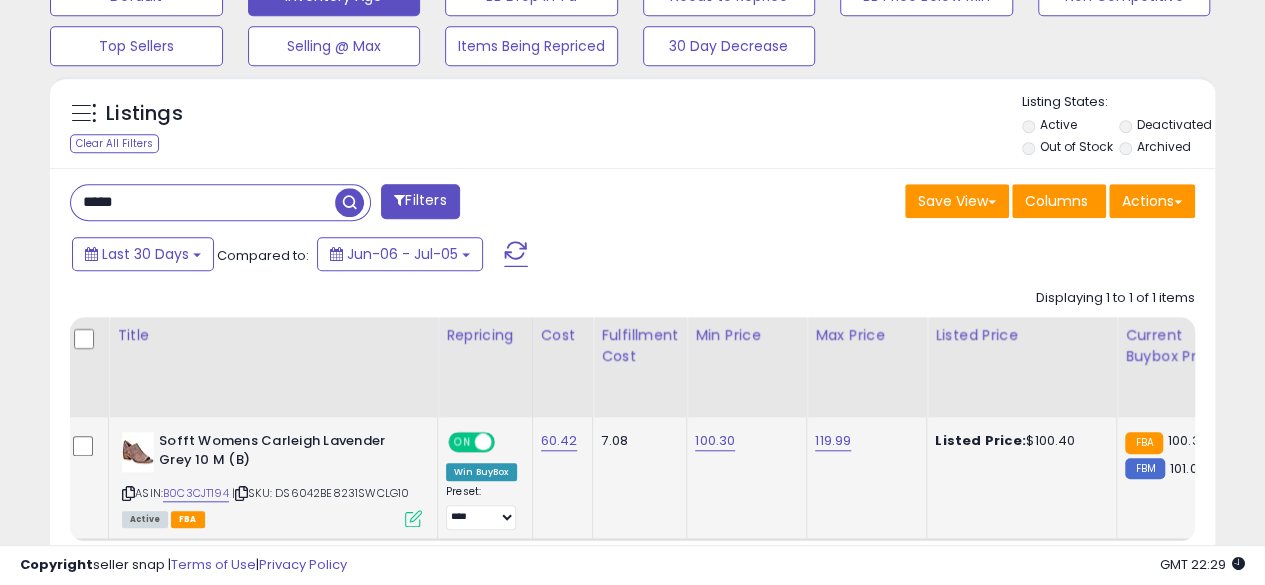 type on "**********" 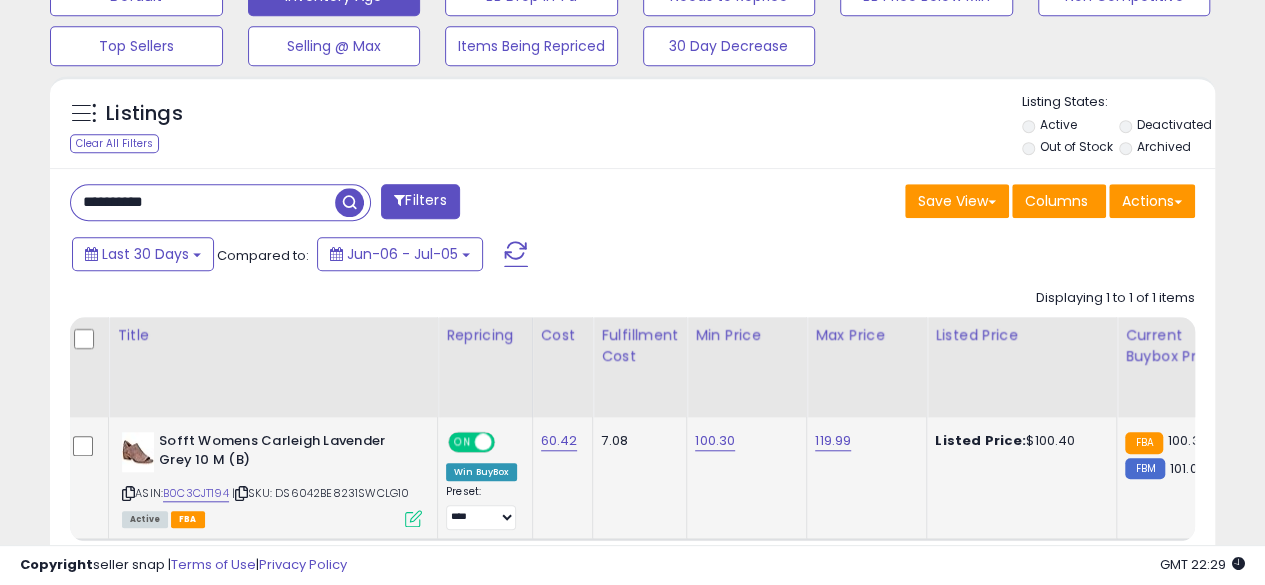 click at bounding box center (349, 202) 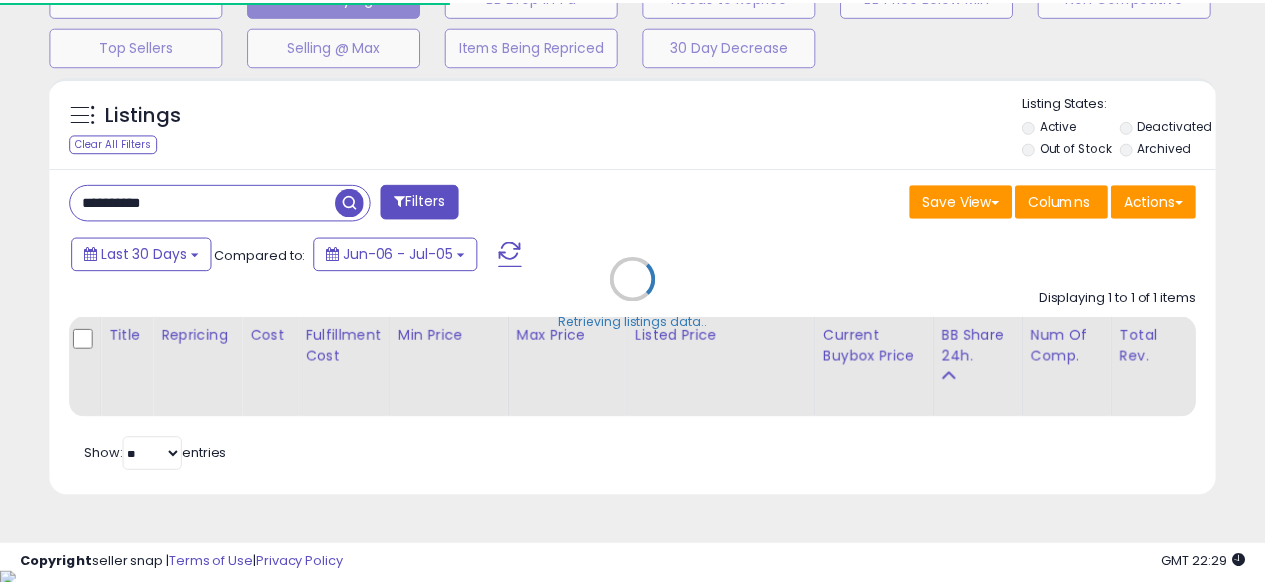 scroll, scrollTop: 410, scrollLeft: 674, axis: both 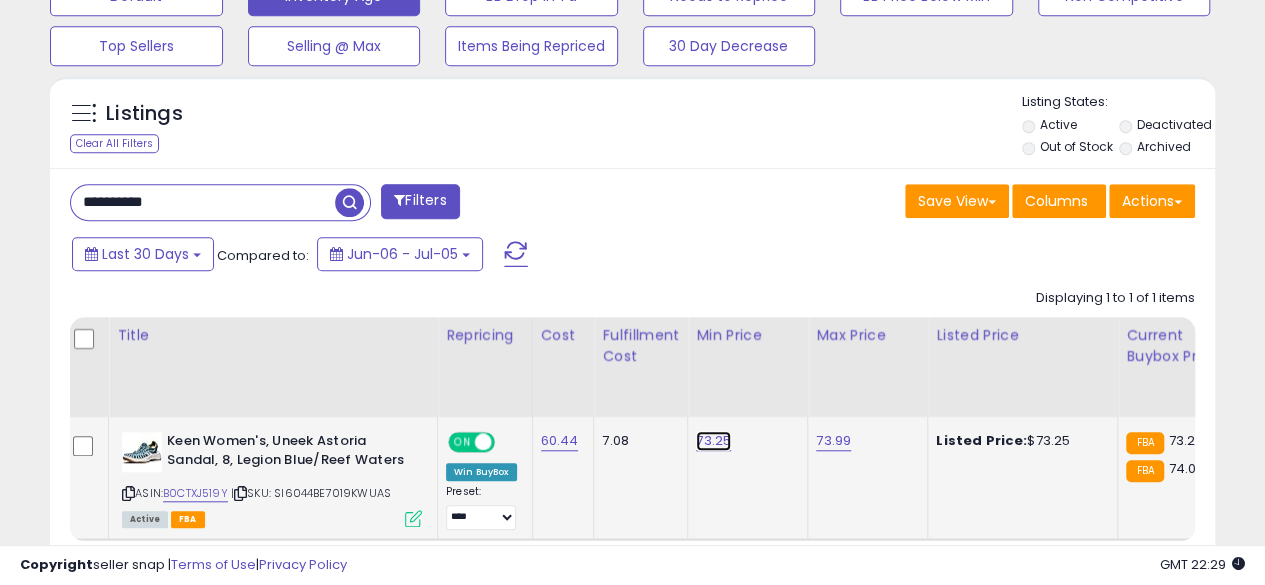 click on "73.25" at bounding box center [713, 441] 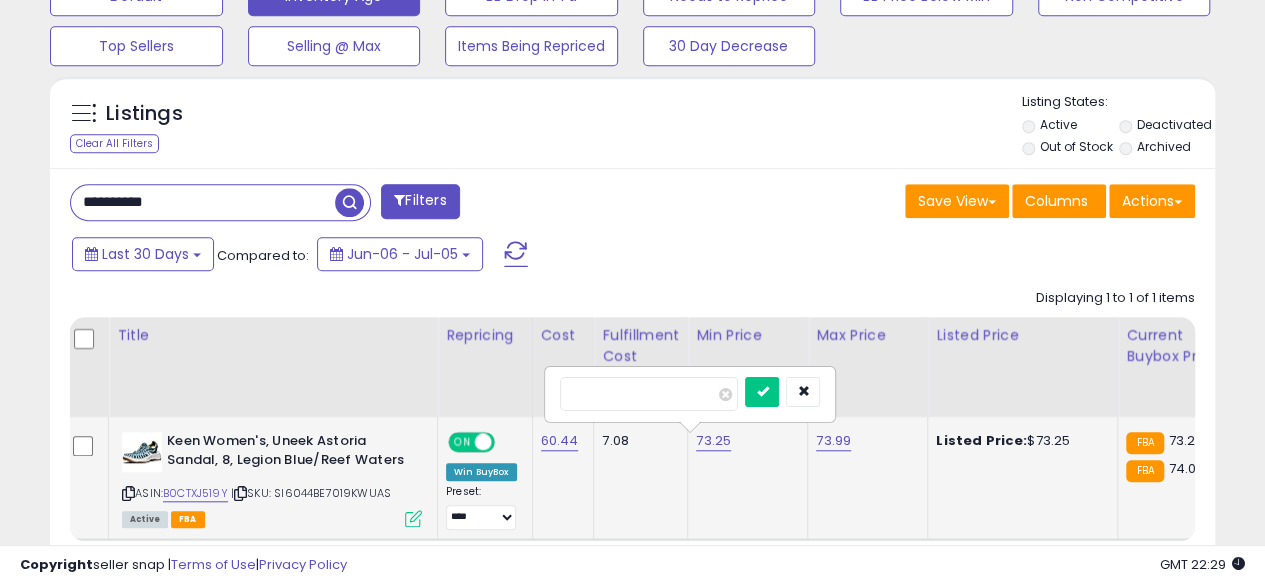 type on "*****" 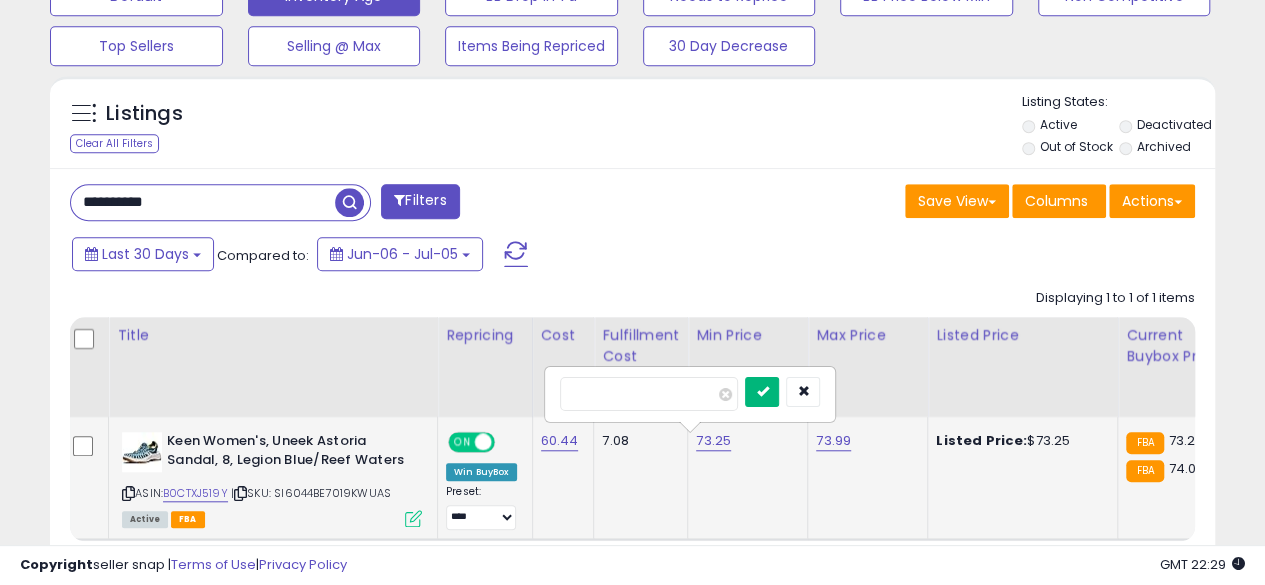 click at bounding box center [762, 391] 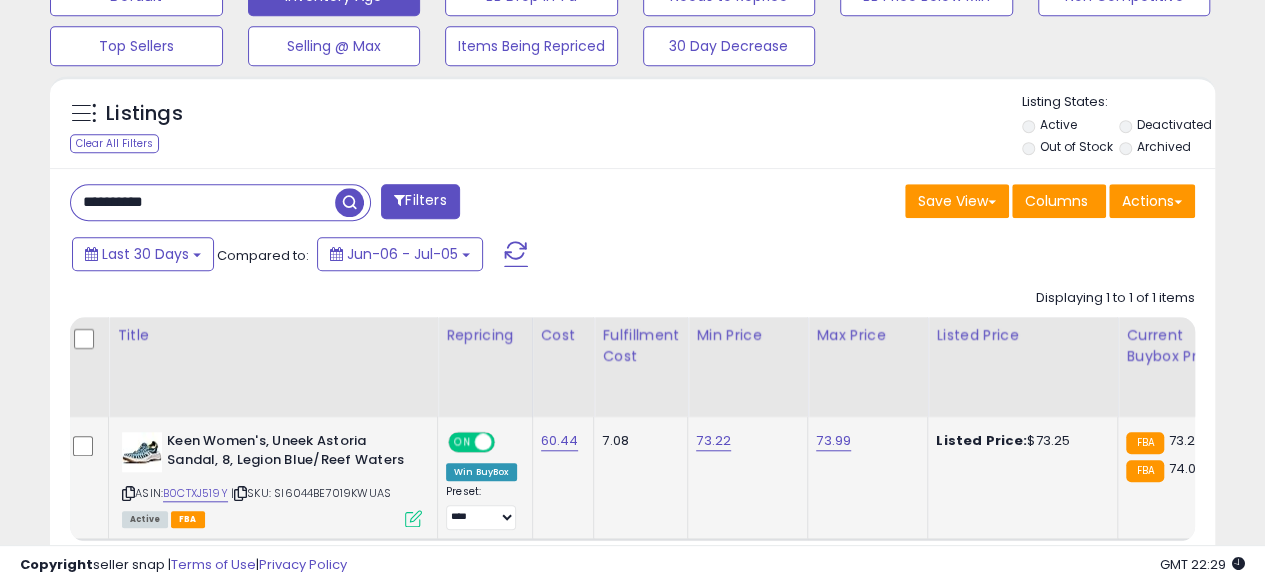 click on "**********" at bounding box center (203, 202) 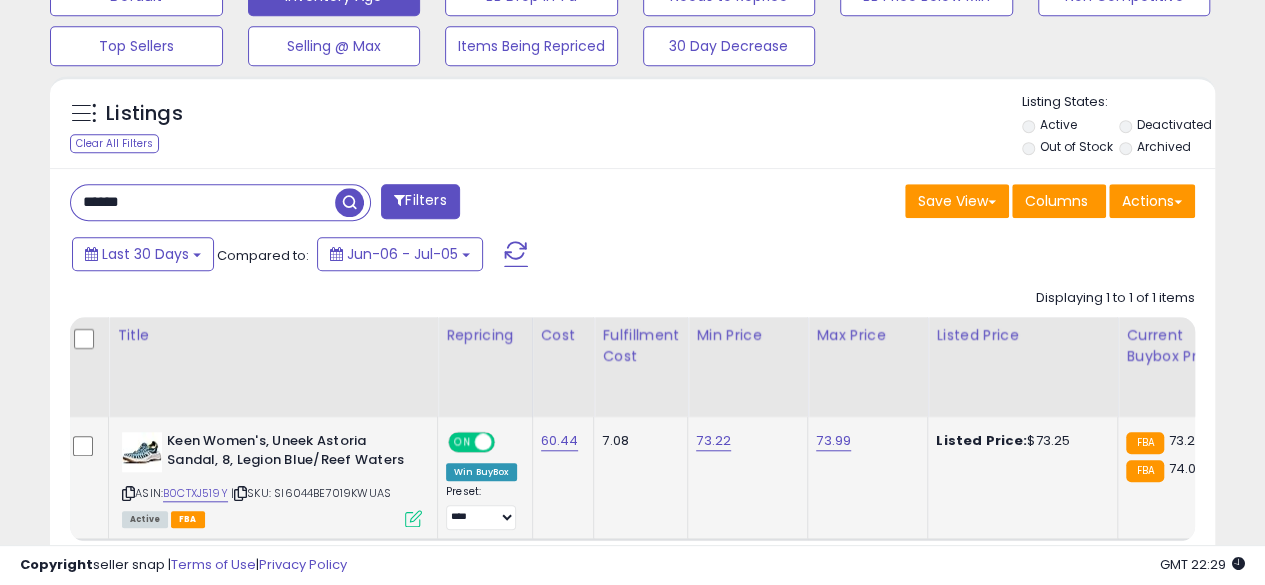 type on "**********" 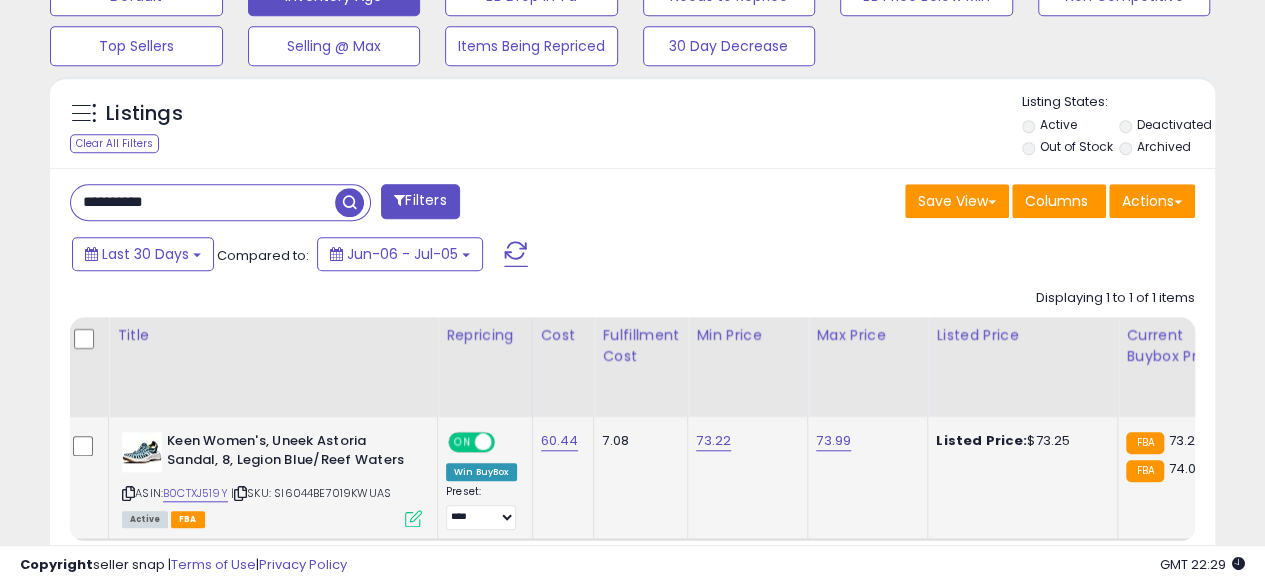 click at bounding box center (349, 202) 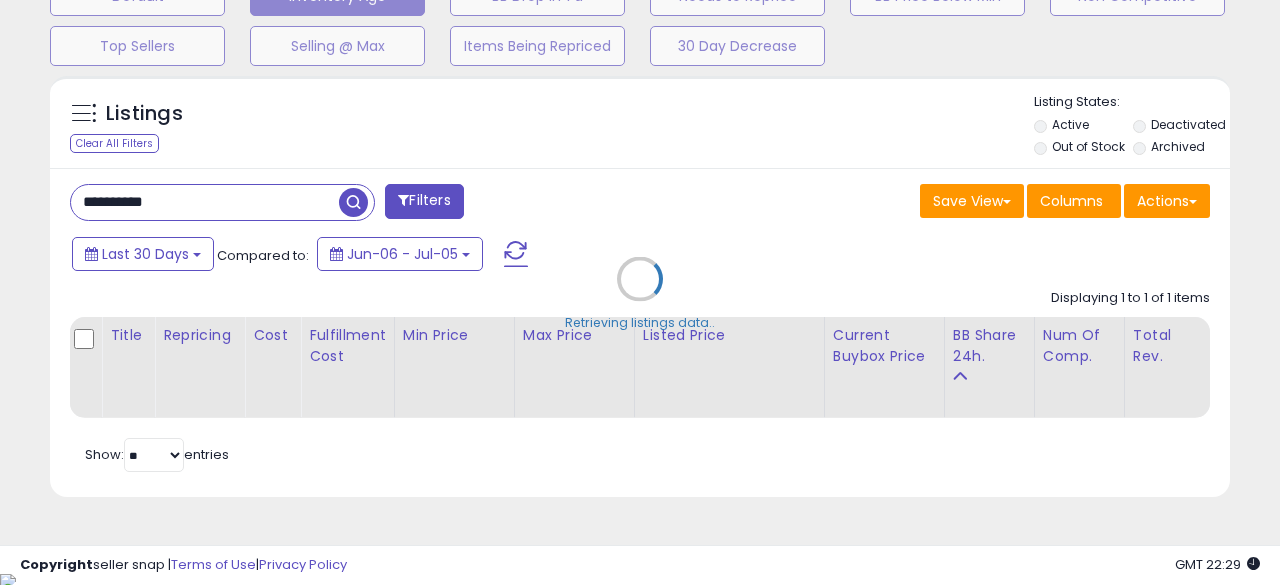scroll, scrollTop: 999590, scrollLeft: 999317, axis: both 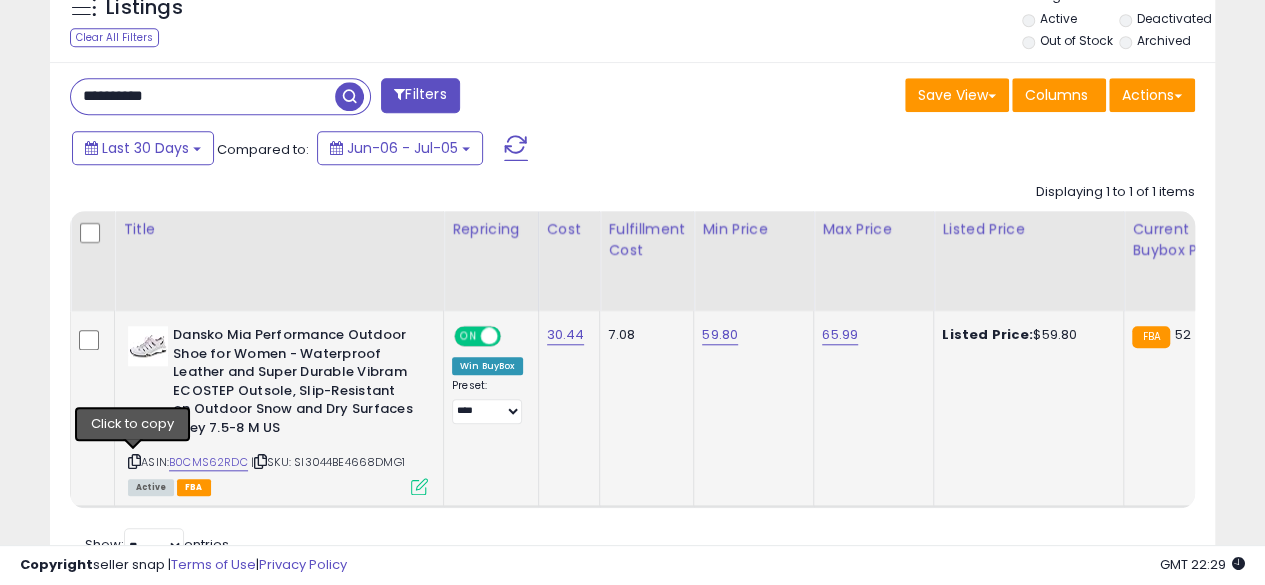 click at bounding box center [134, 461] 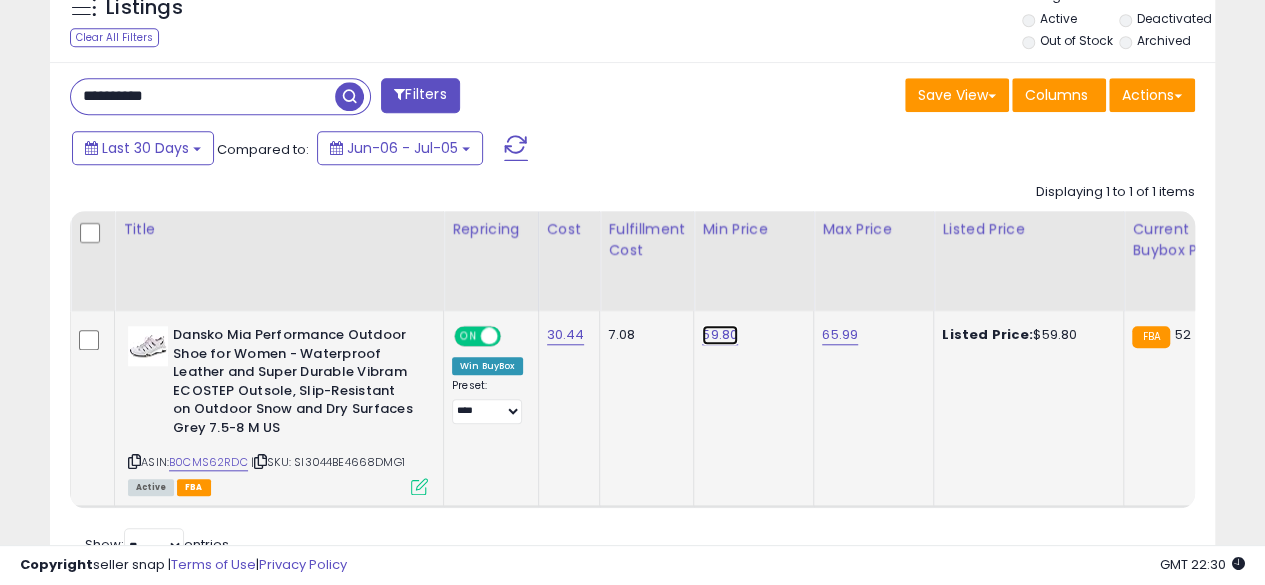 click on "59.80" at bounding box center (720, 335) 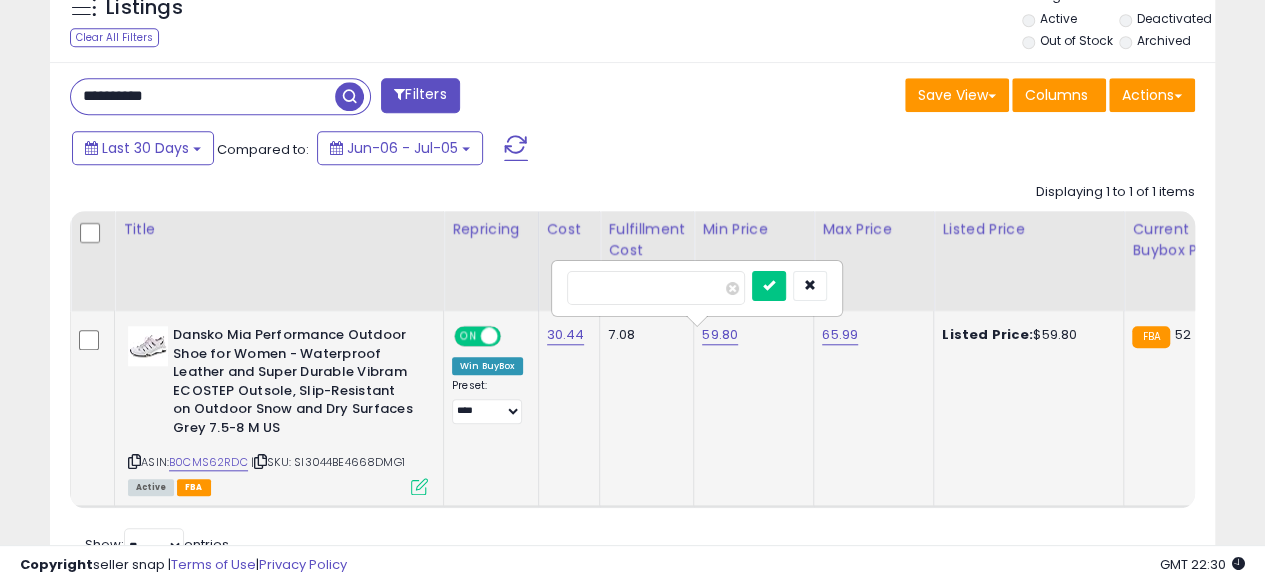 type on "*" 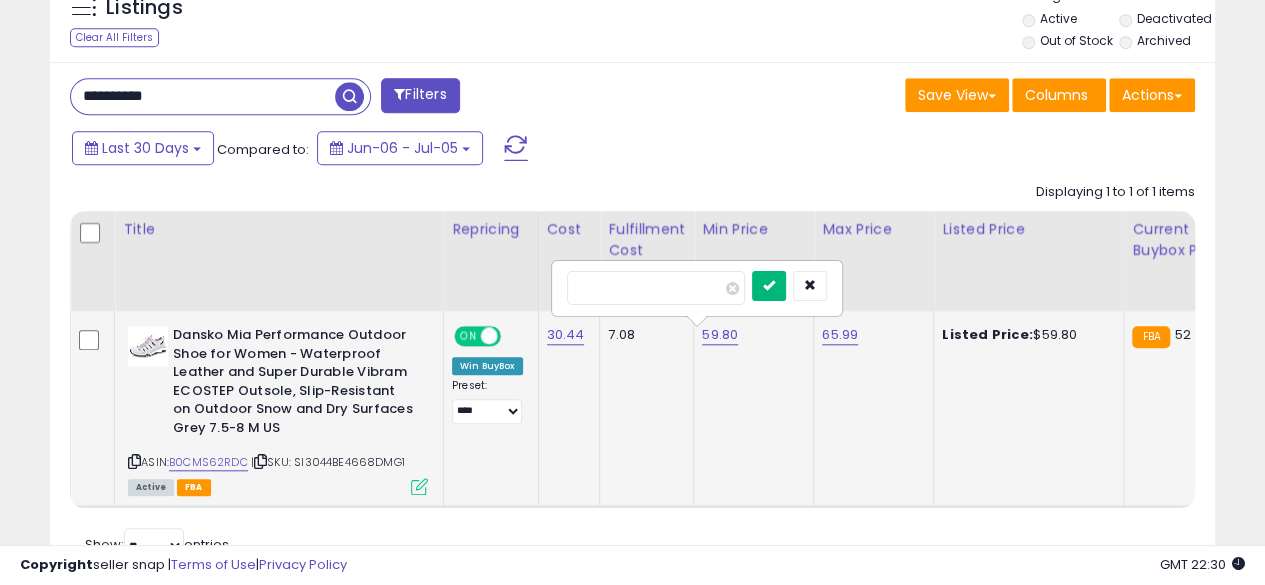 type on "*****" 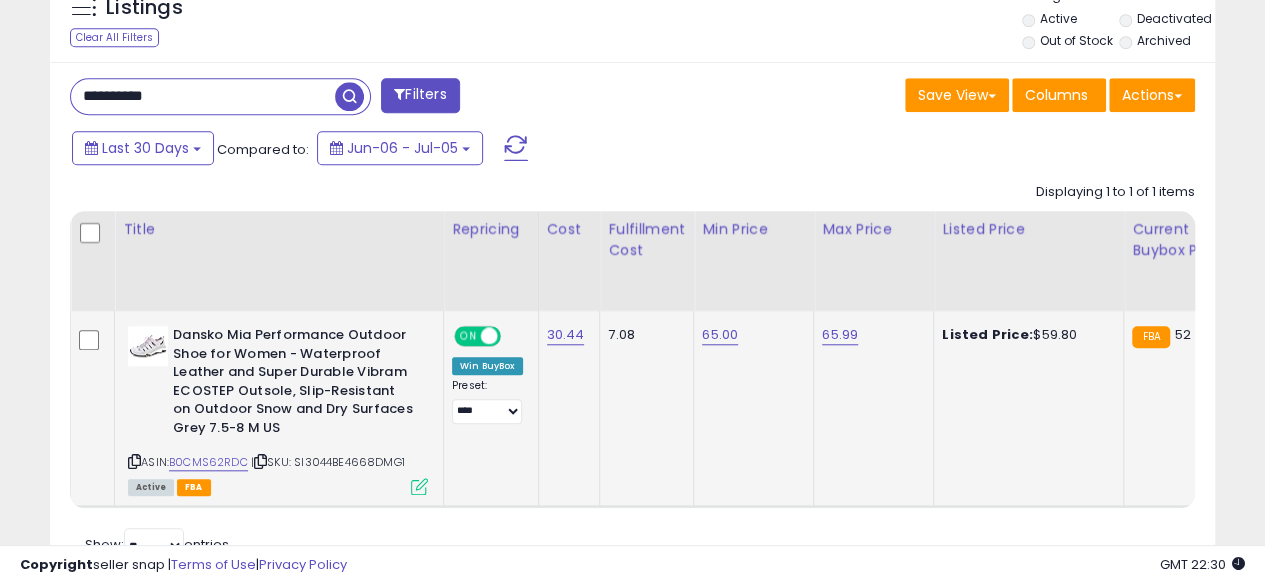 click on "**********" at bounding box center [203, 96] 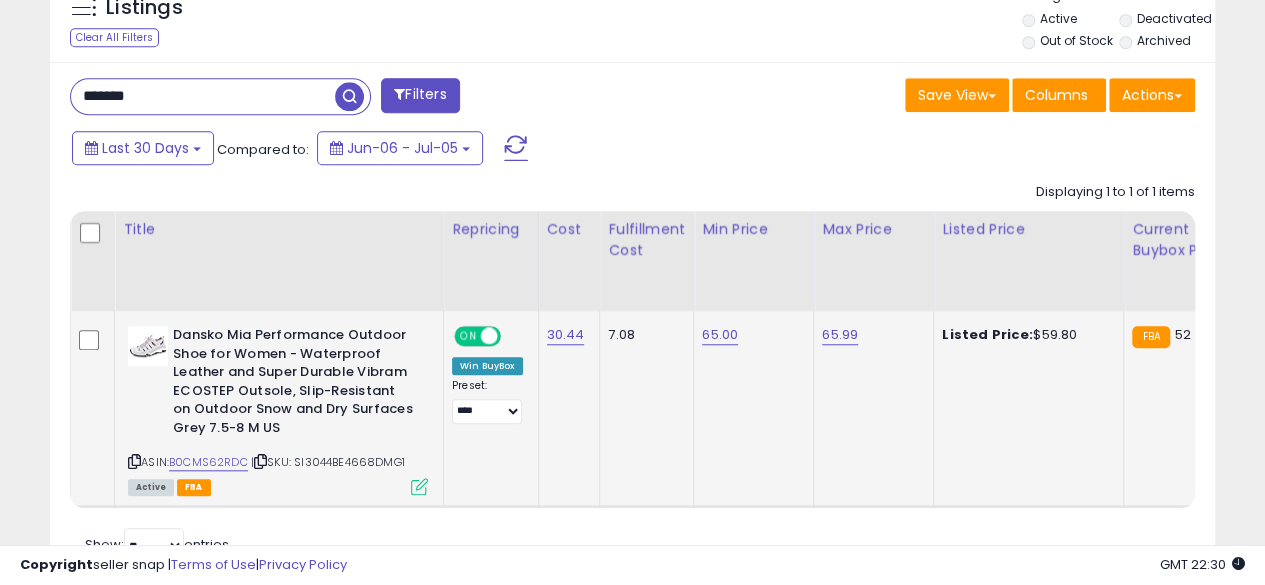 type on "**********" 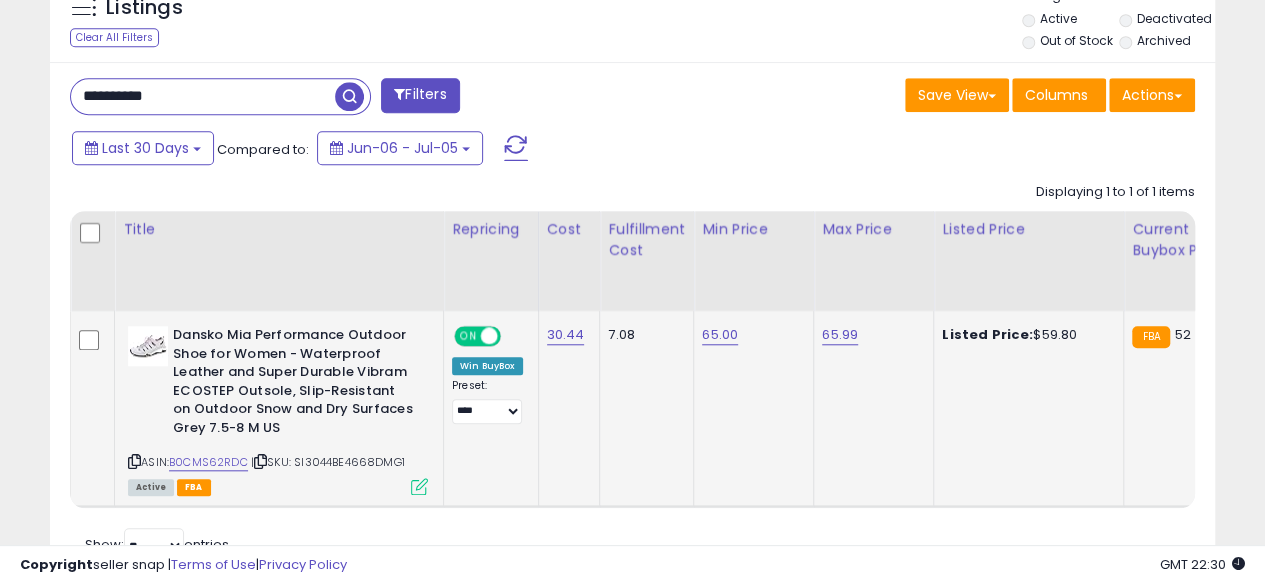click at bounding box center [349, 96] 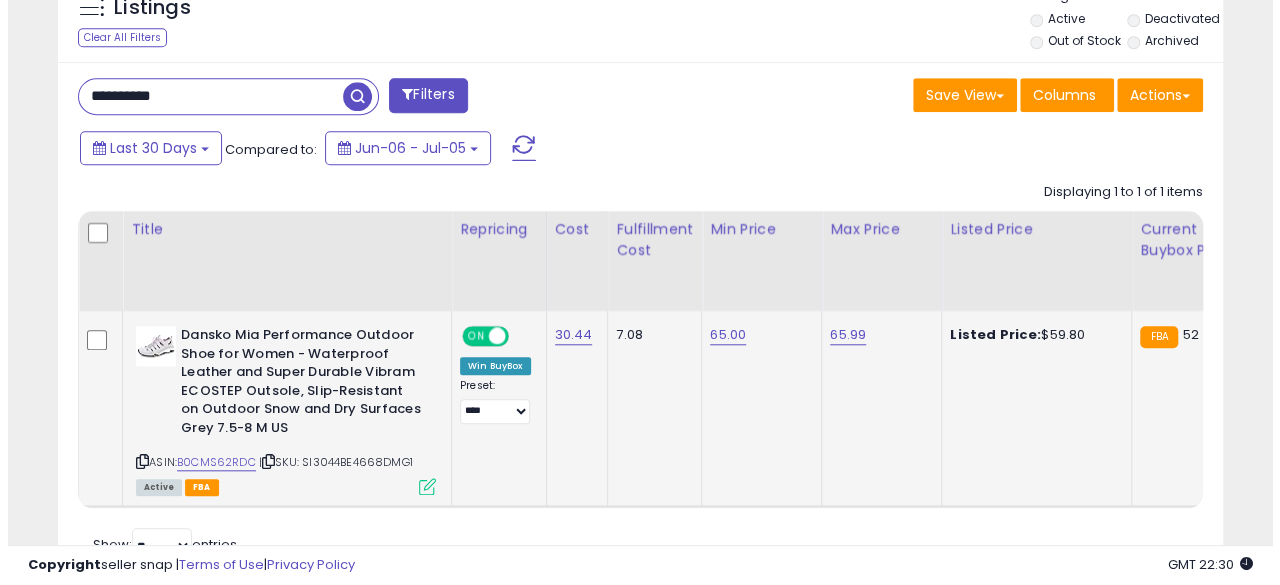 scroll, scrollTop: 654, scrollLeft: 0, axis: vertical 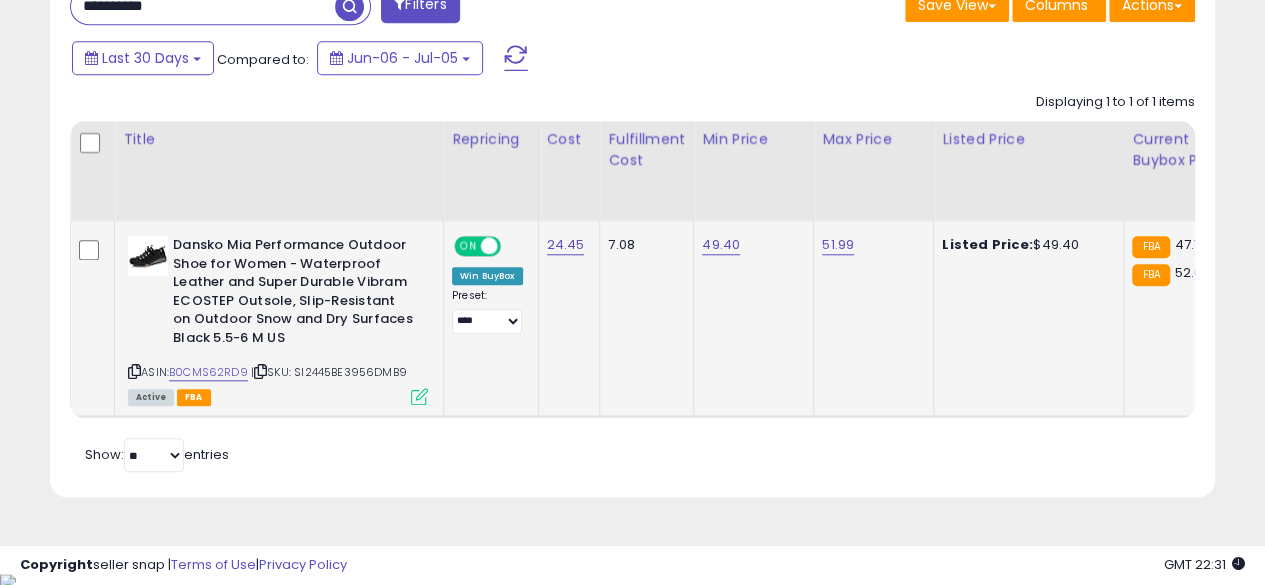 click at bounding box center [134, 371] 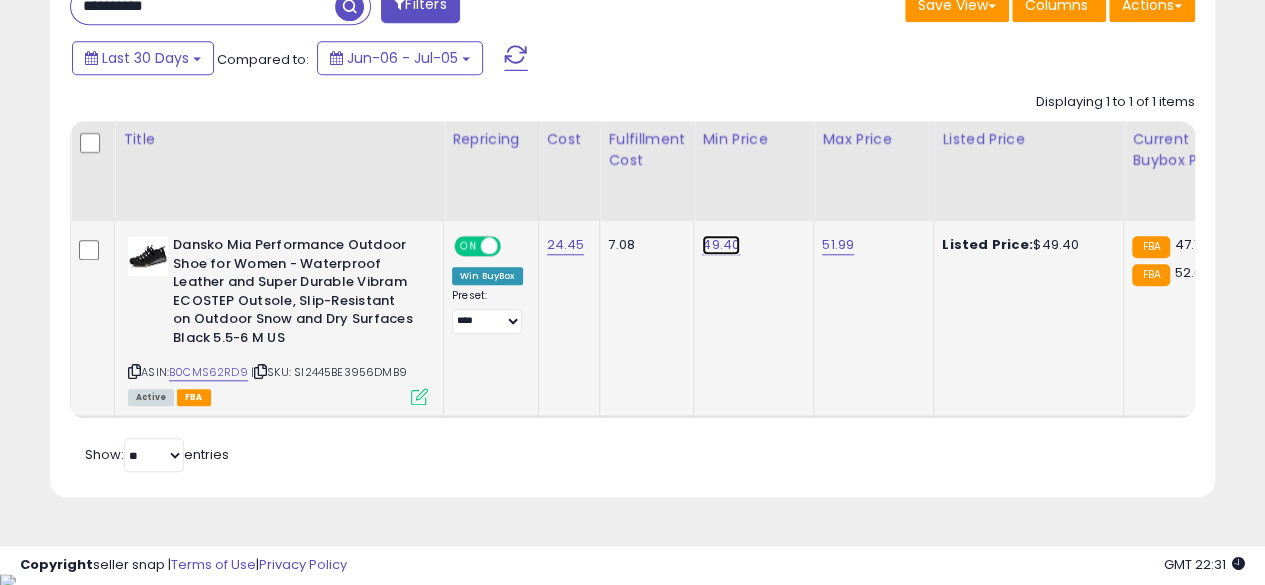 click on "49.40" at bounding box center [721, 245] 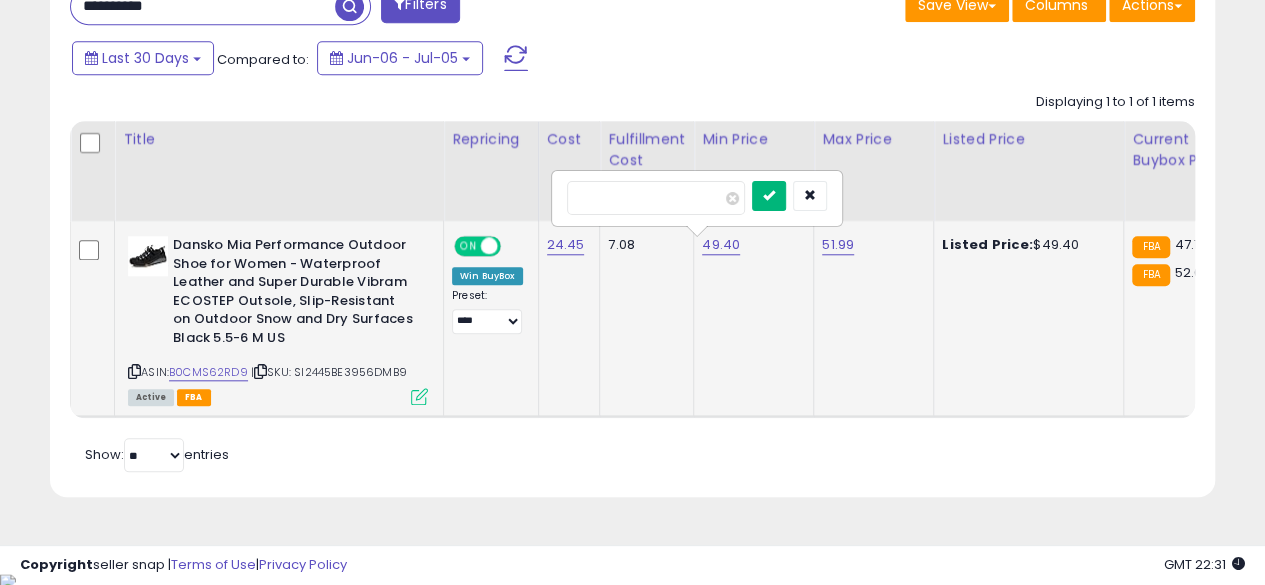 type on "*****" 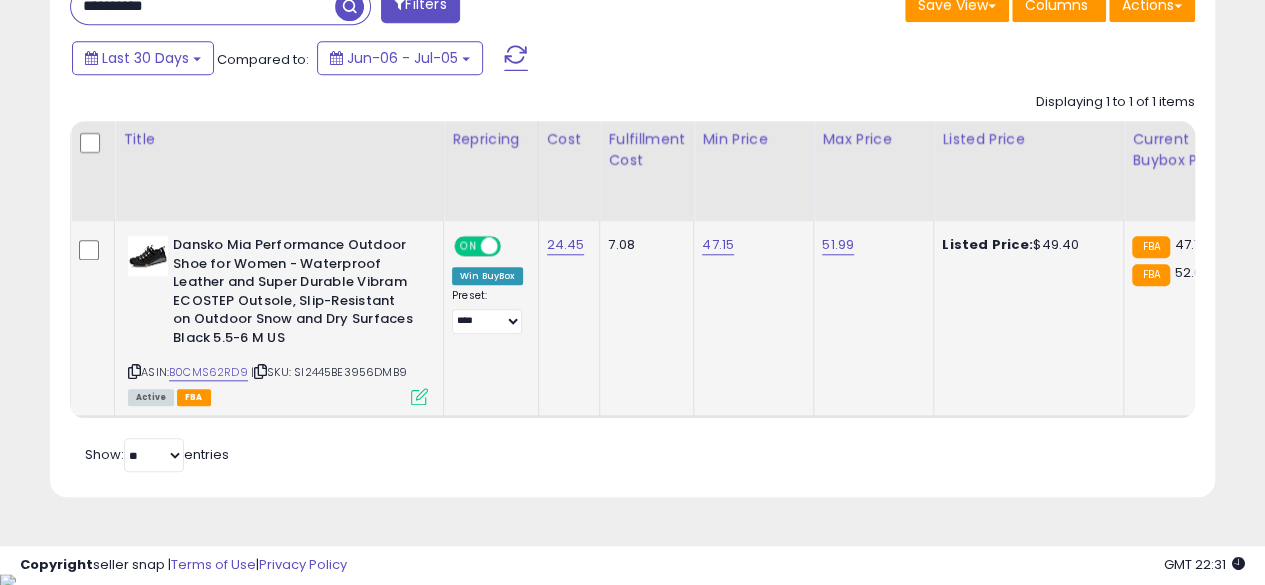 scroll, scrollTop: 773, scrollLeft: 0, axis: vertical 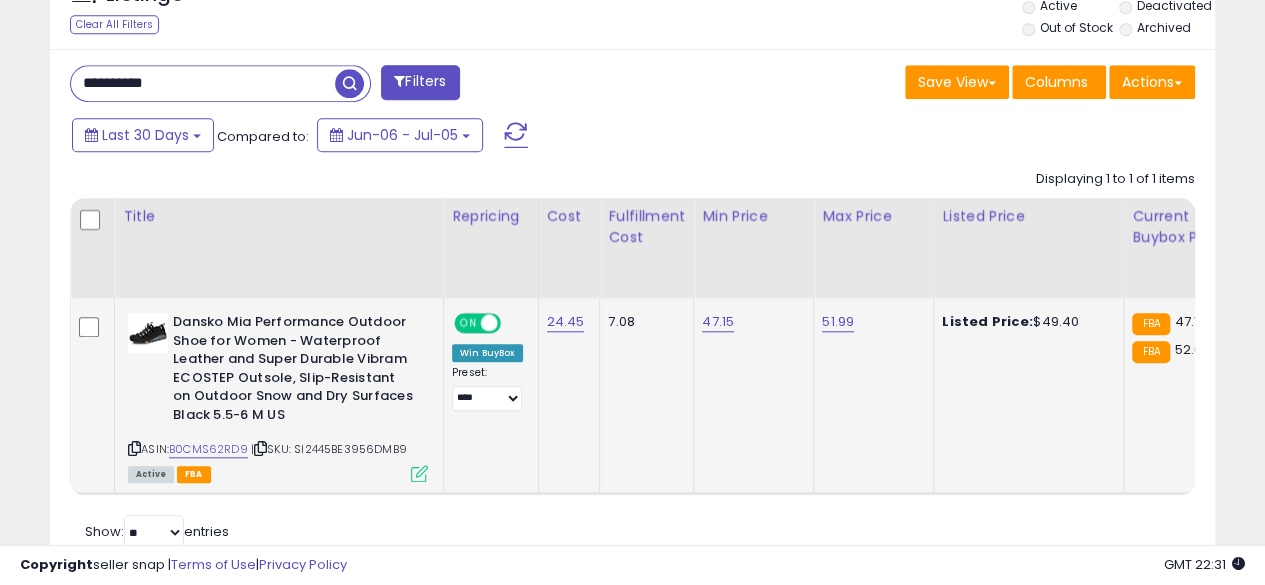click on "**********" at bounding box center (203, 83) 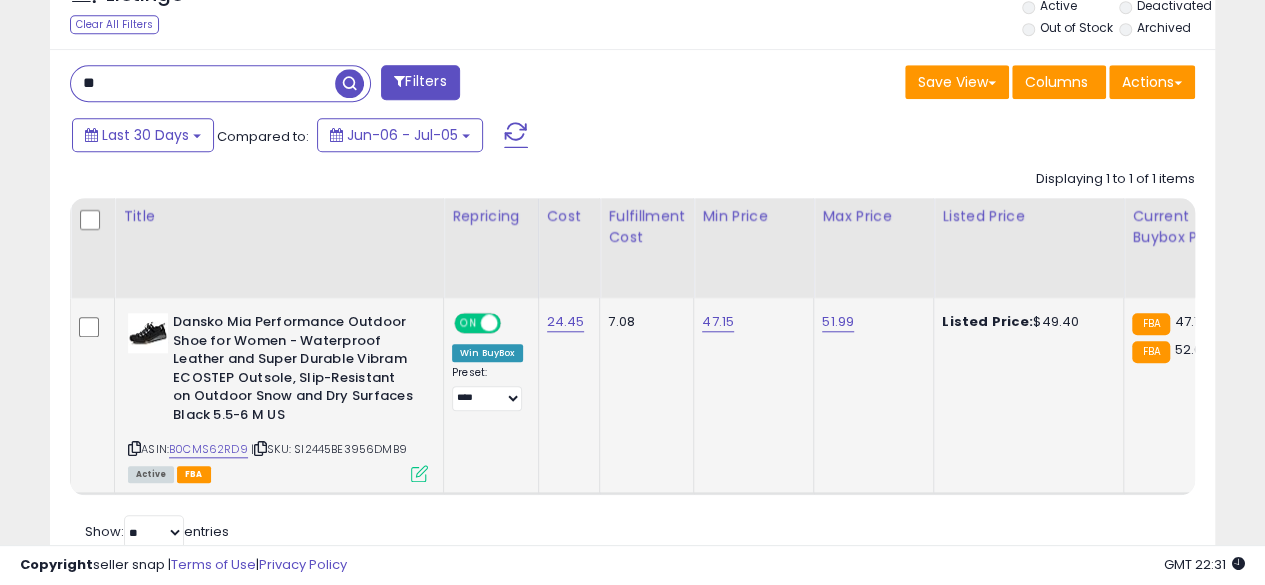 type on "*" 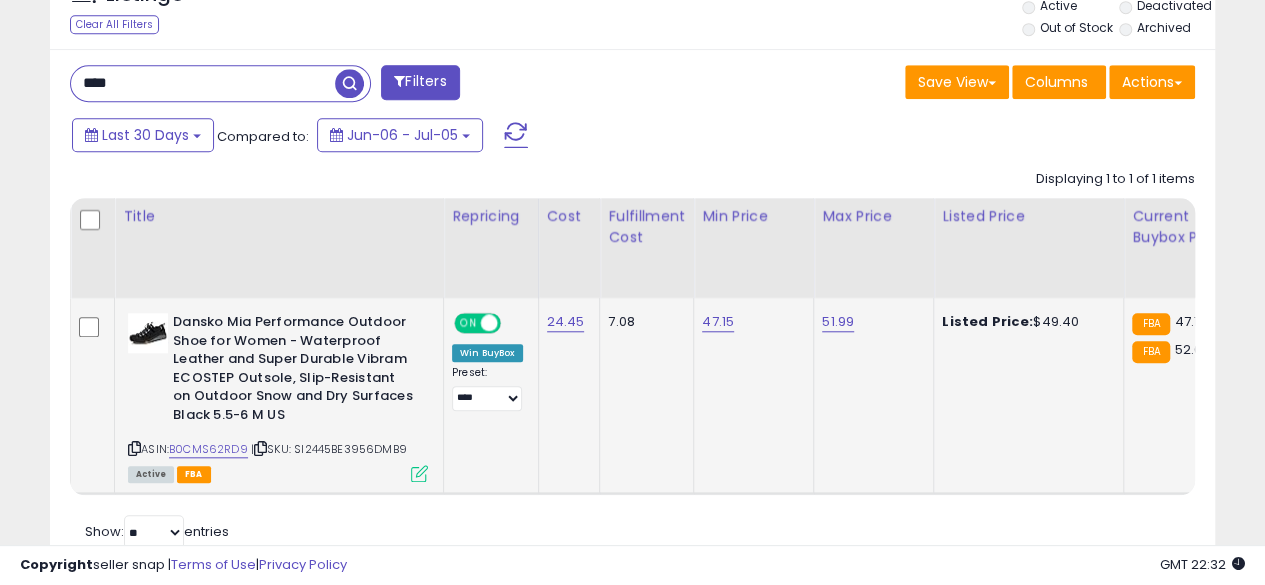 type on "**********" 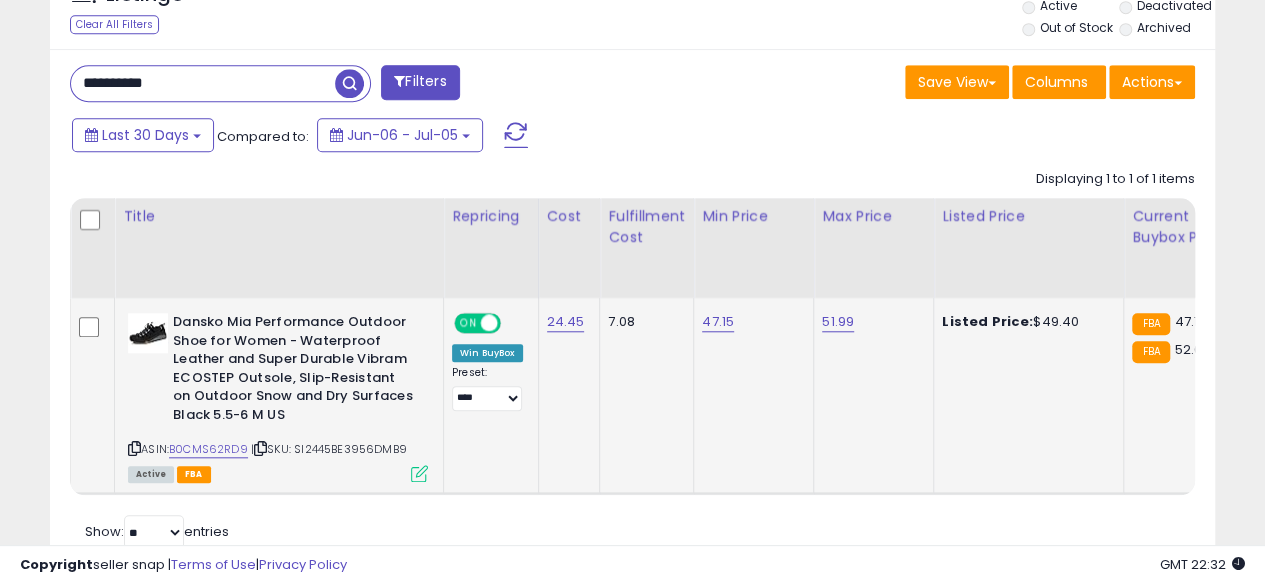 click at bounding box center (349, 83) 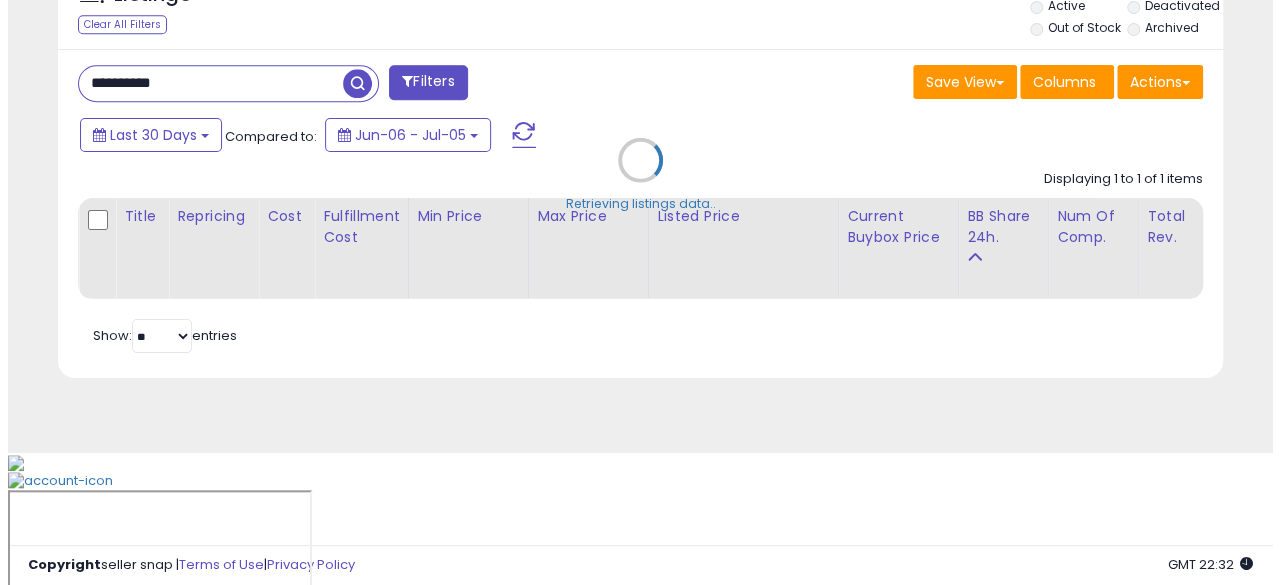 scroll, scrollTop: 654, scrollLeft: 0, axis: vertical 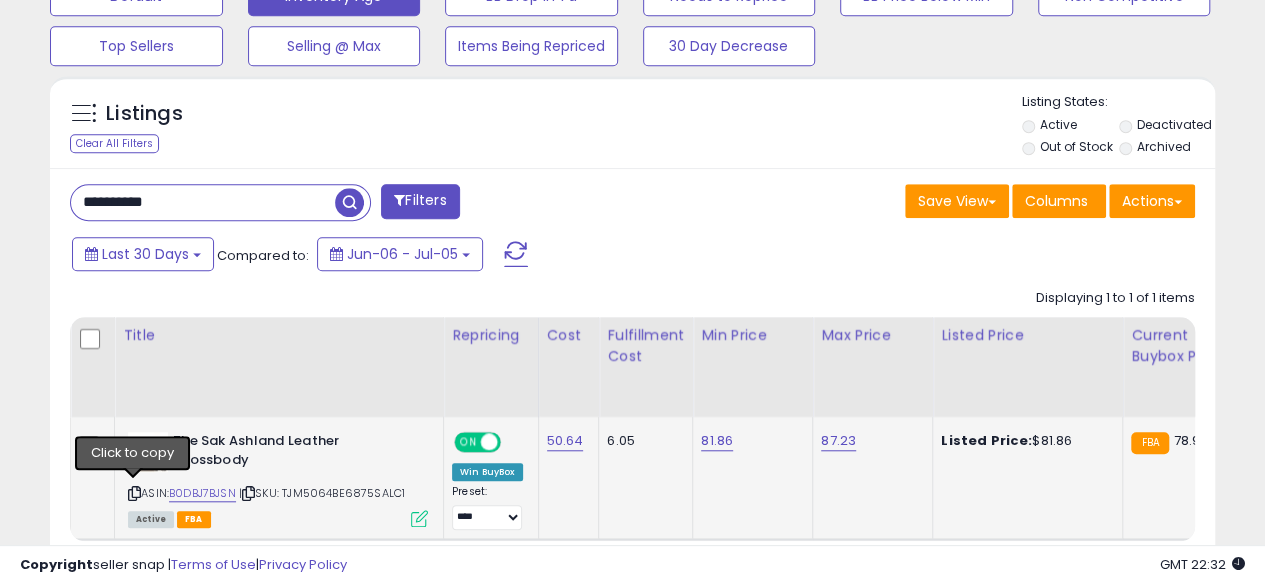 click at bounding box center (134, 493) 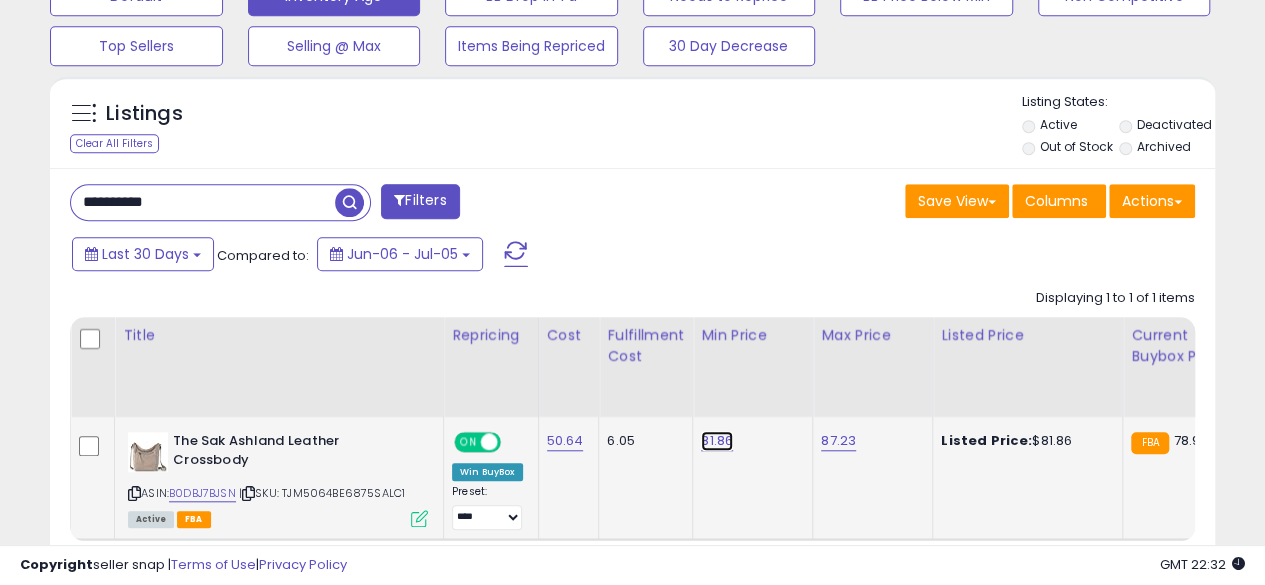 click on "81.86" at bounding box center [717, 441] 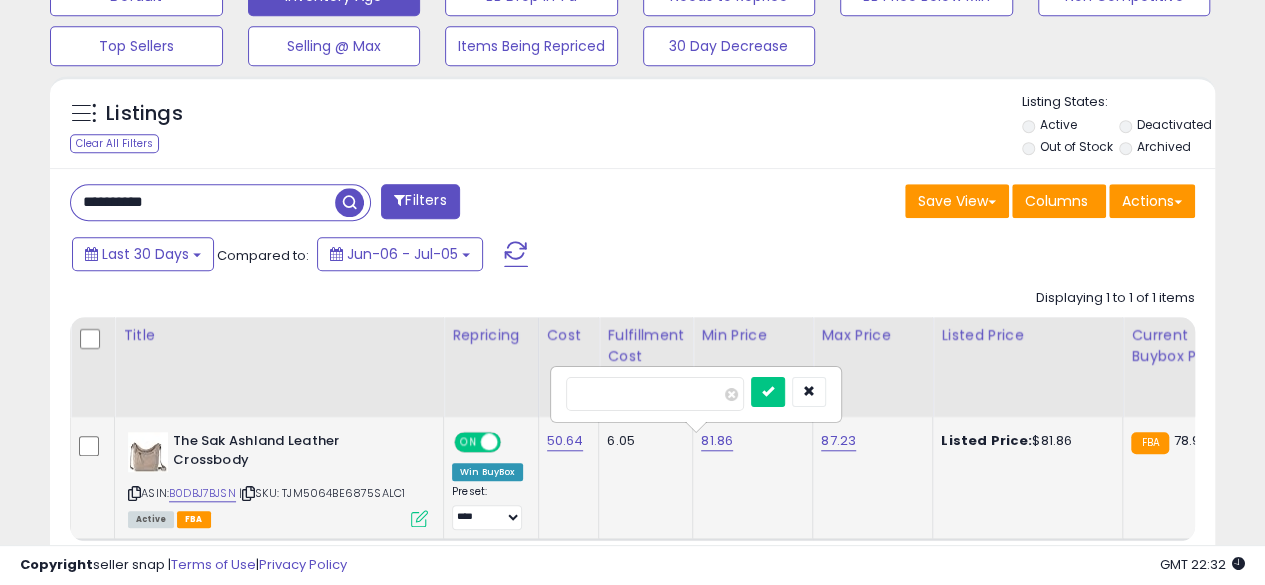 type on "*" 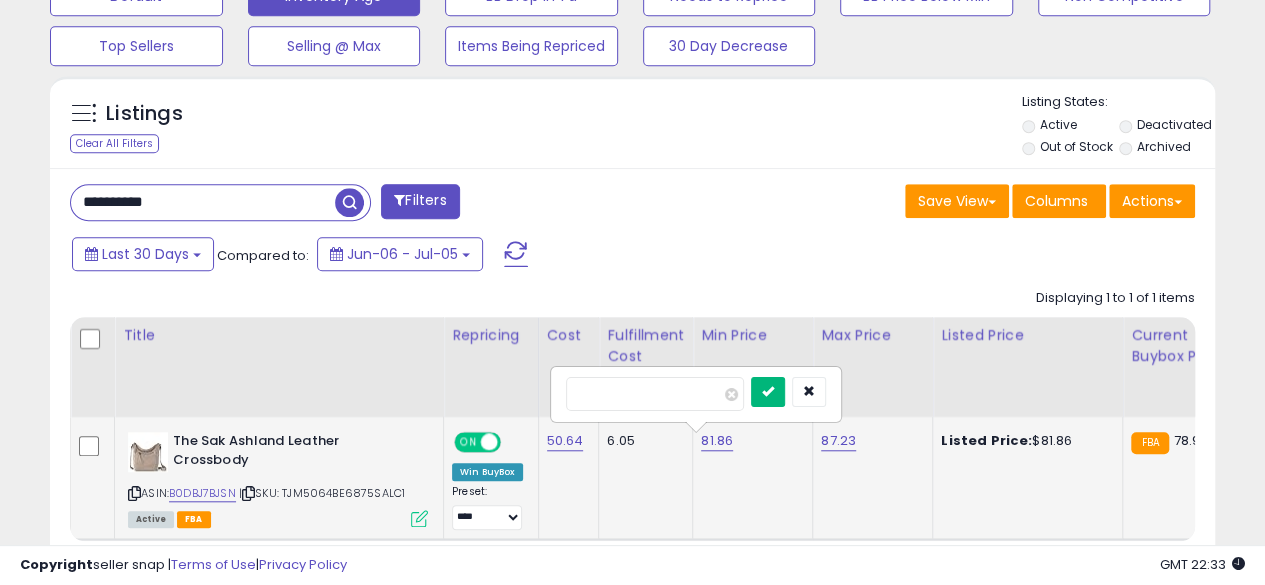 type on "*****" 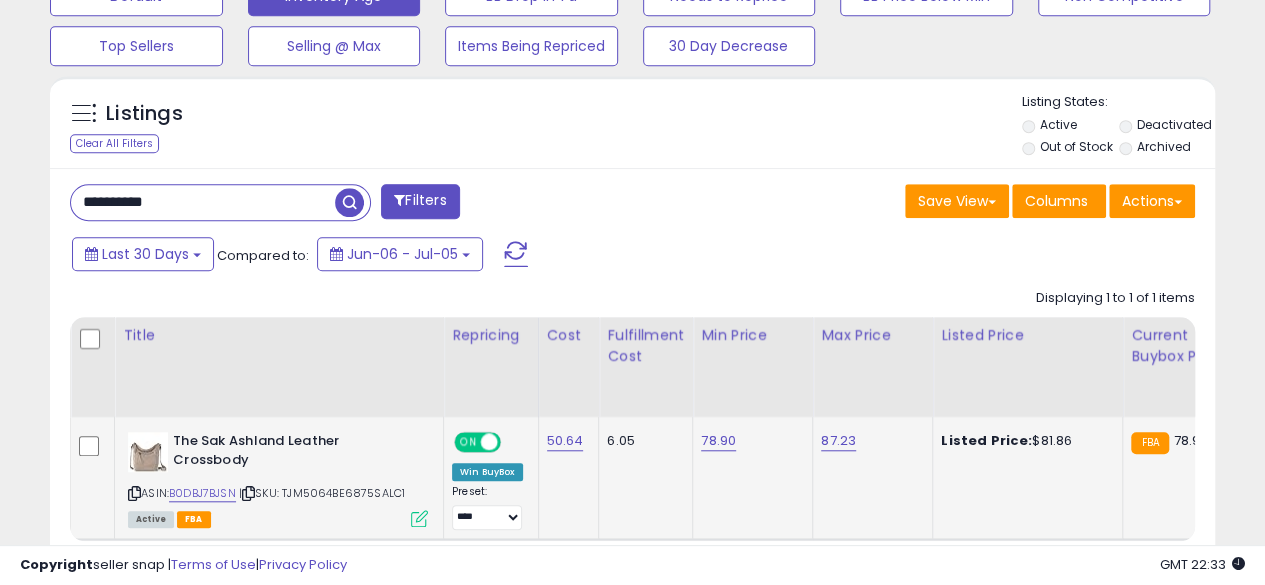 click on "**********" at bounding box center (203, 202) 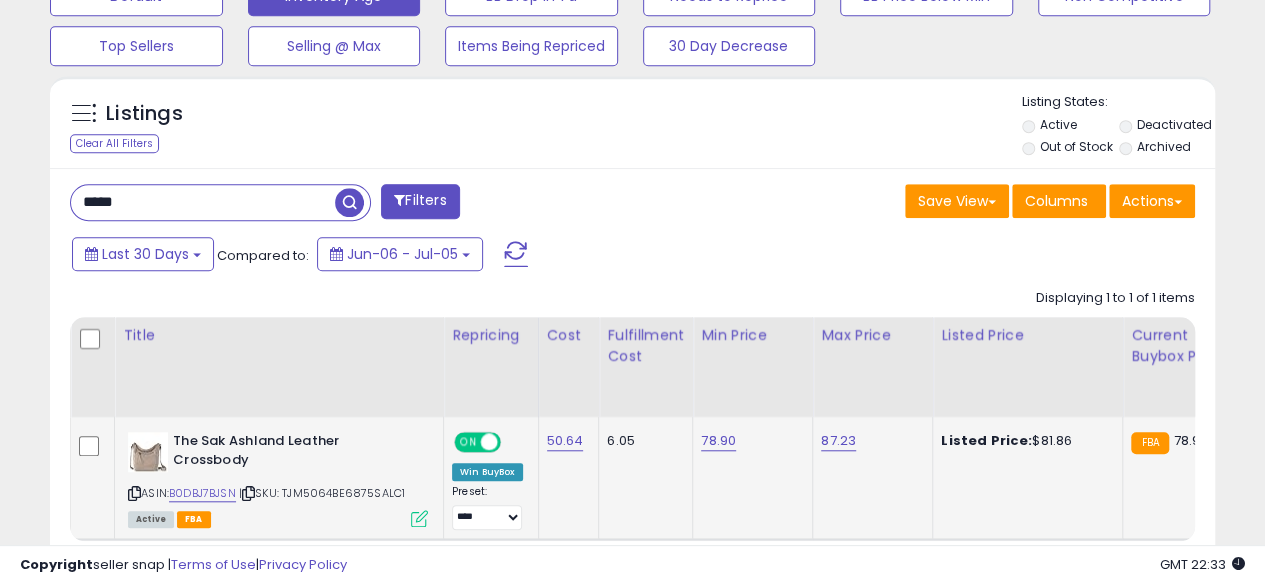 type on "**********" 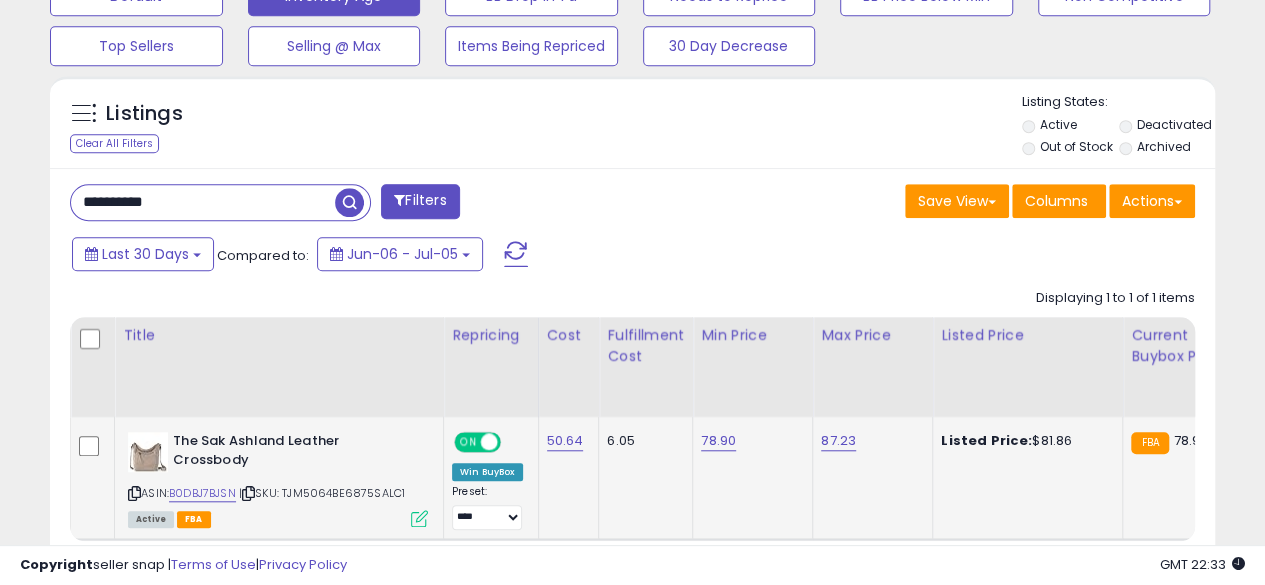 click at bounding box center [349, 202] 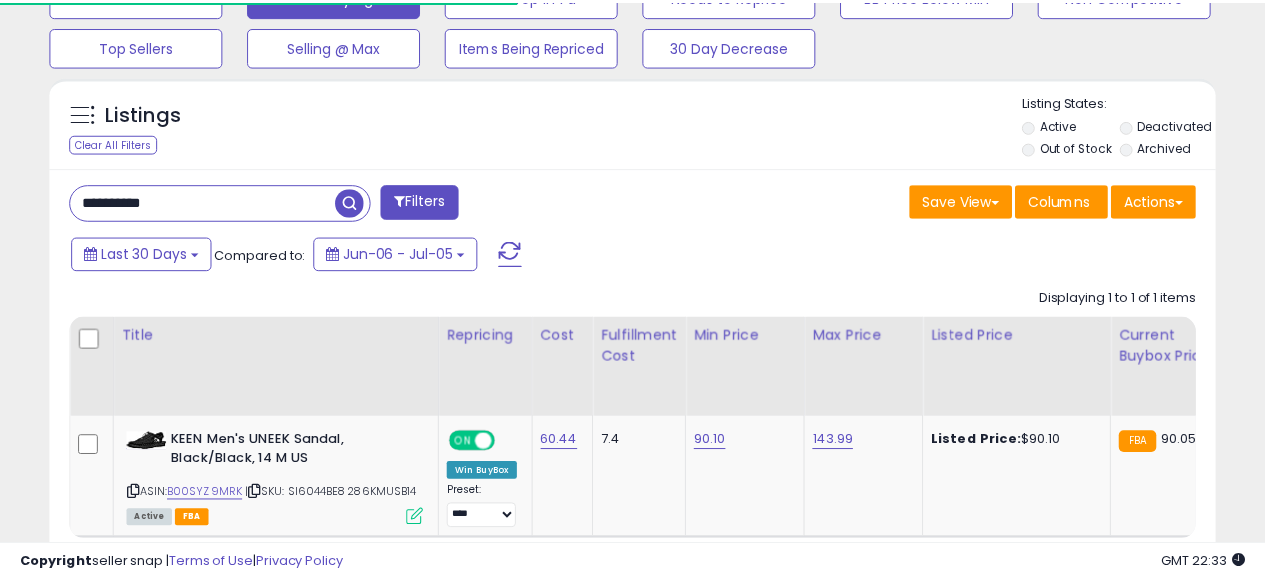 scroll, scrollTop: 410, scrollLeft: 674, axis: both 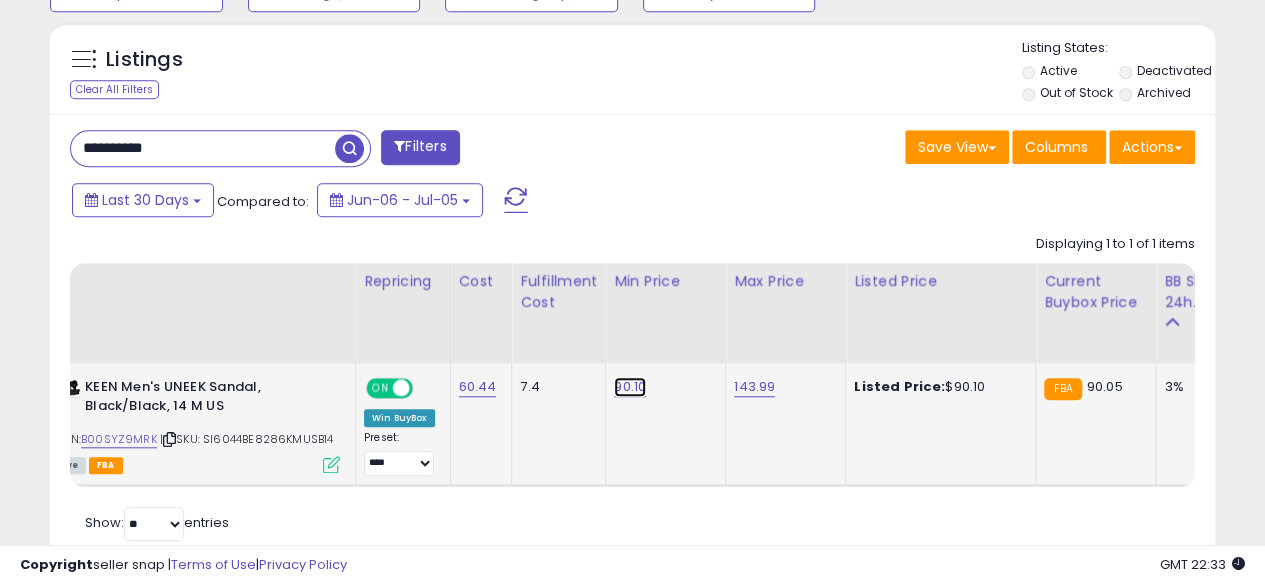 click on "90.10" at bounding box center (630, 387) 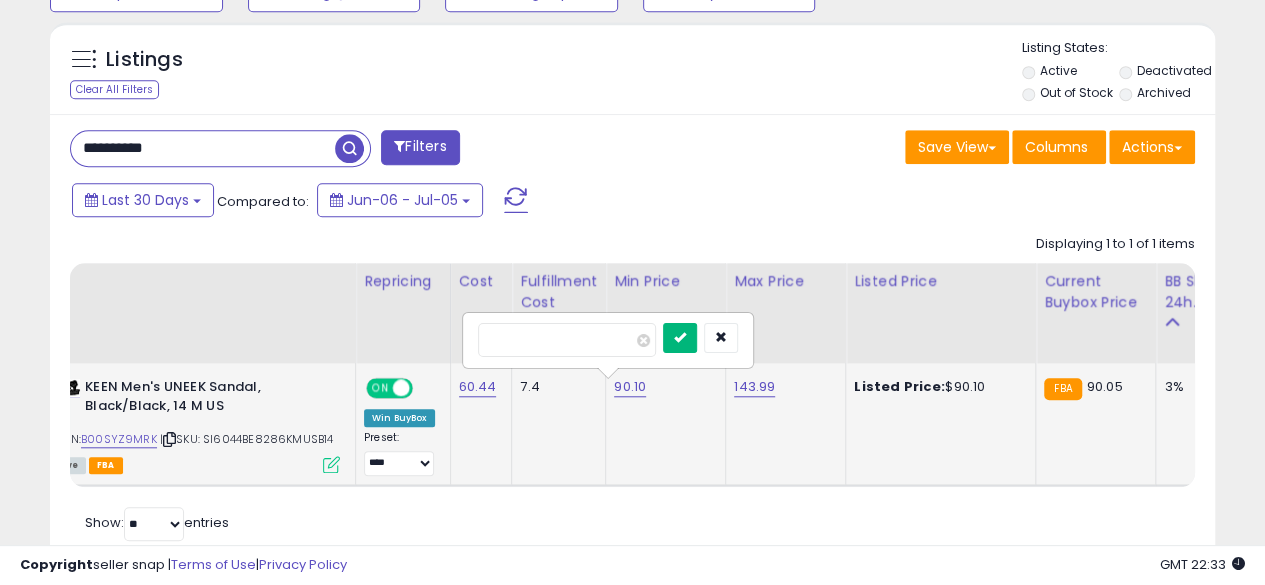 type on "*****" 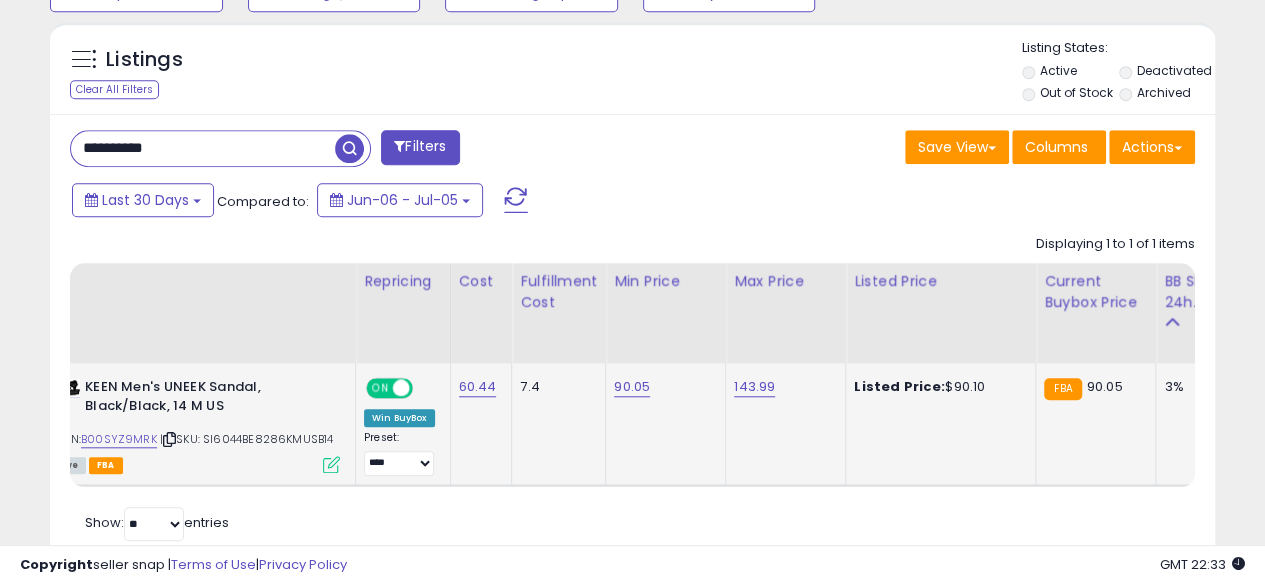 click on "**********" at bounding box center (203, 148) 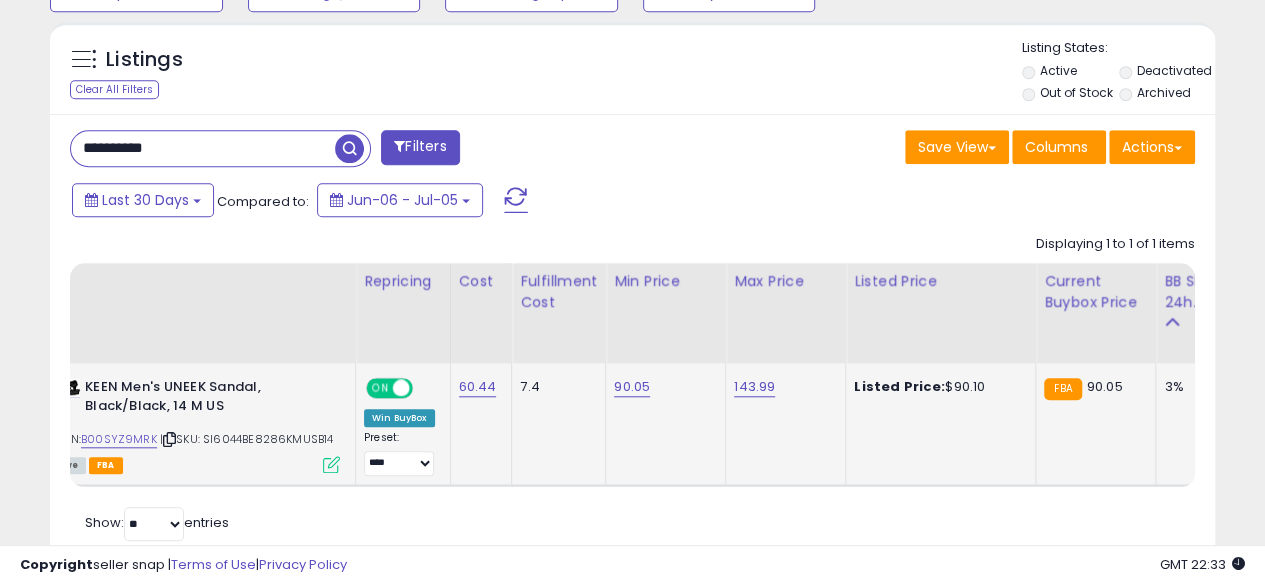 type on "**********" 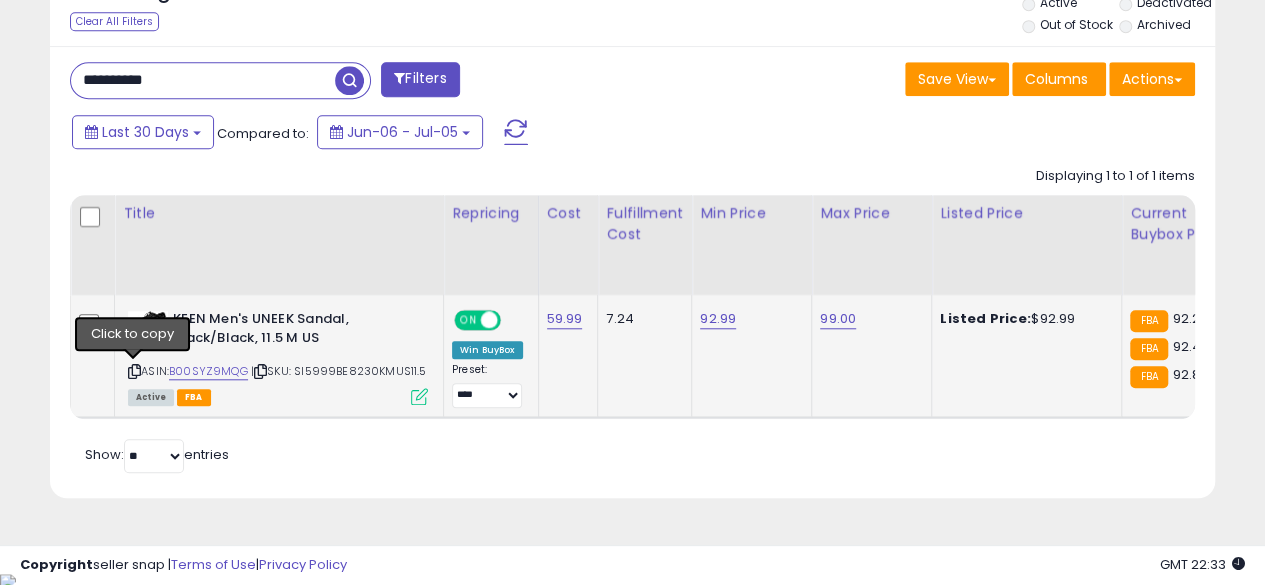 click at bounding box center [134, 371] 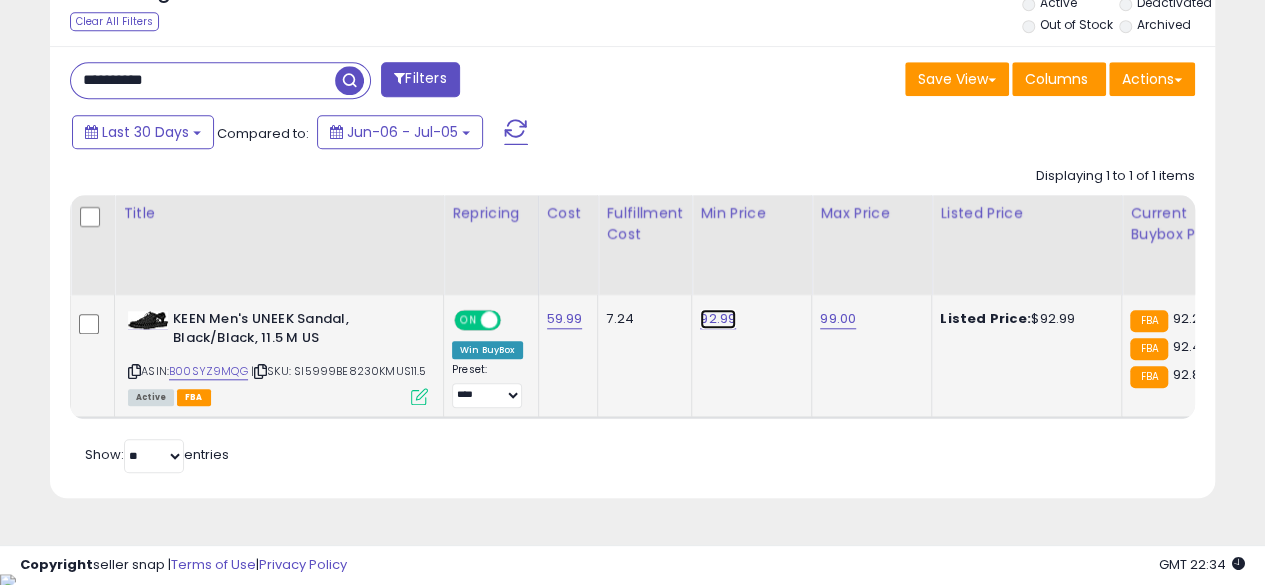 click on "92.99" at bounding box center [718, 319] 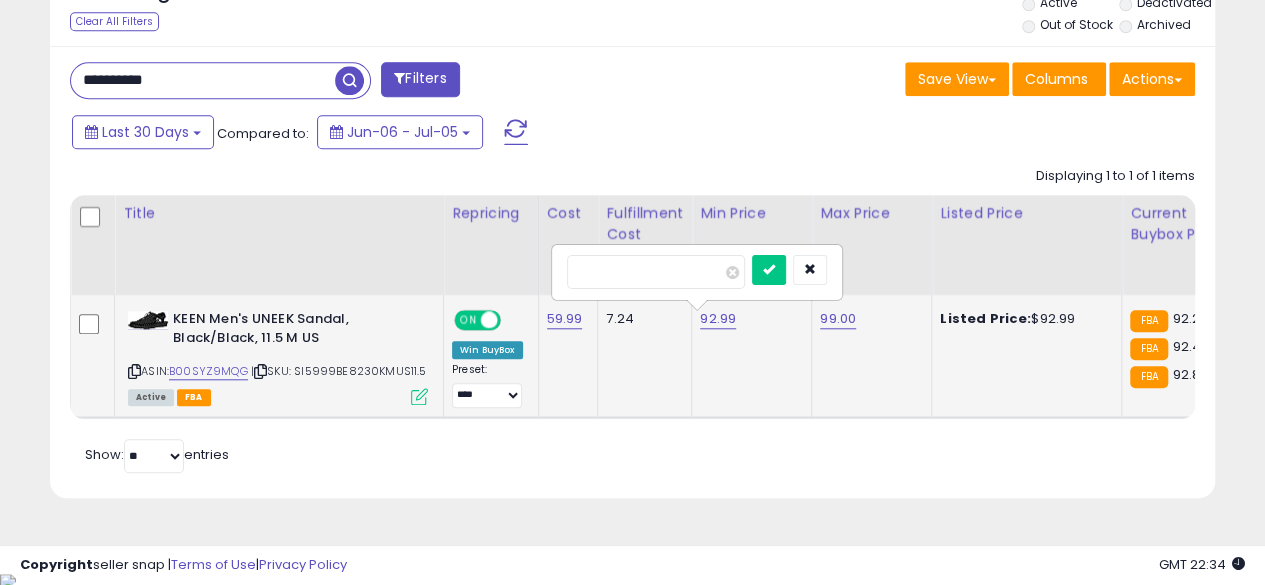 type on "*****" 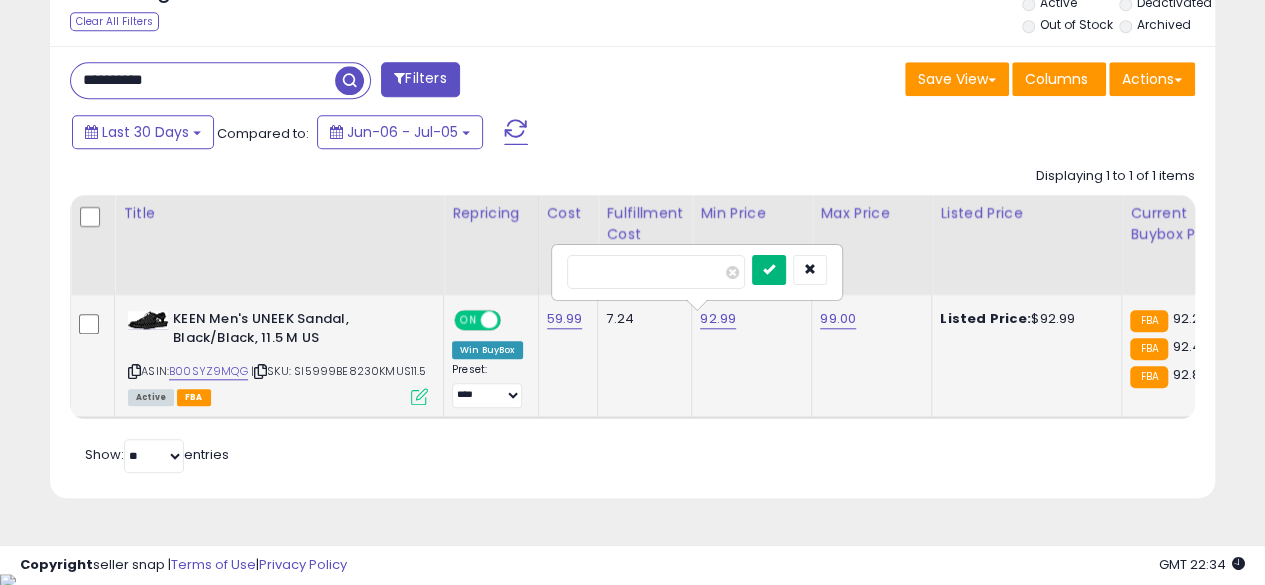 click at bounding box center [769, 270] 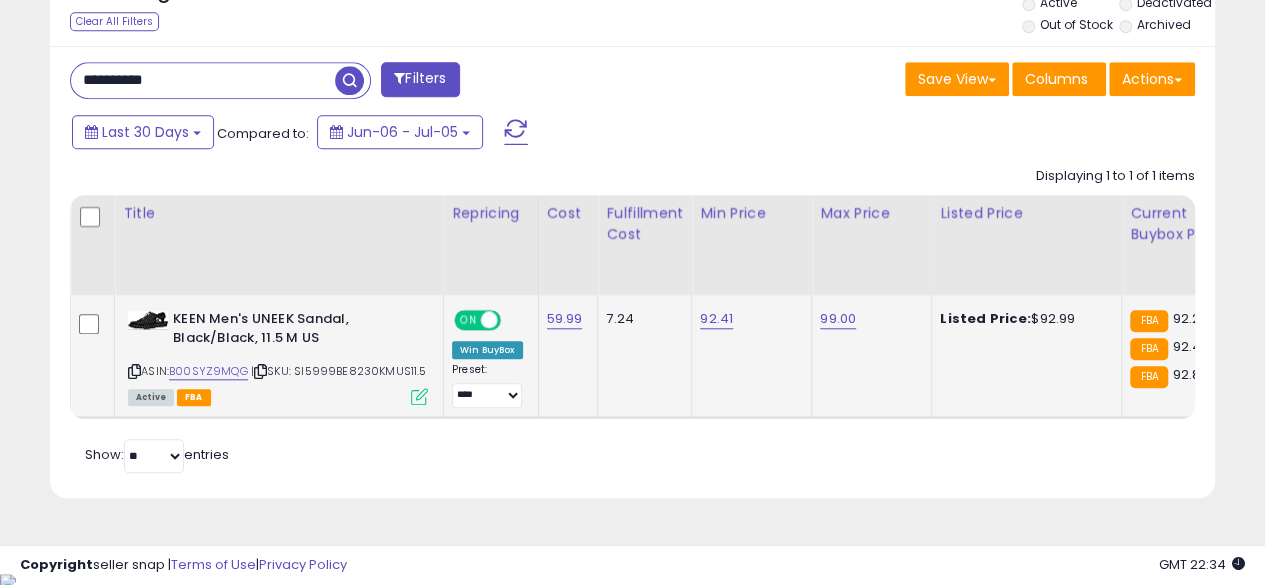 click on "**********" at bounding box center [203, 80] 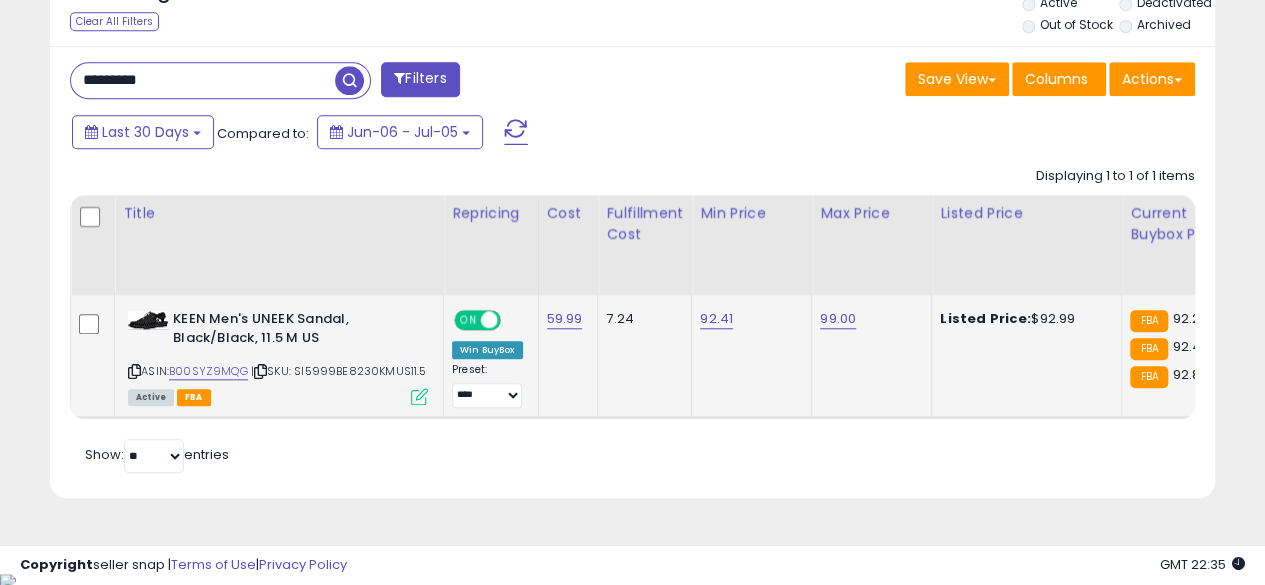 click at bounding box center (349, 80) 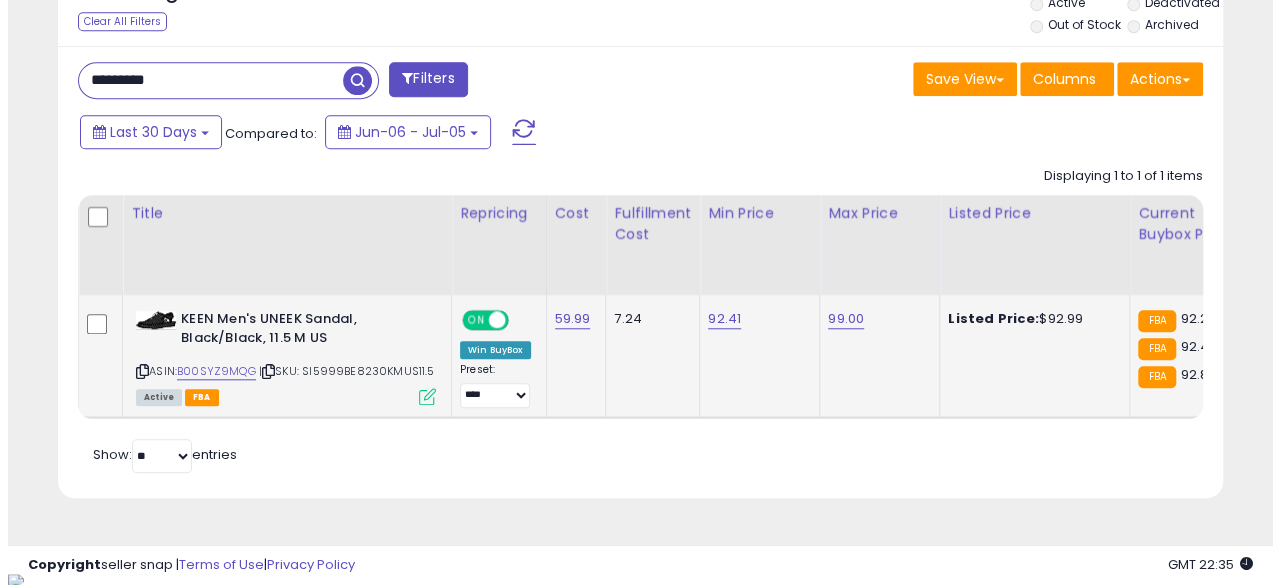 scroll, scrollTop: 654, scrollLeft: 0, axis: vertical 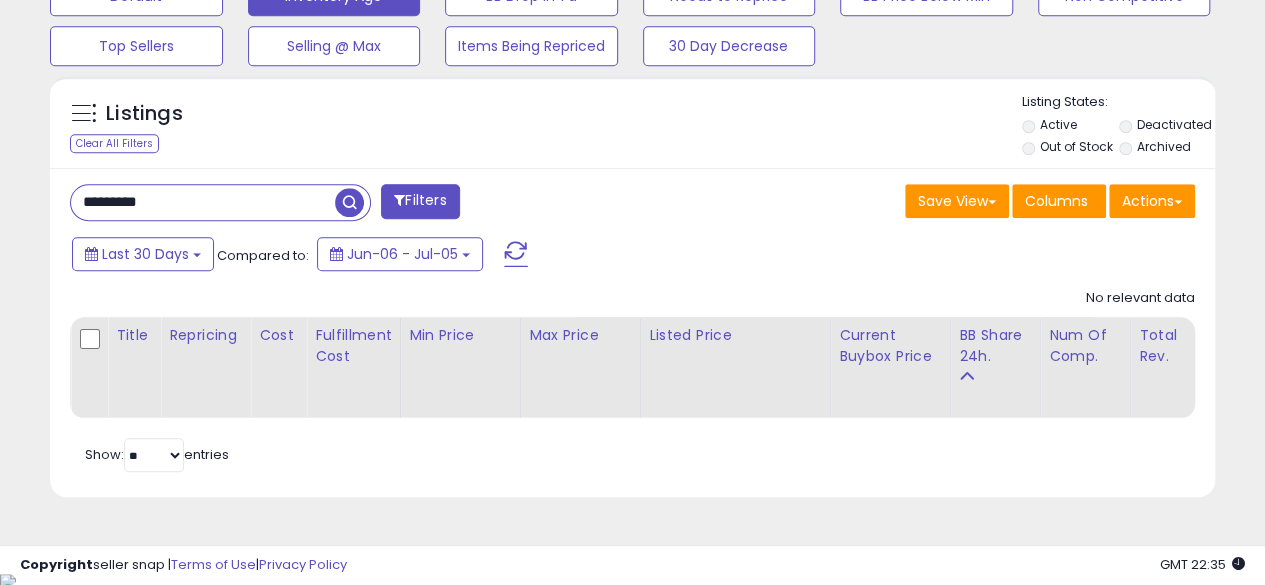 click on "*********" at bounding box center [203, 202] 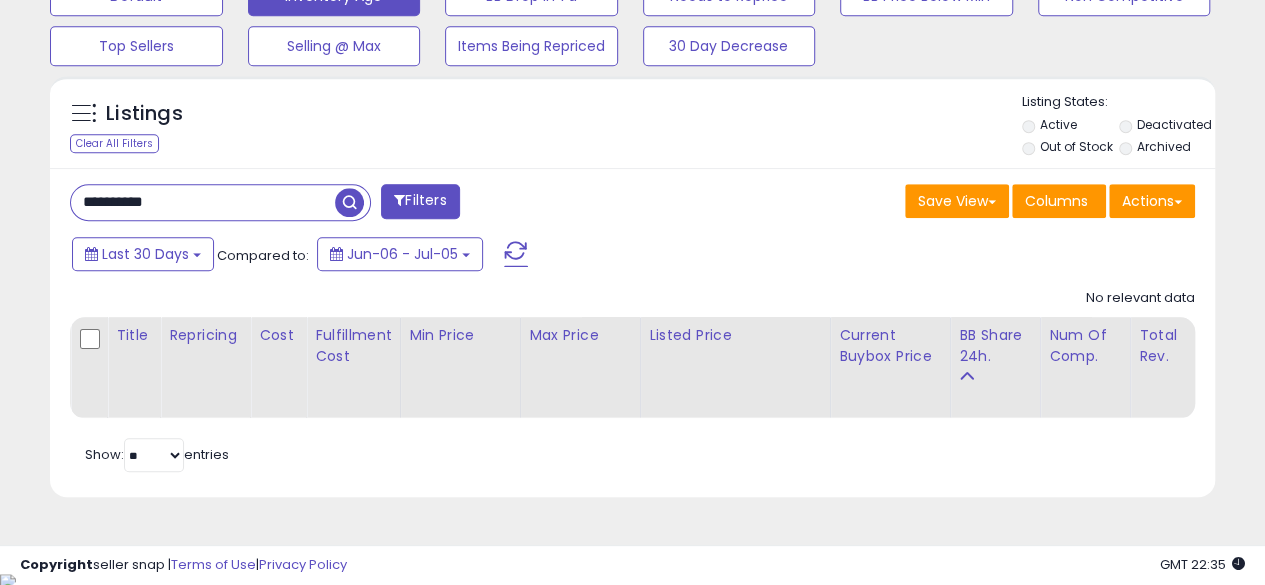 click at bounding box center (349, 202) 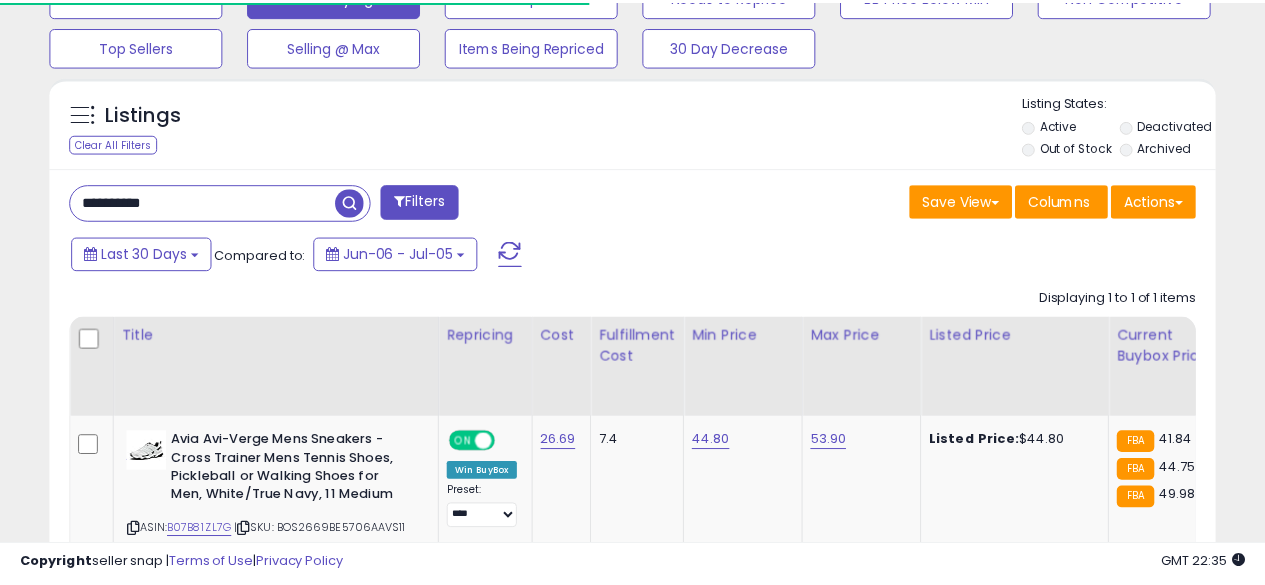 scroll, scrollTop: 410, scrollLeft: 674, axis: both 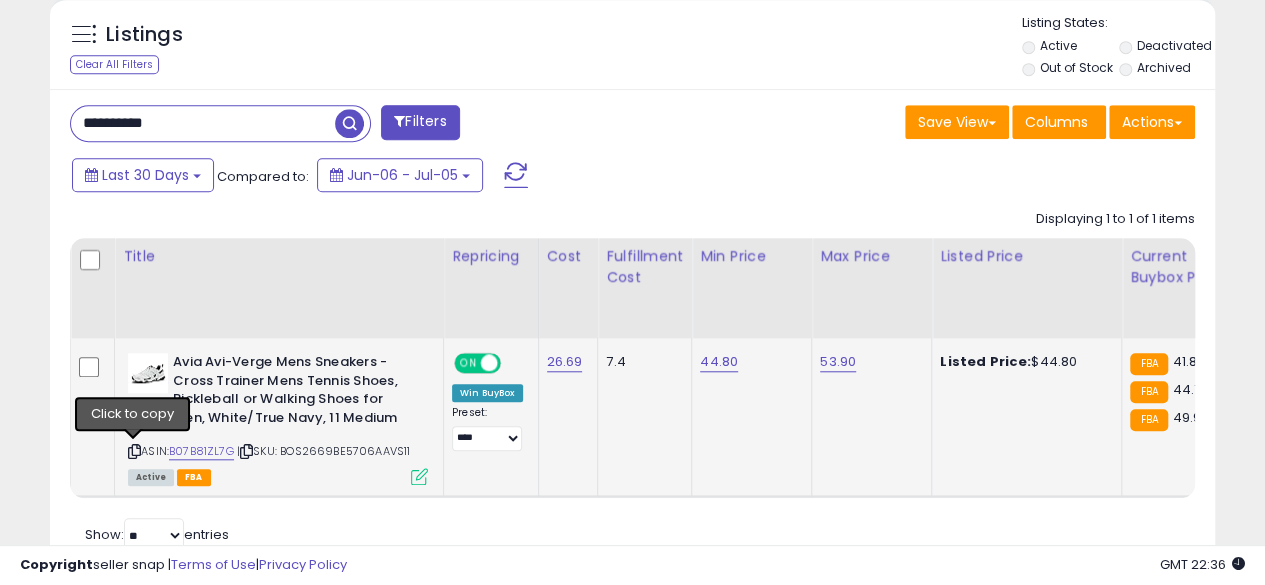 click at bounding box center [134, 451] 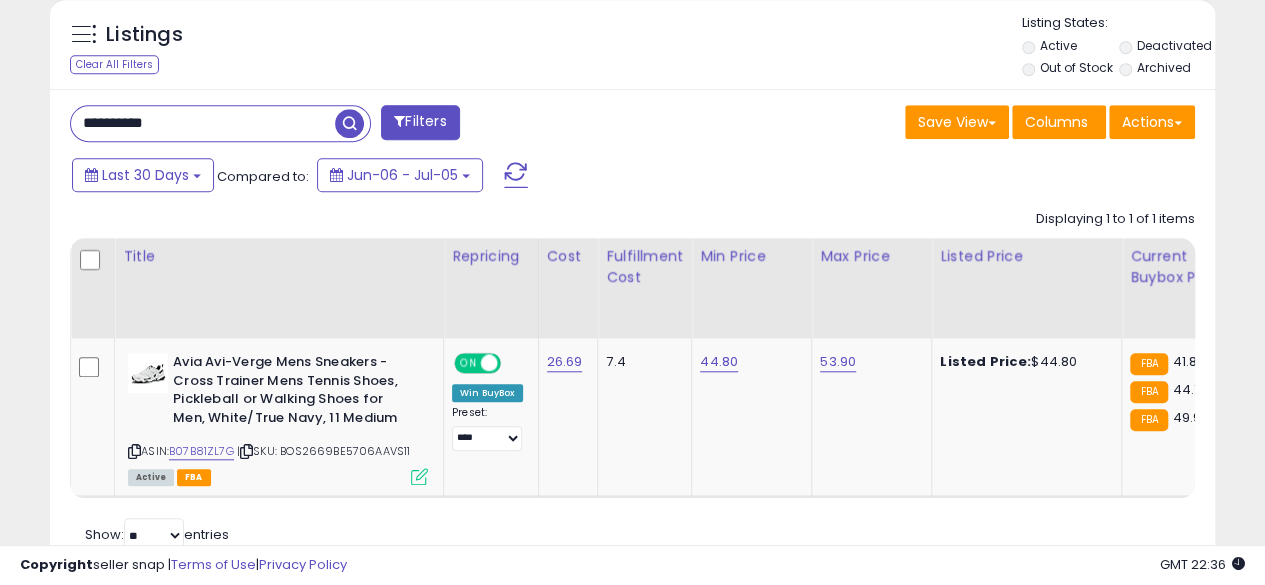 click on "**********" at bounding box center (203, 123) 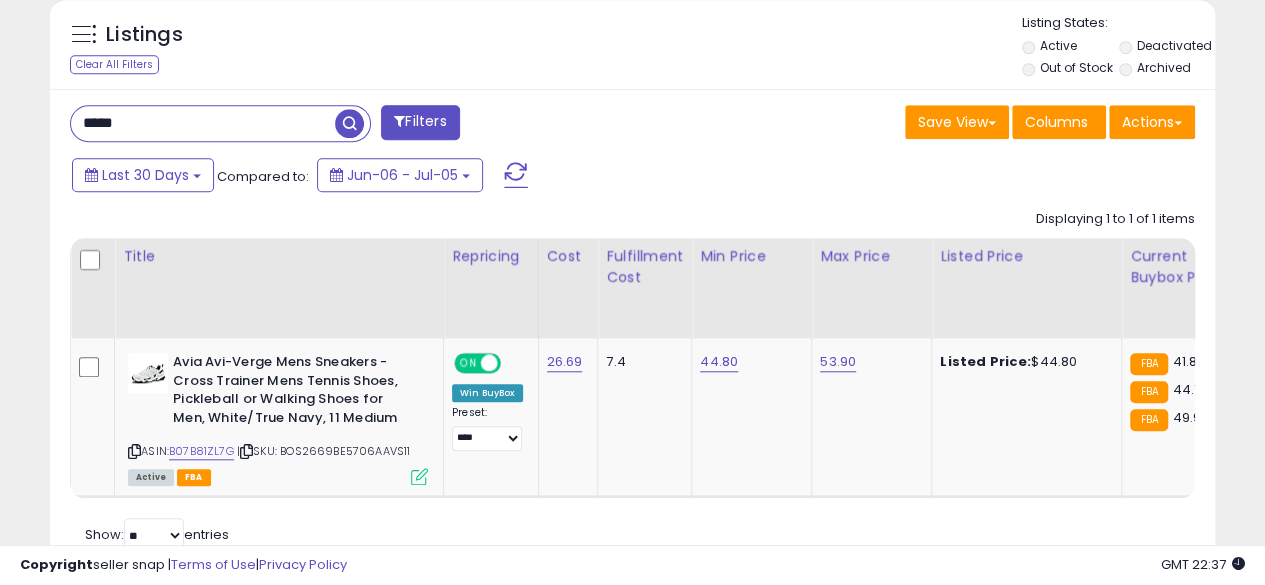type on "**********" 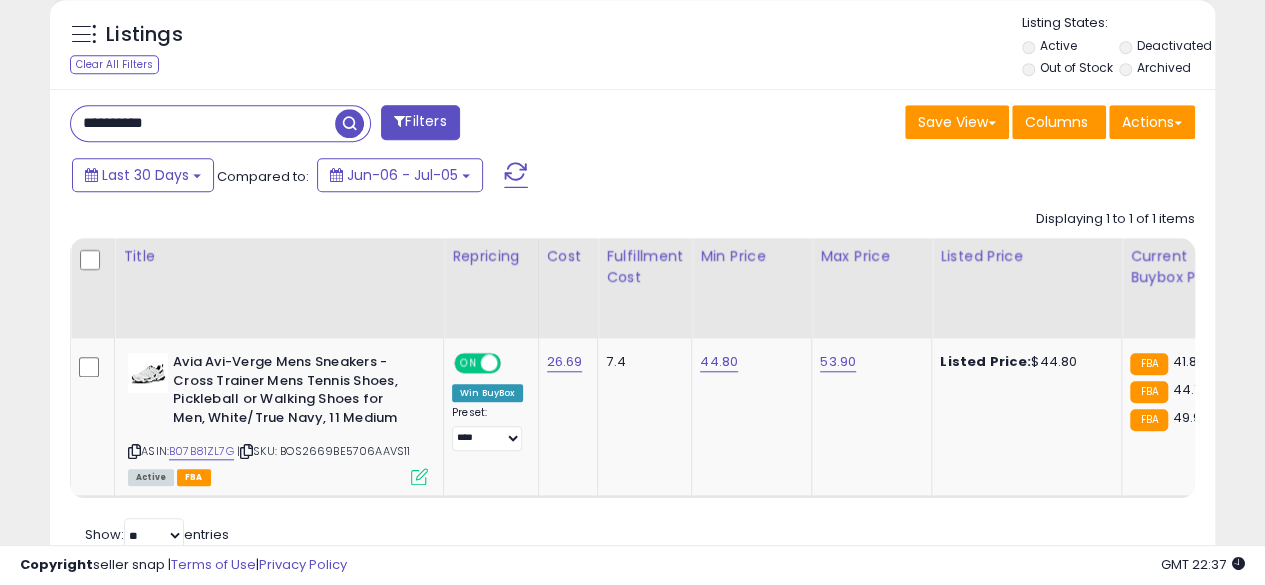 click at bounding box center [349, 123] 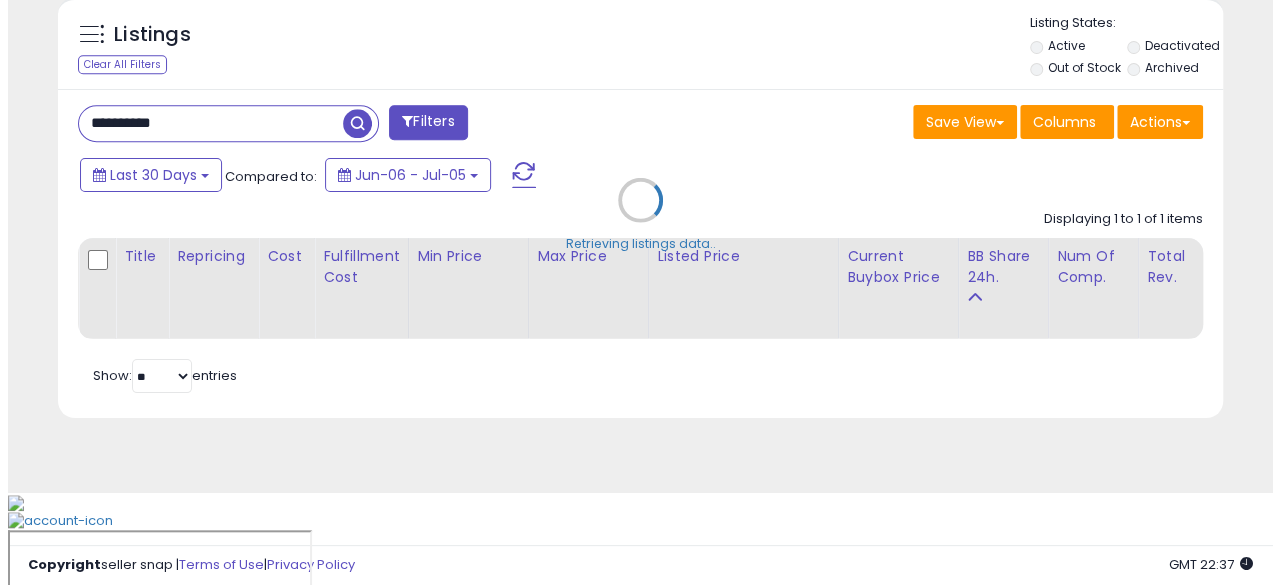 scroll, scrollTop: 654, scrollLeft: 0, axis: vertical 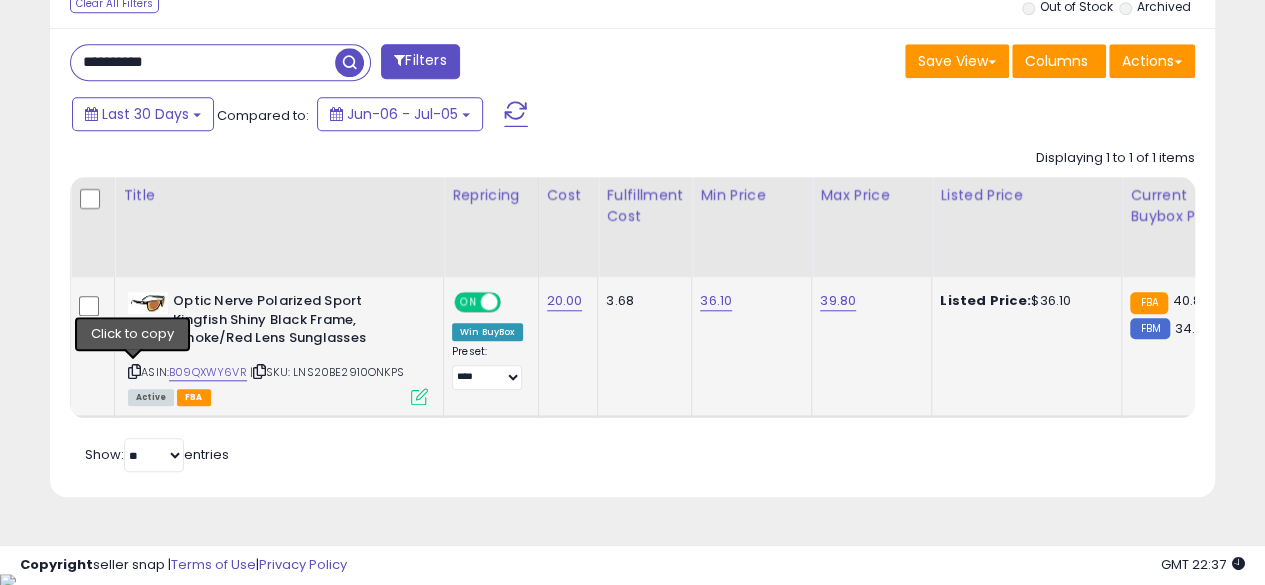 click at bounding box center [134, 371] 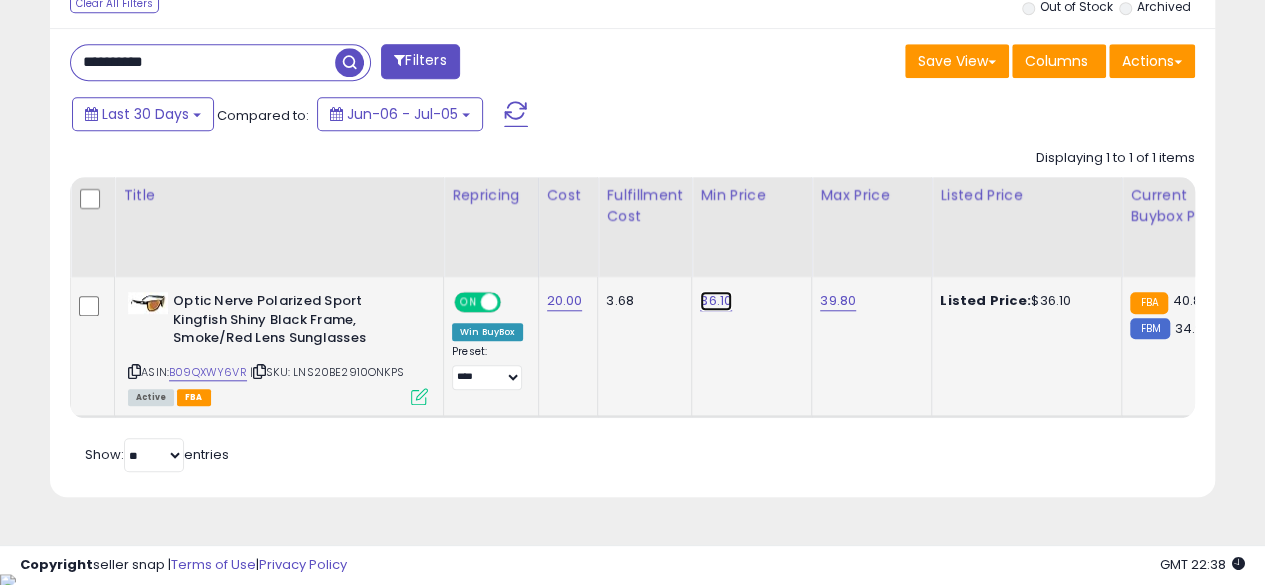 click on "36.10" at bounding box center [716, 301] 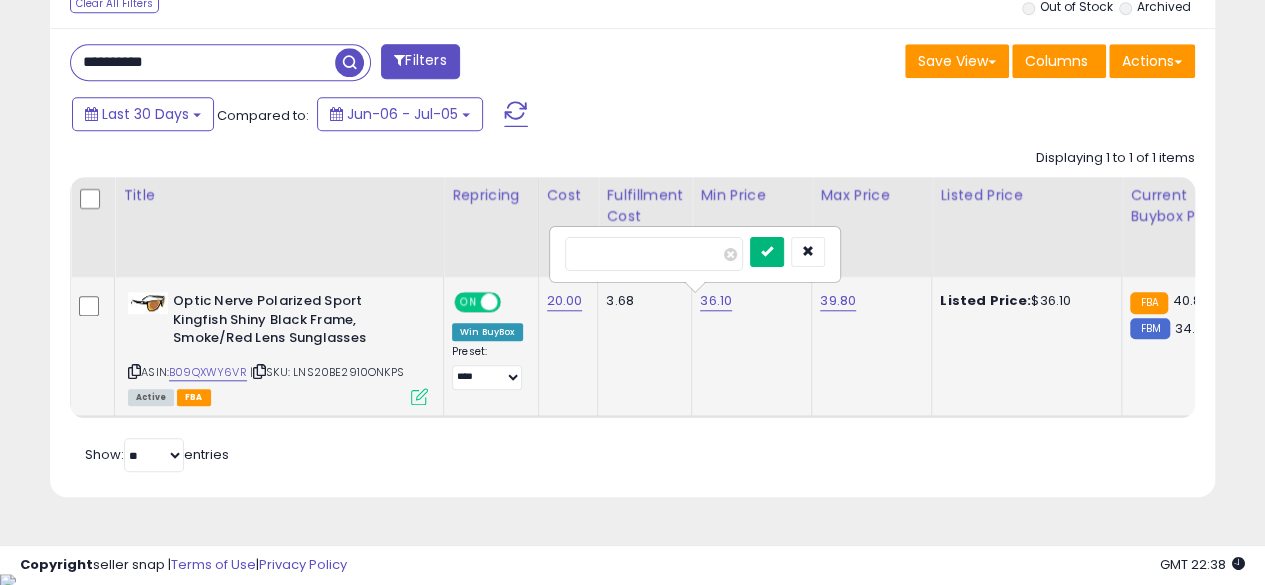 type on "*****" 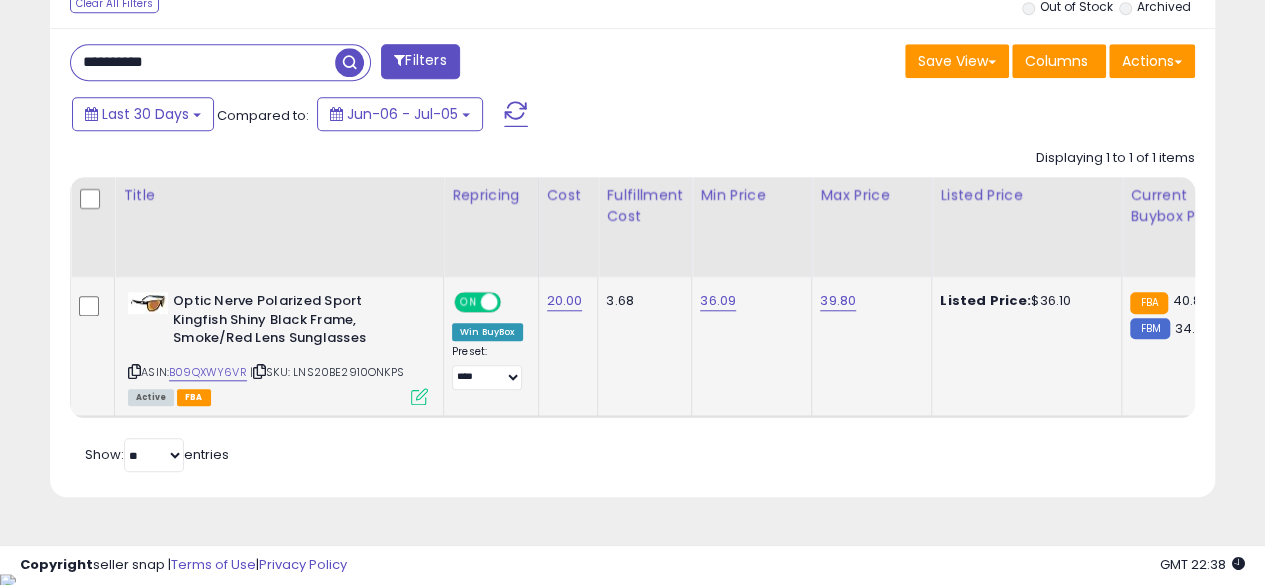 click on "**********" at bounding box center [203, 62] 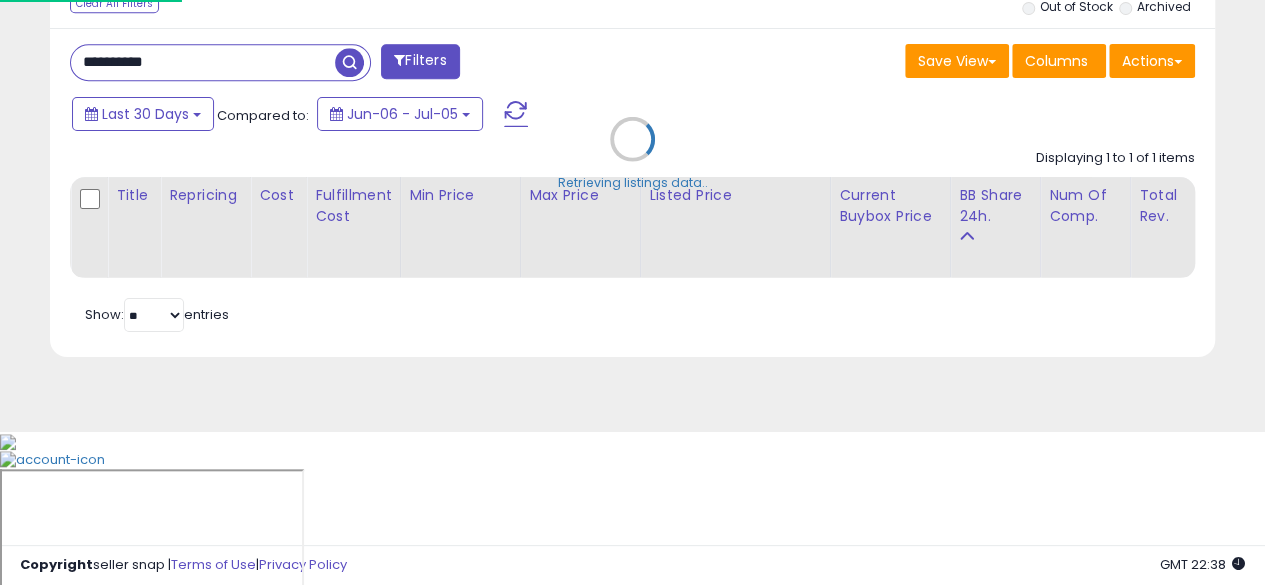 scroll, scrollTop: 999590, scrollLeft: 999317, axis: both 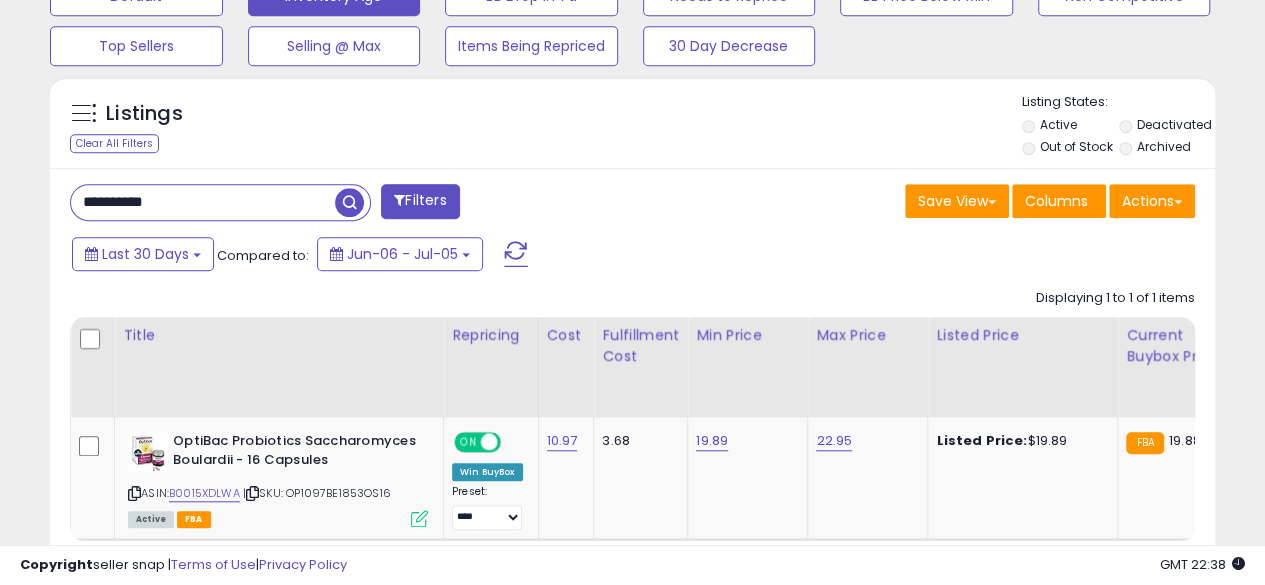 click on "**********" at bounding box center [203, 202] 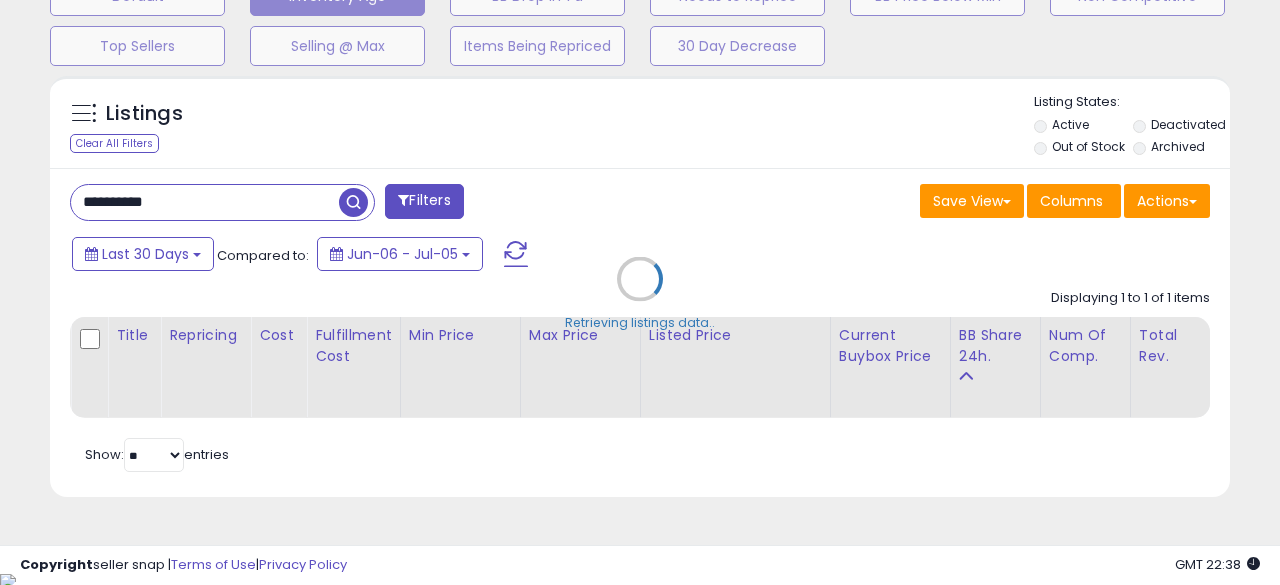 scroll, scrollTop: 999590, scrollLeft: 999317, axis: both 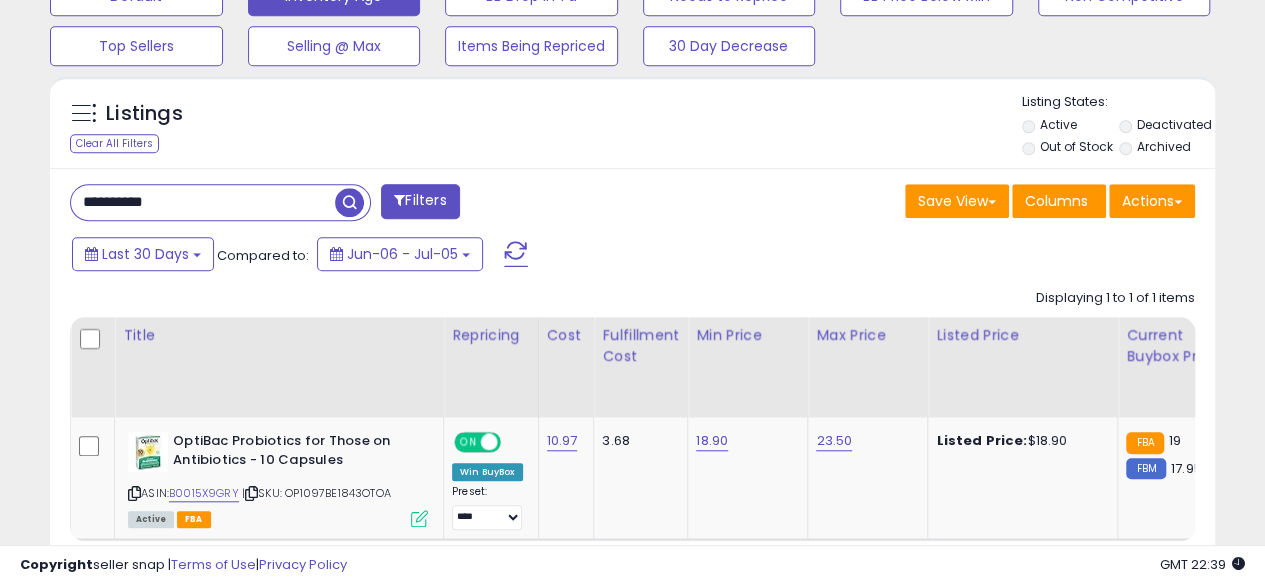 click at bounding box center [349, 202] 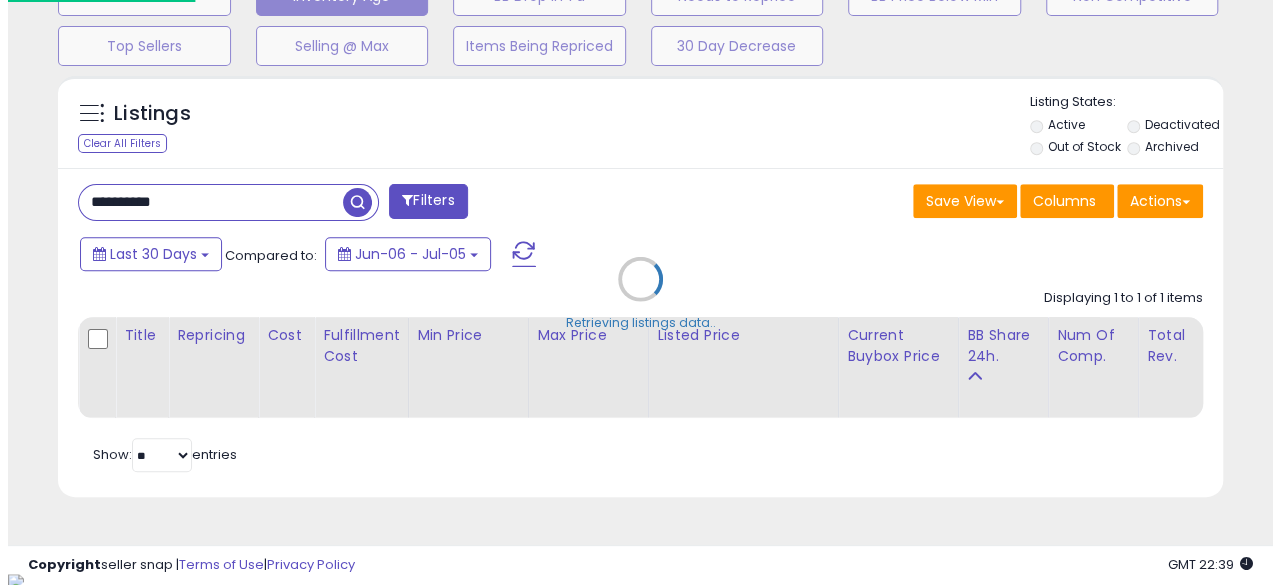 scroll, scrollTop: 999590, scrollLeft: 999317, axis: both 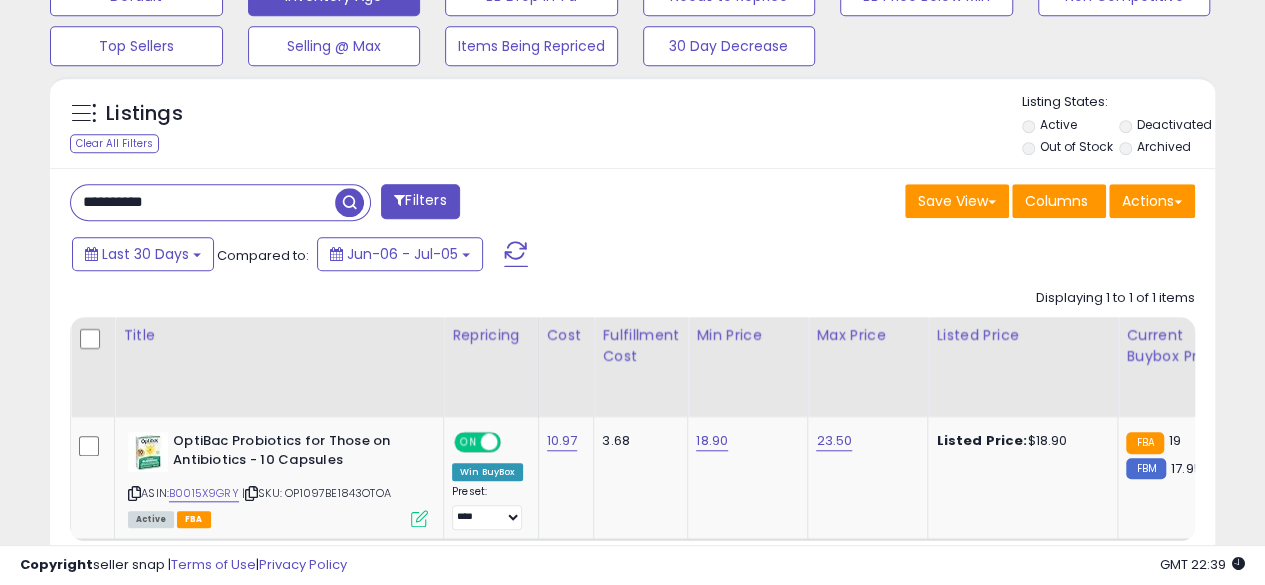 click on "**********" at bounding box center (203, 202) 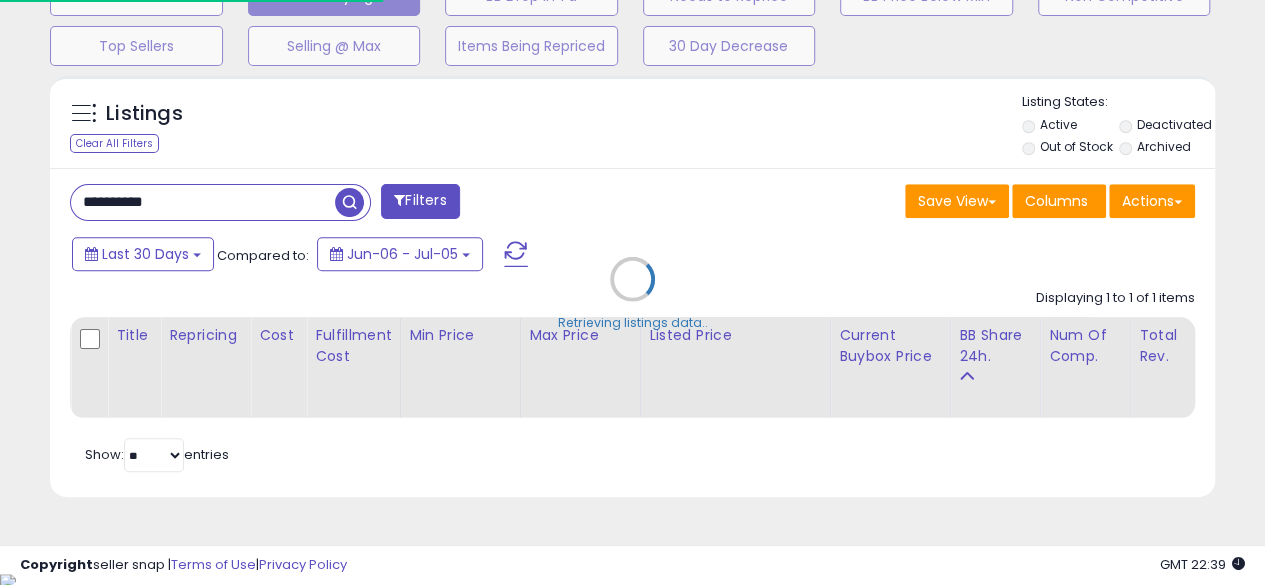 scroll, scrollTop: 410, scrollLeft: 674, axis: both 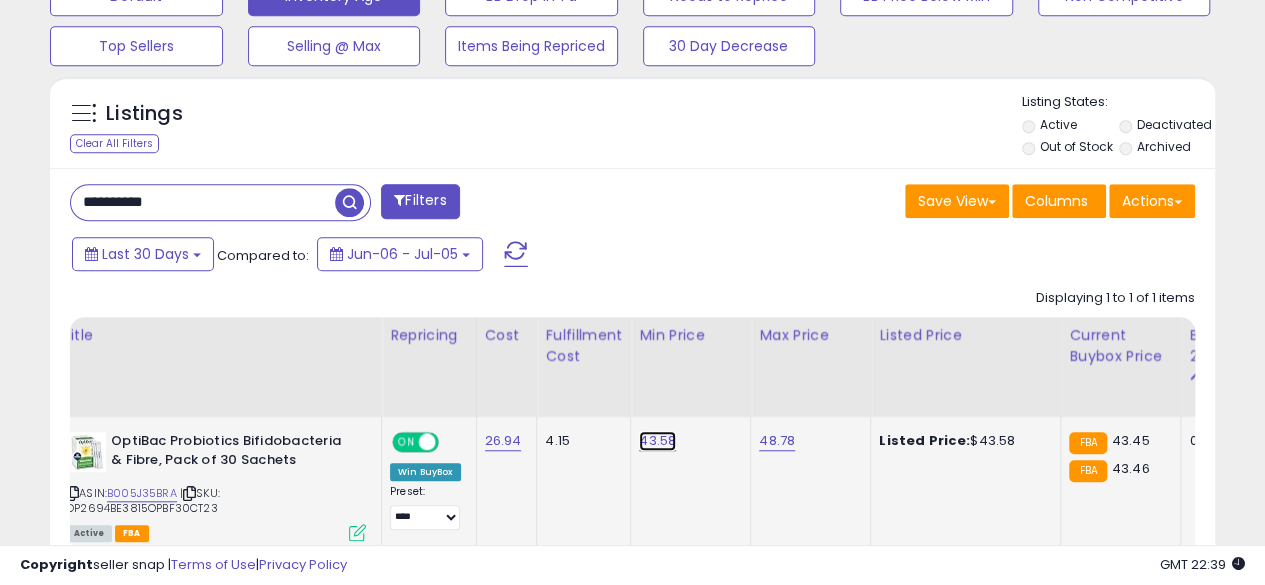 click on "43.58" at bounding box center (657, 441) 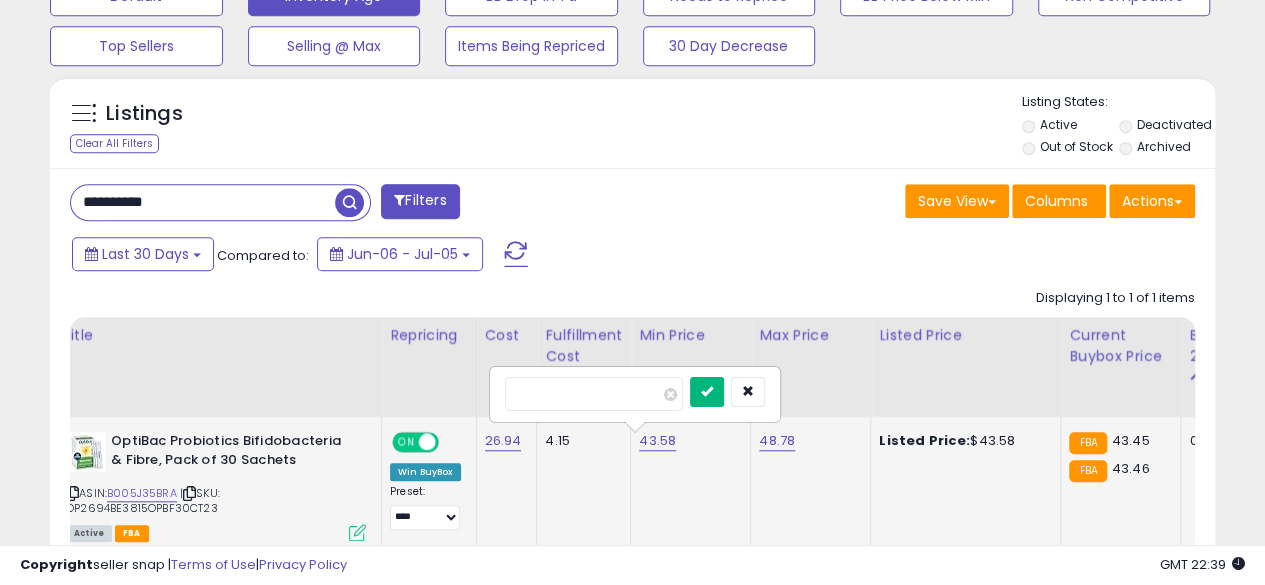 type on "*****" 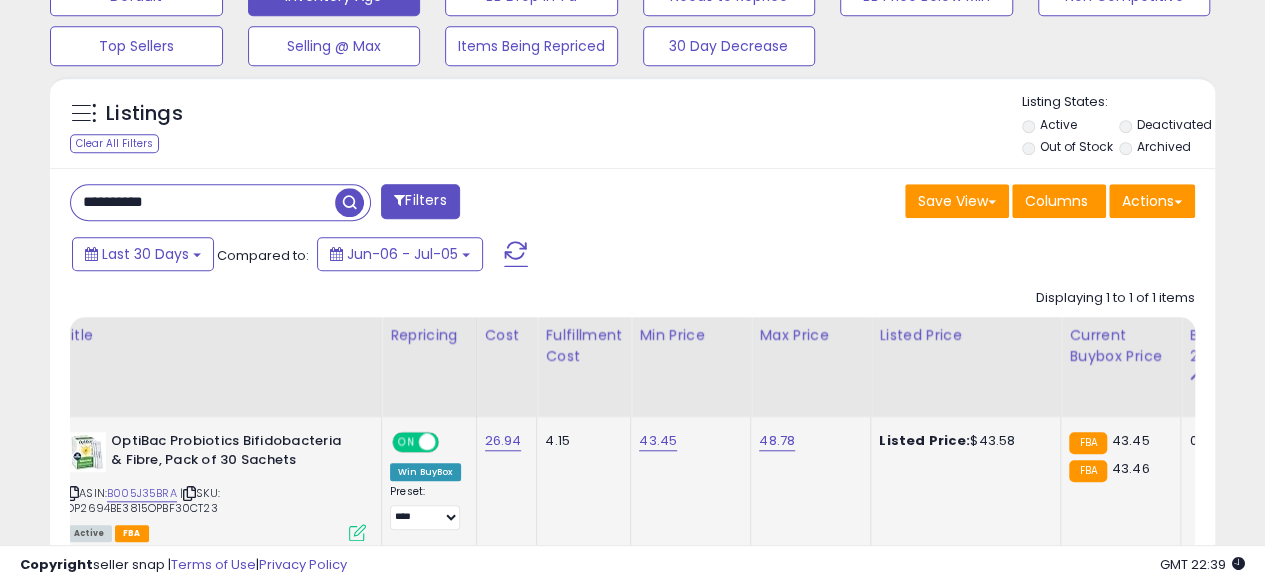 click on "**********" at bounding box center [203, 202] 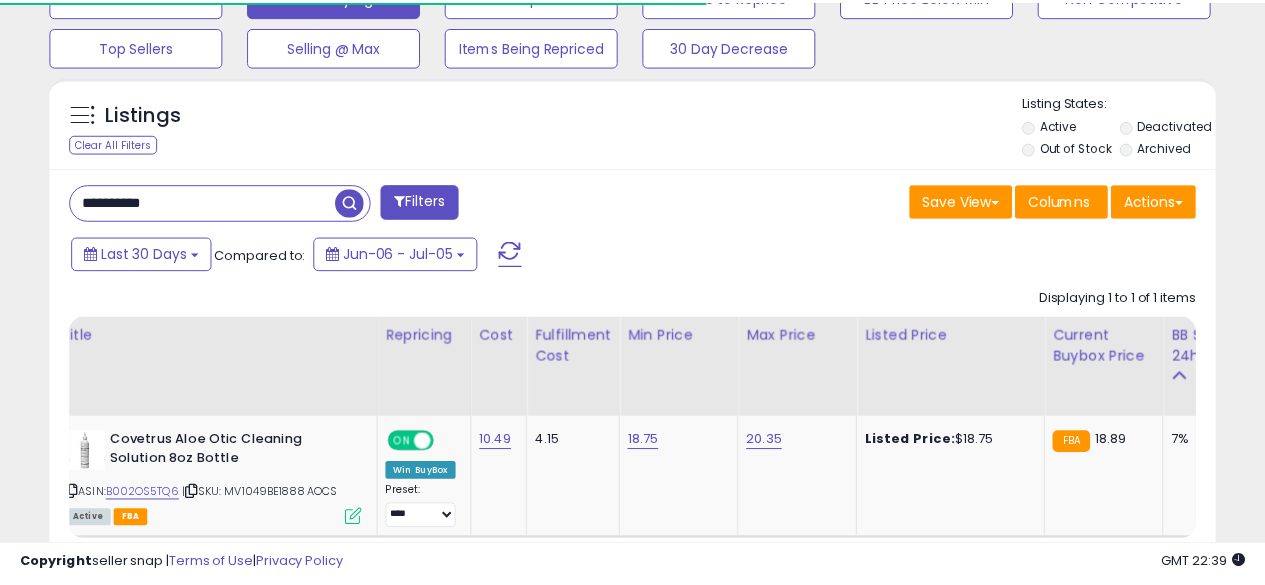 scroll, scrollTop: 410, scrollLeft: 674, axis: both 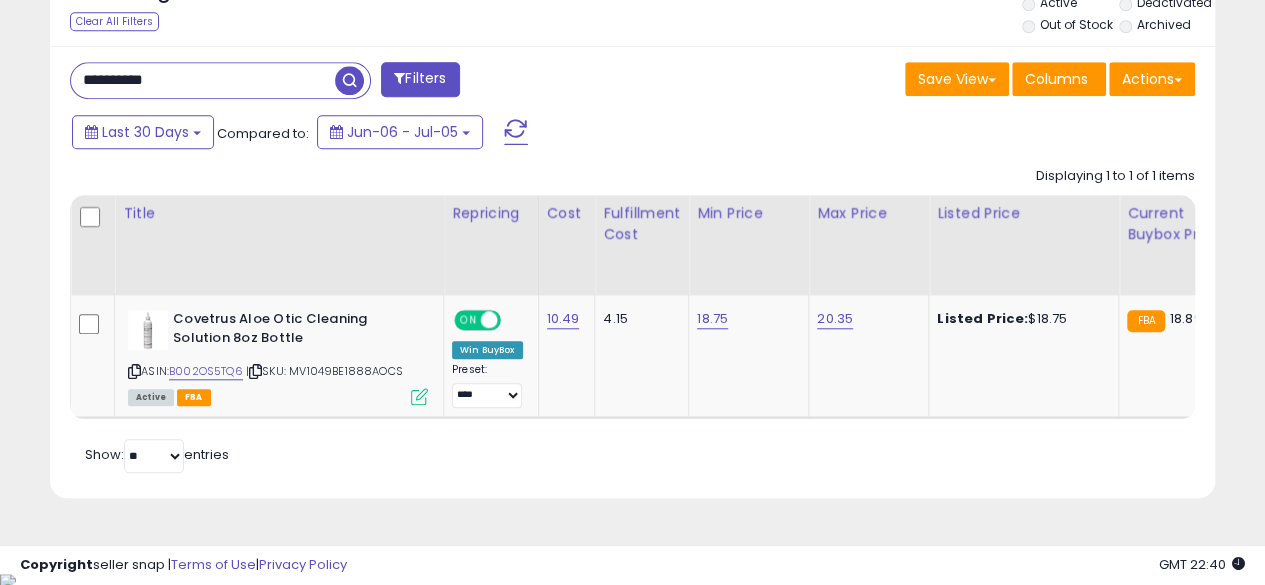 click on "**********" at bounding box center [203, 80] 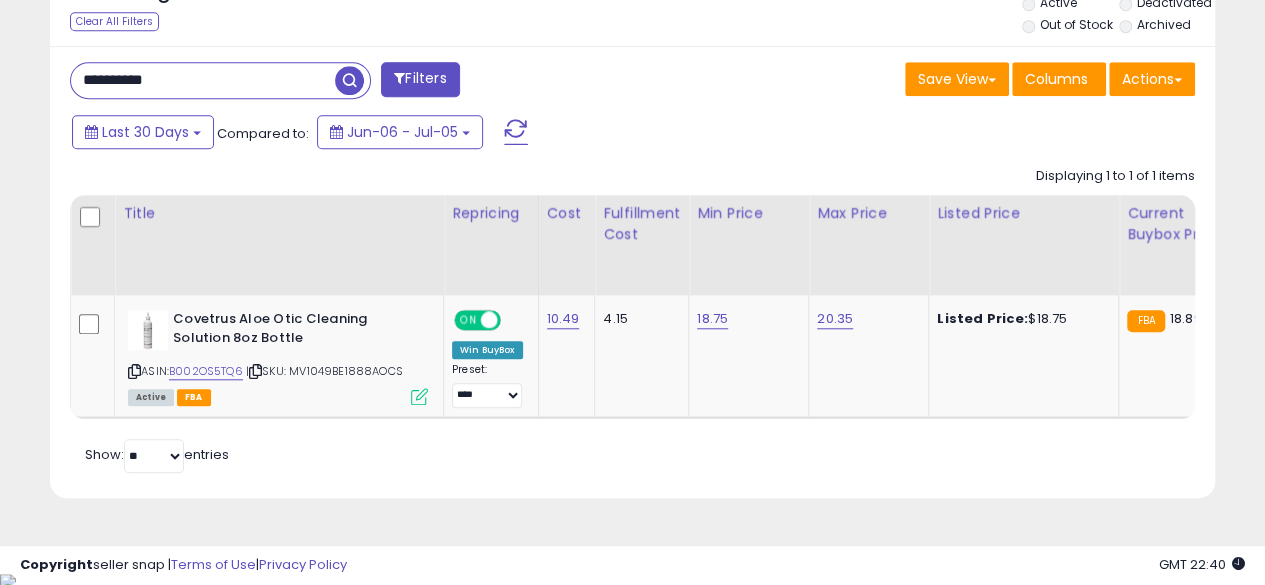 type on "**********" 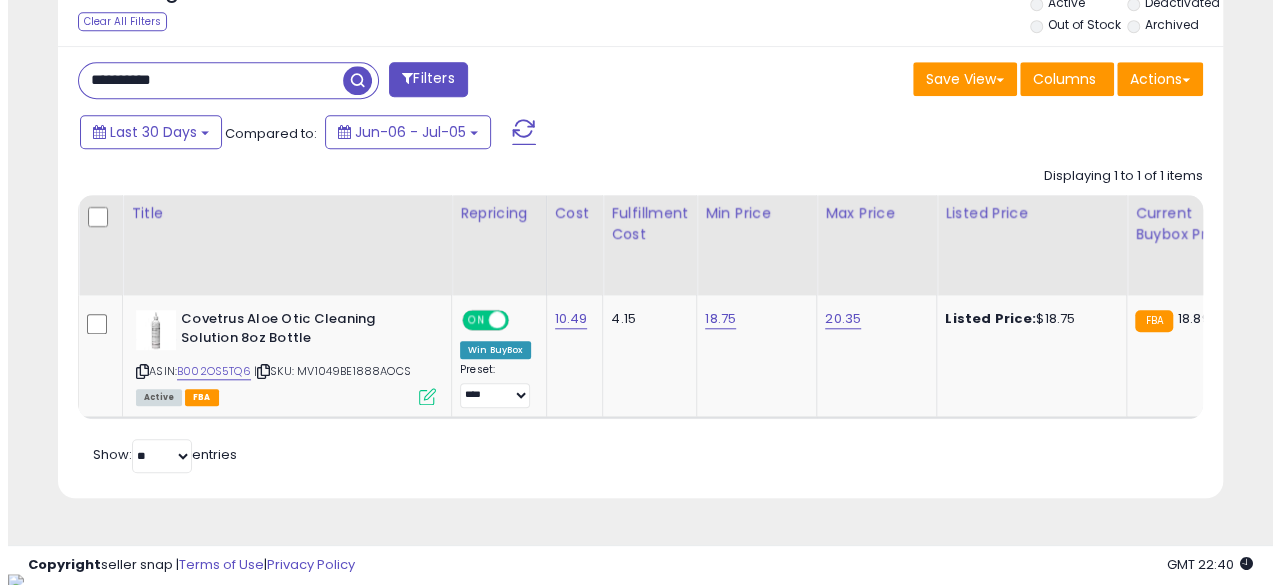 scroll, scrollTop: 654, scrollLeft: 0, axis: vertical 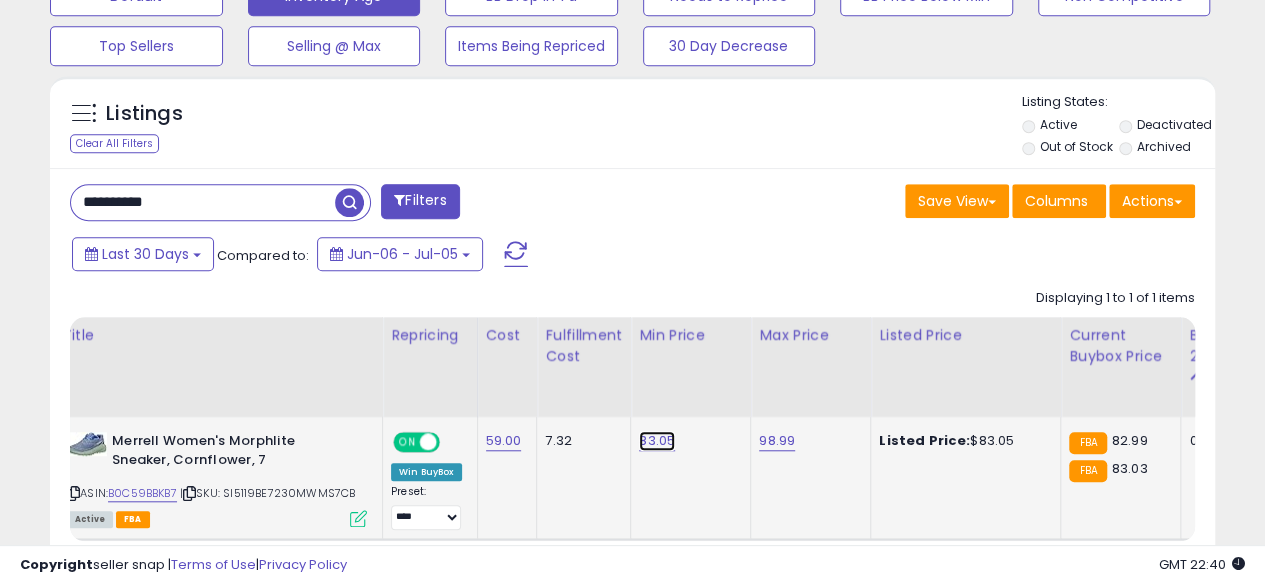 click on "83.05" at bounding box center [657, 441] 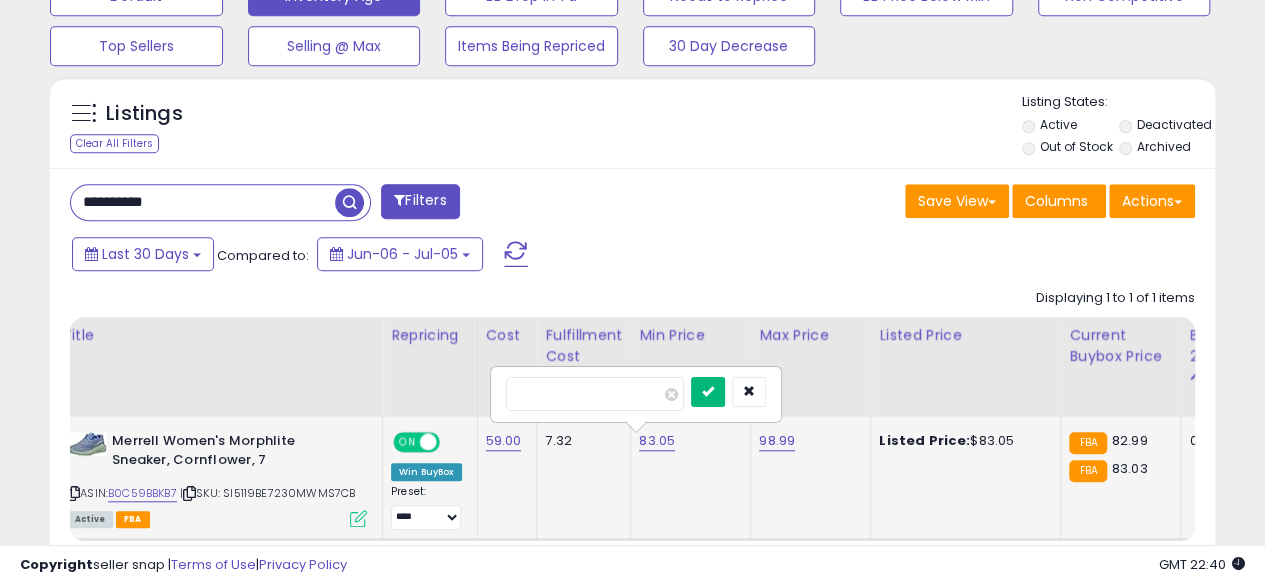 type on "*****" 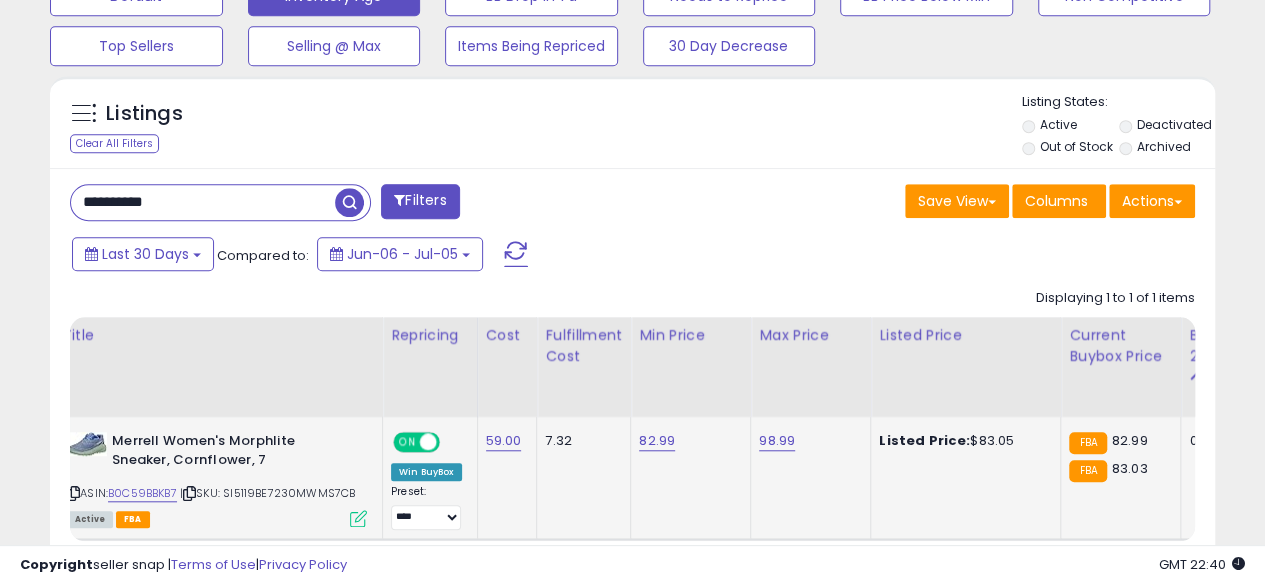 click on "**********" at bounding box center (203, 202) 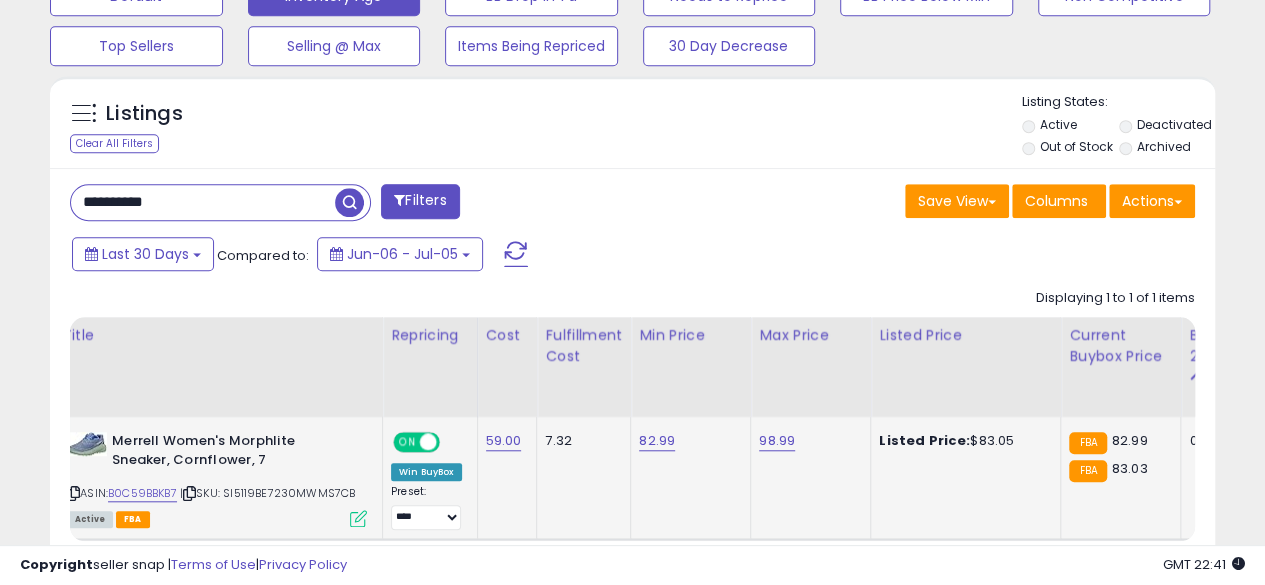 click at bounding box center [349, 202] 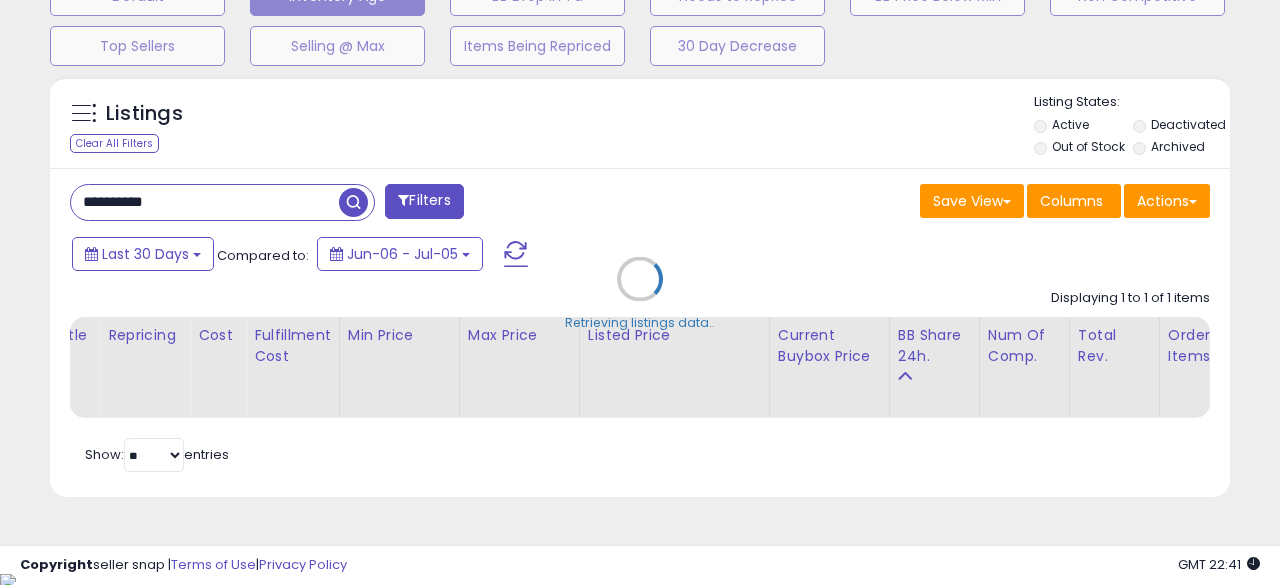 scroll, scrollTop: 999590, scrollLeft: 999317, axis: both 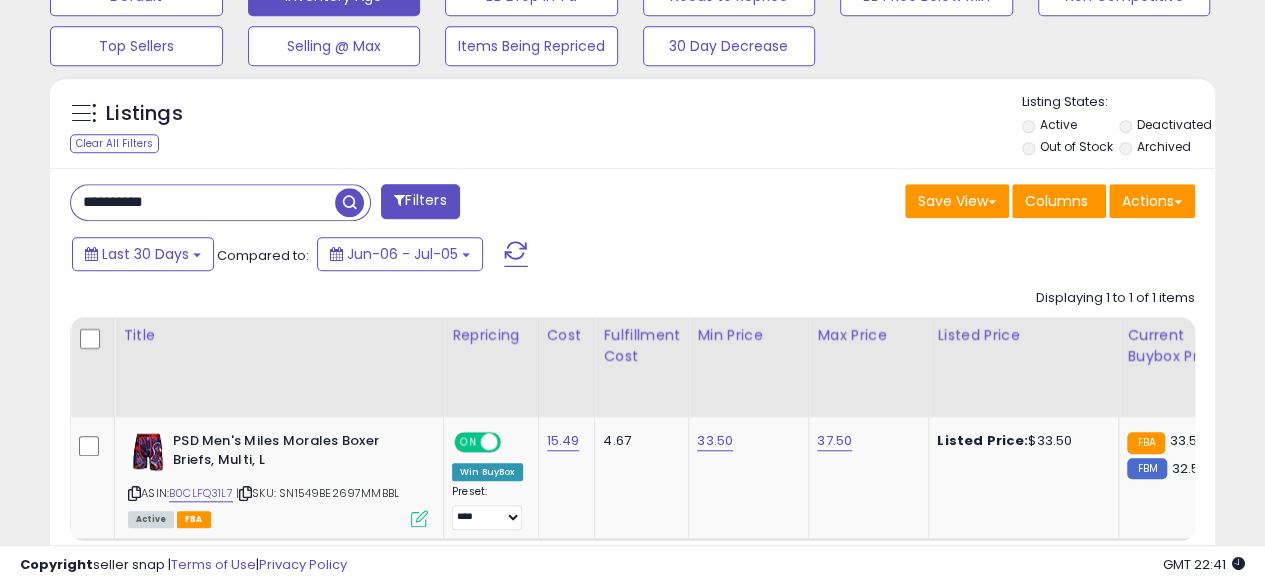 click on "**********" at bounding box center (203, 202) 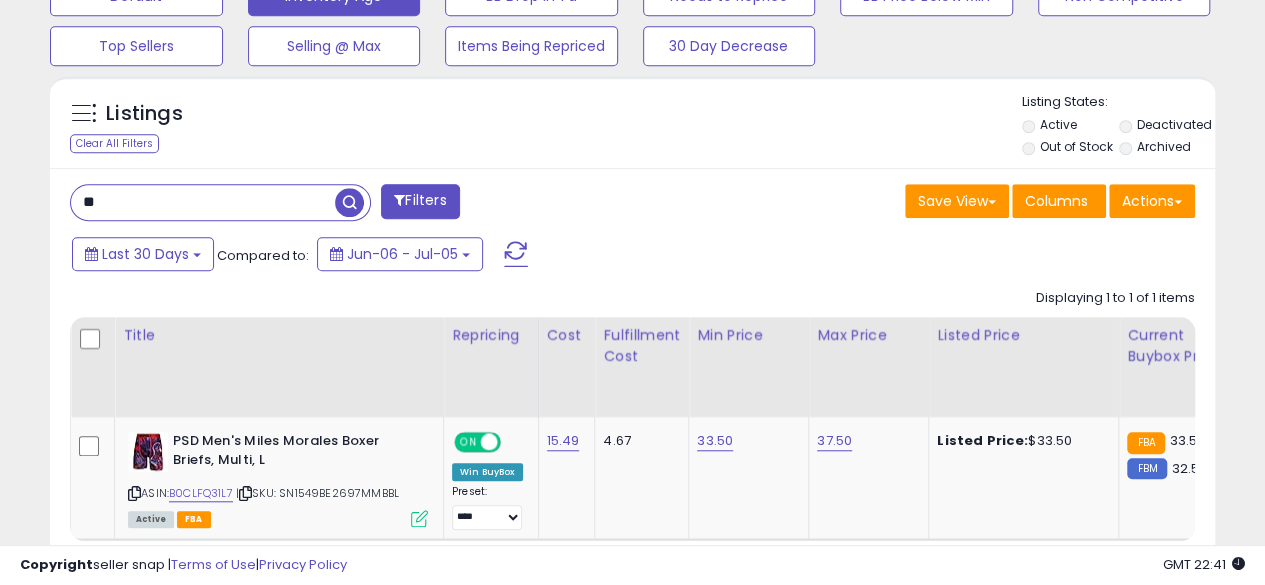 type on "*" 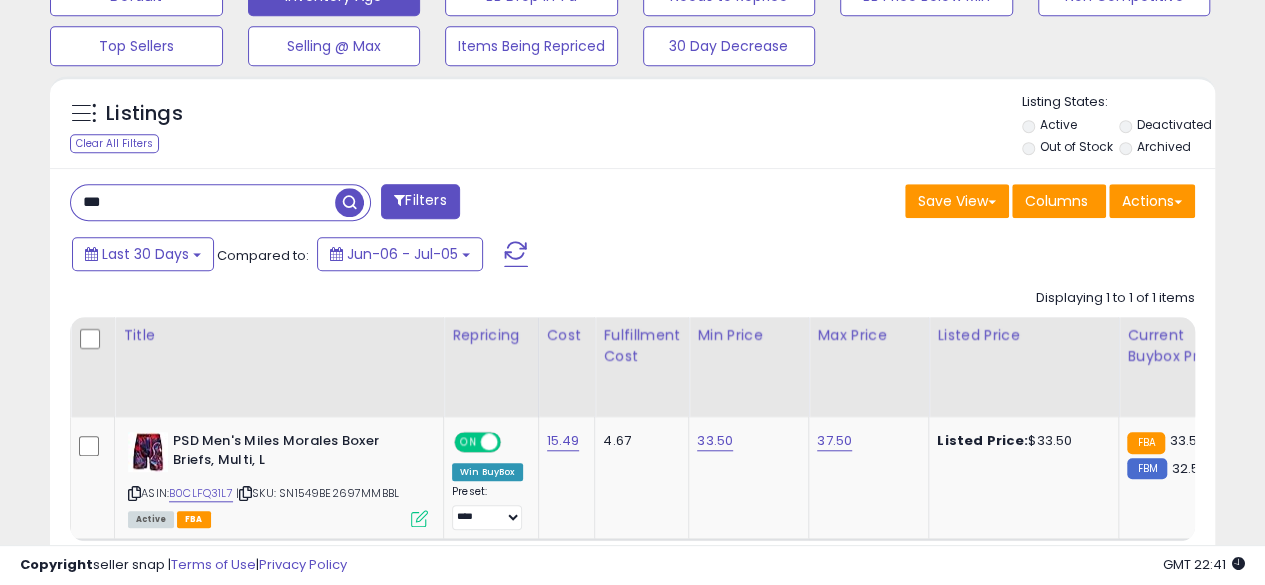 type on "**********" 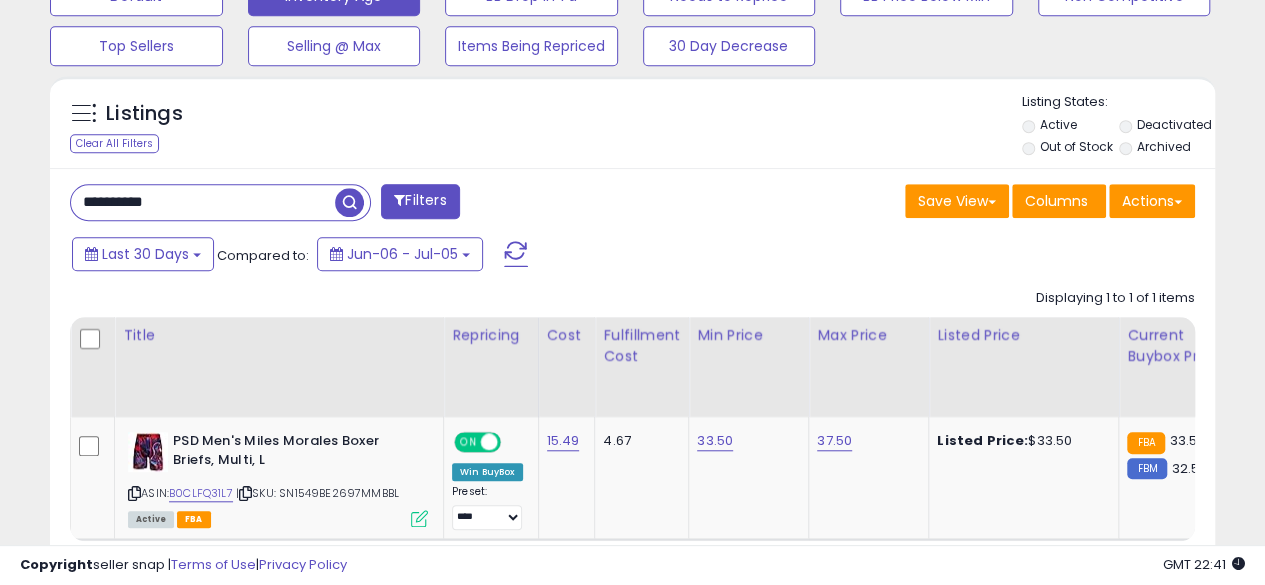 click at bounding box center [349, 202] 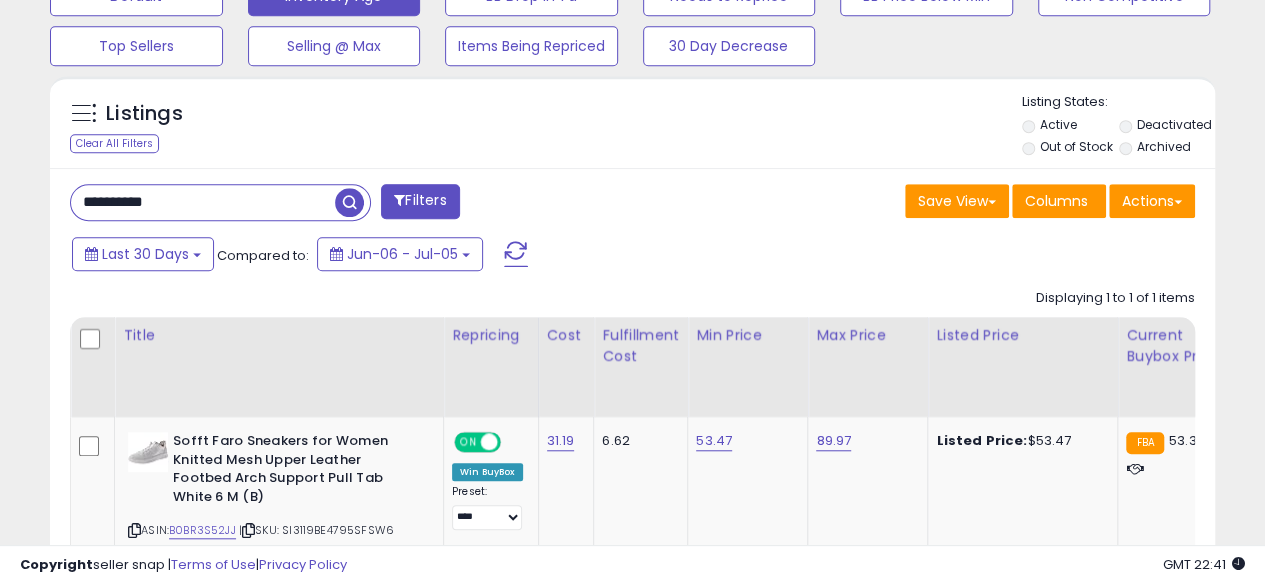 click at bounding box center (349, 202) 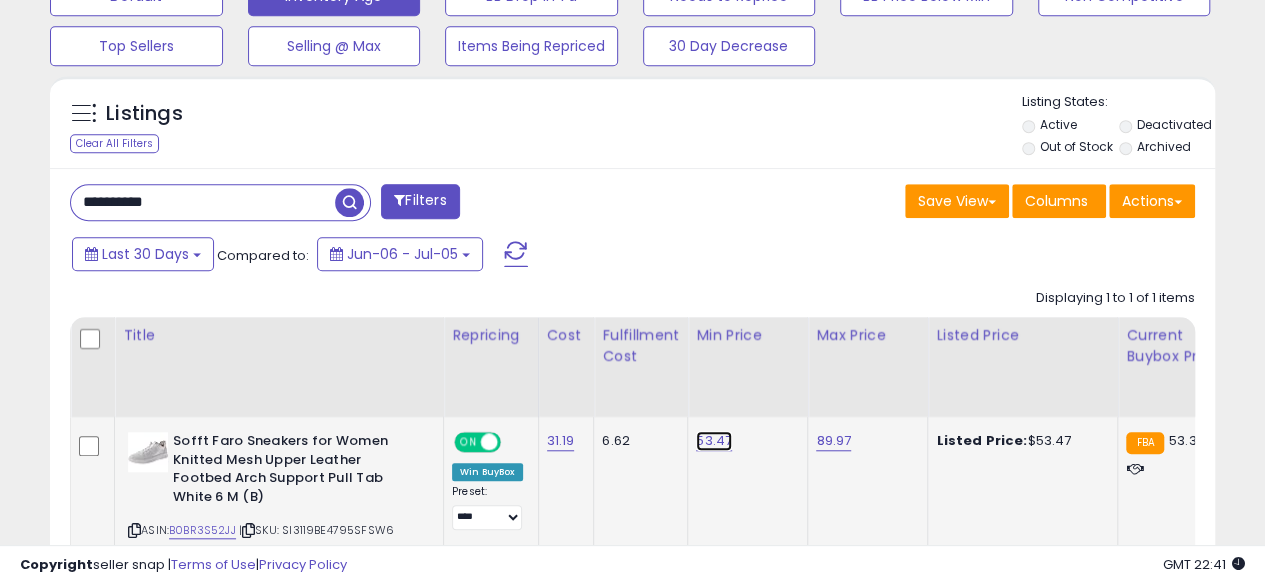 click on "53.47" at bounding box center (714, 441) 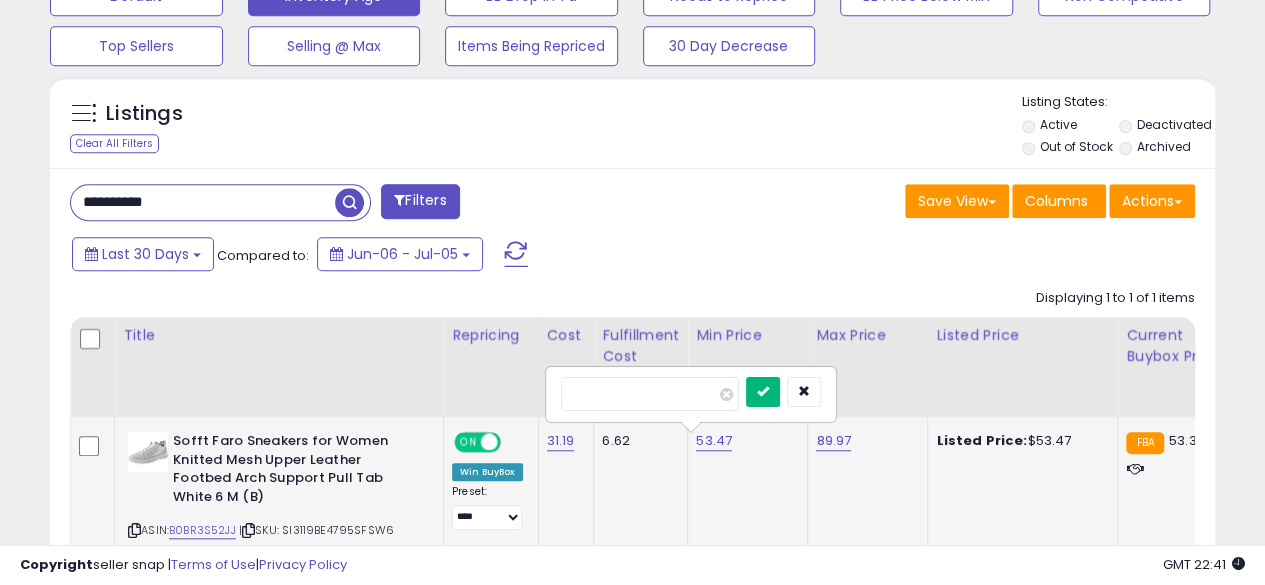 type on "*****" 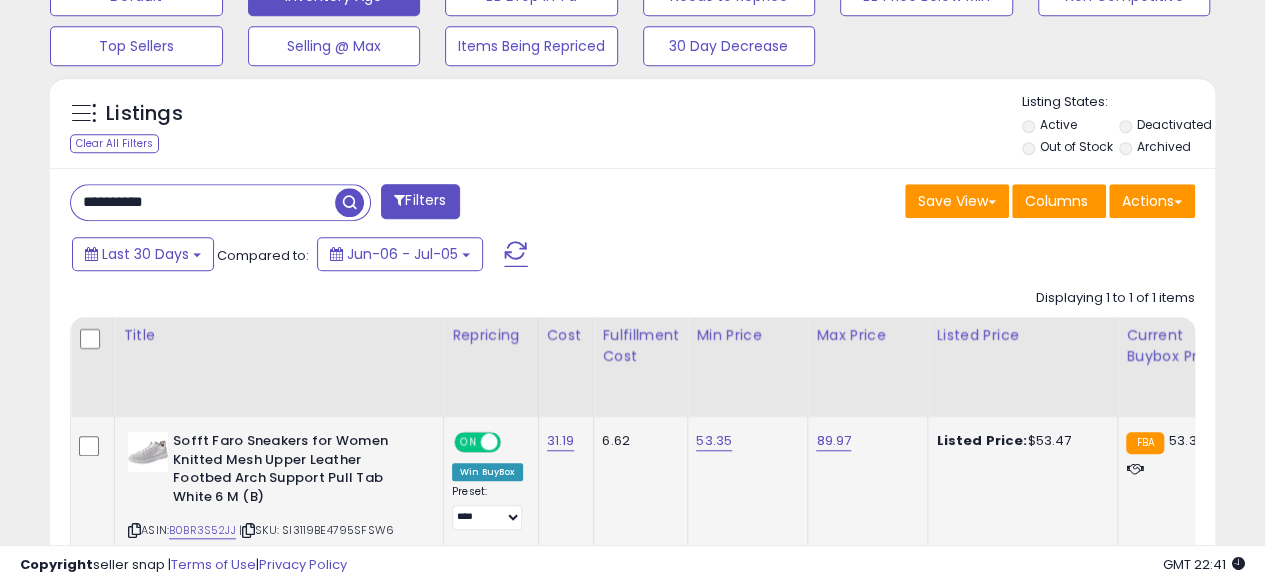 click on "**********" at bounding box center (203, 202) 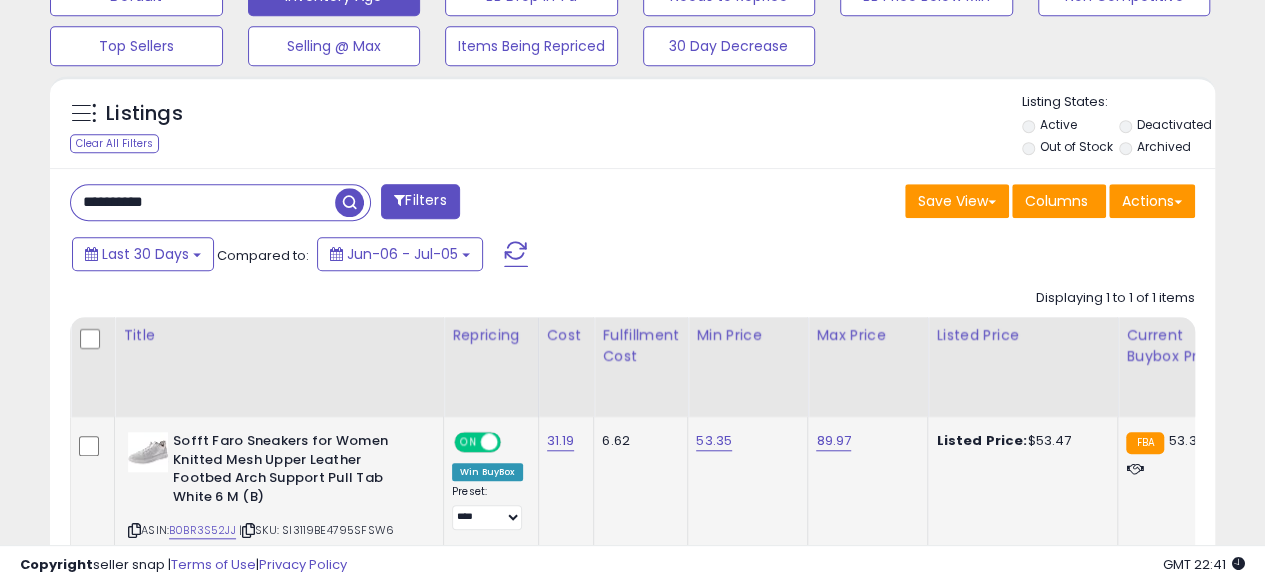 click at bounding box center (349, 202) 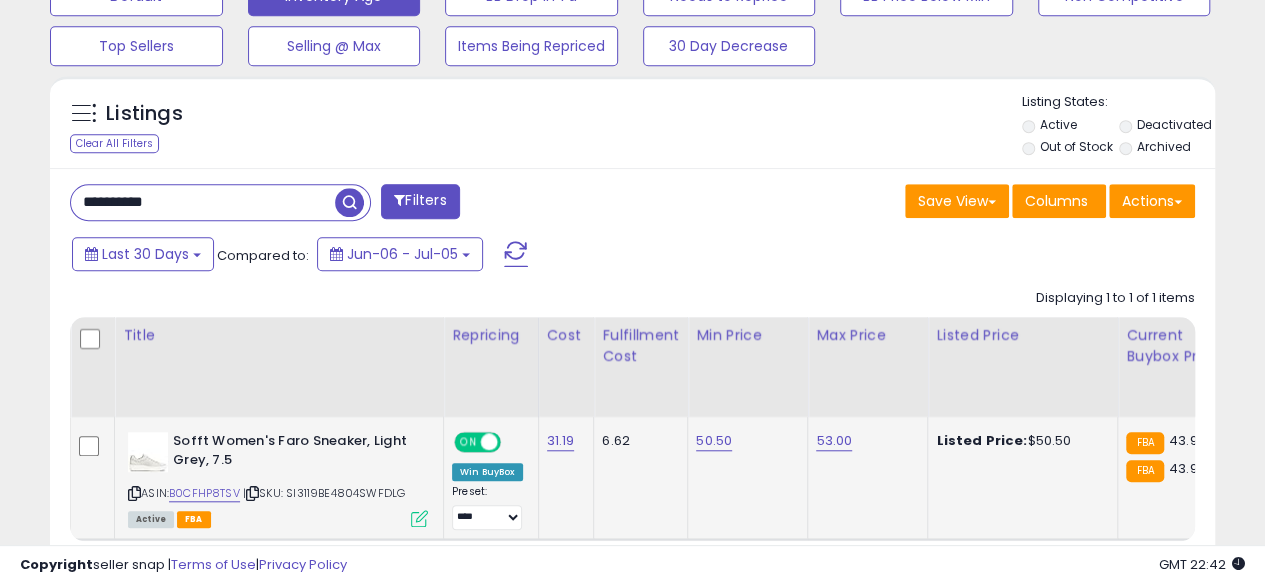 click at bounding box center (134, 493) 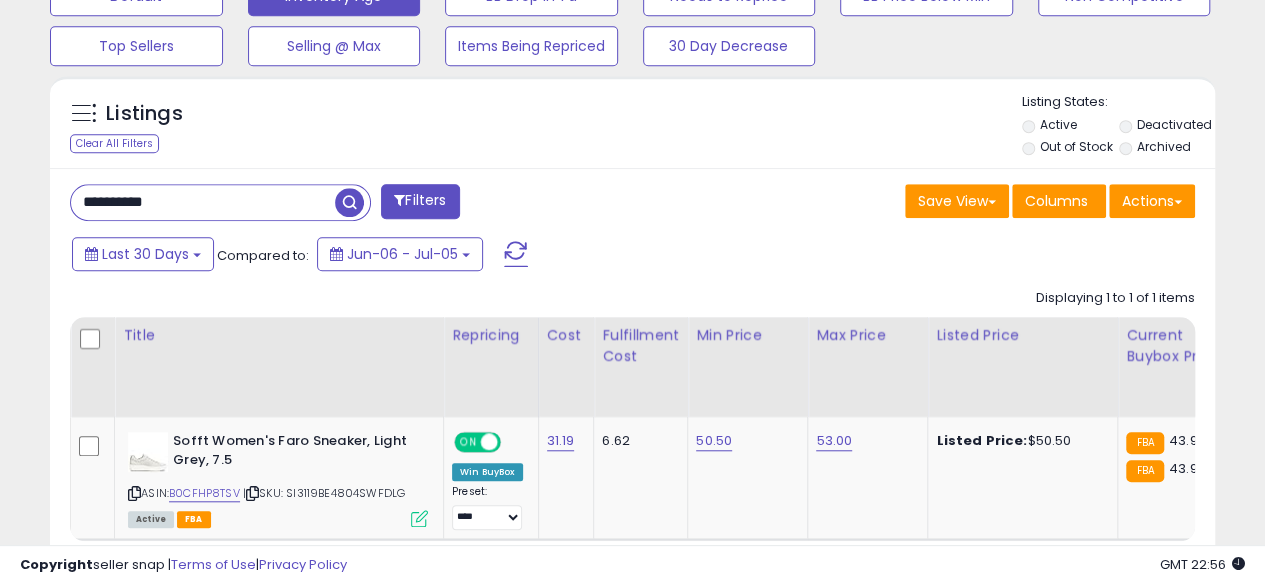 click on "**********" at bounding box center (203, 202) 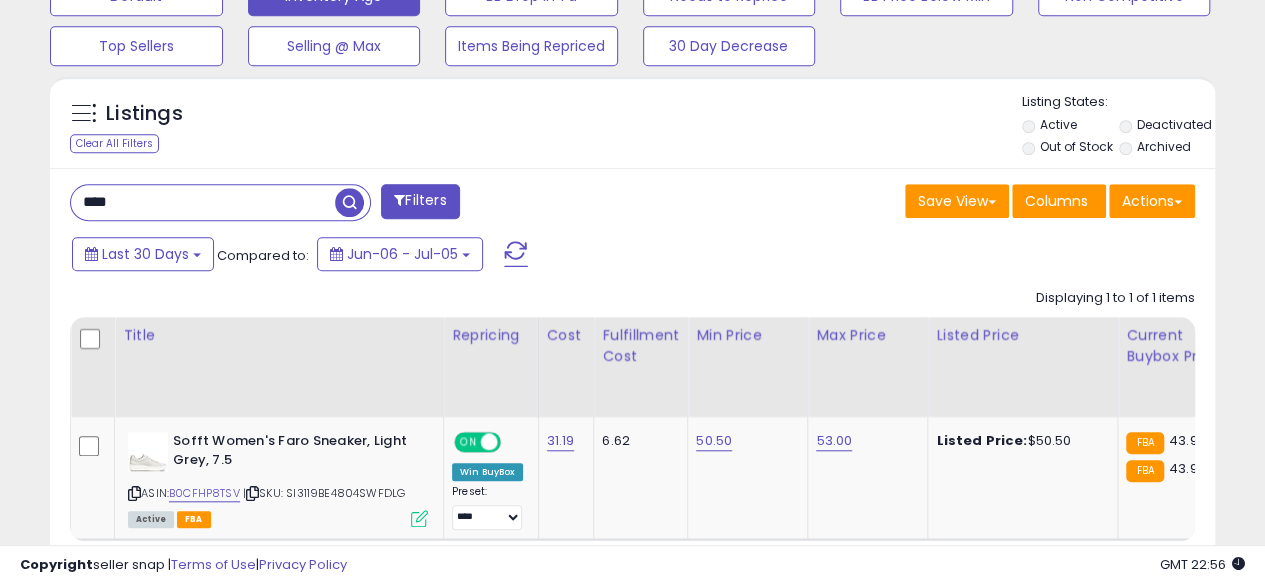 type on "**********" 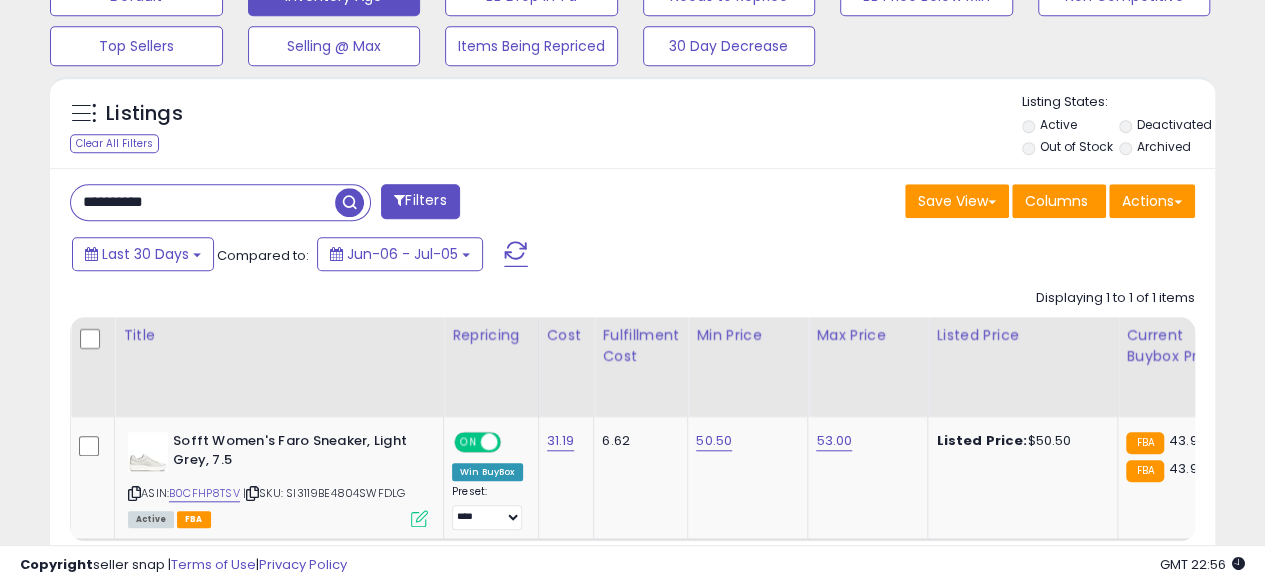 click at bounding box center [349, 202] 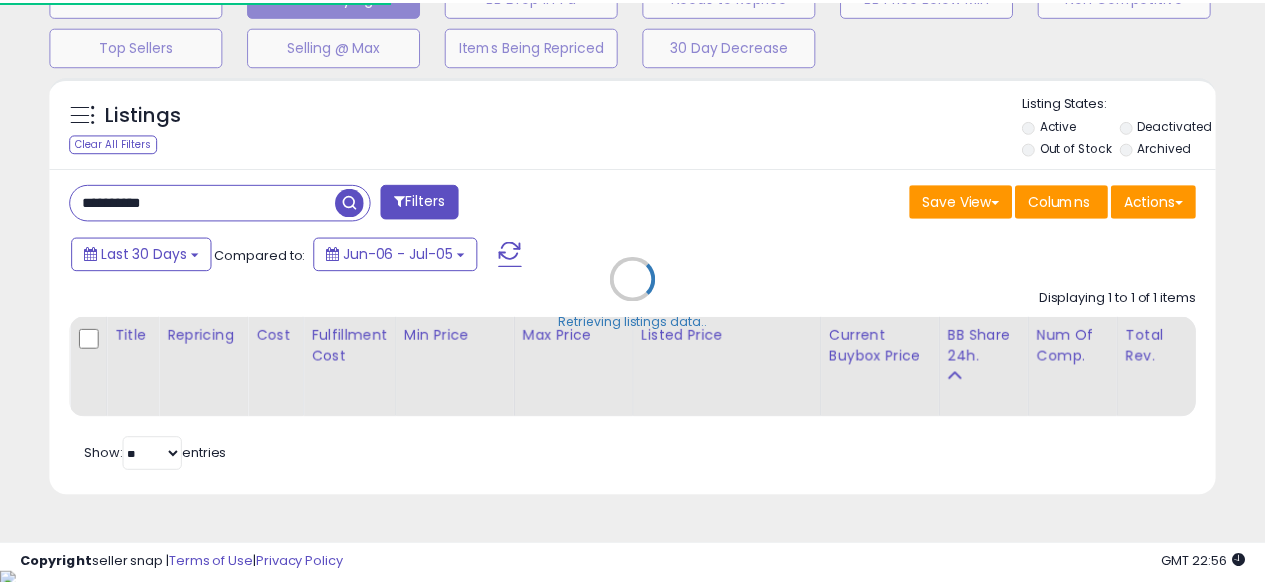 scroll, scrollTop: 410, scrollLeft: 674, axis: both 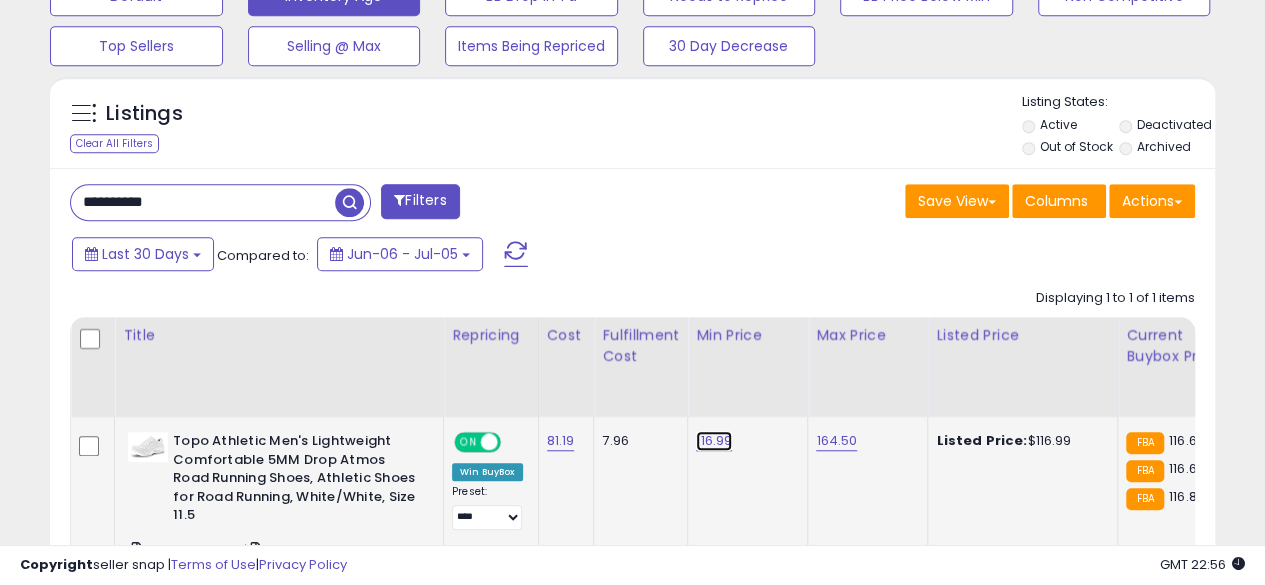 click on "116.99" at bounding box center [714, 441] 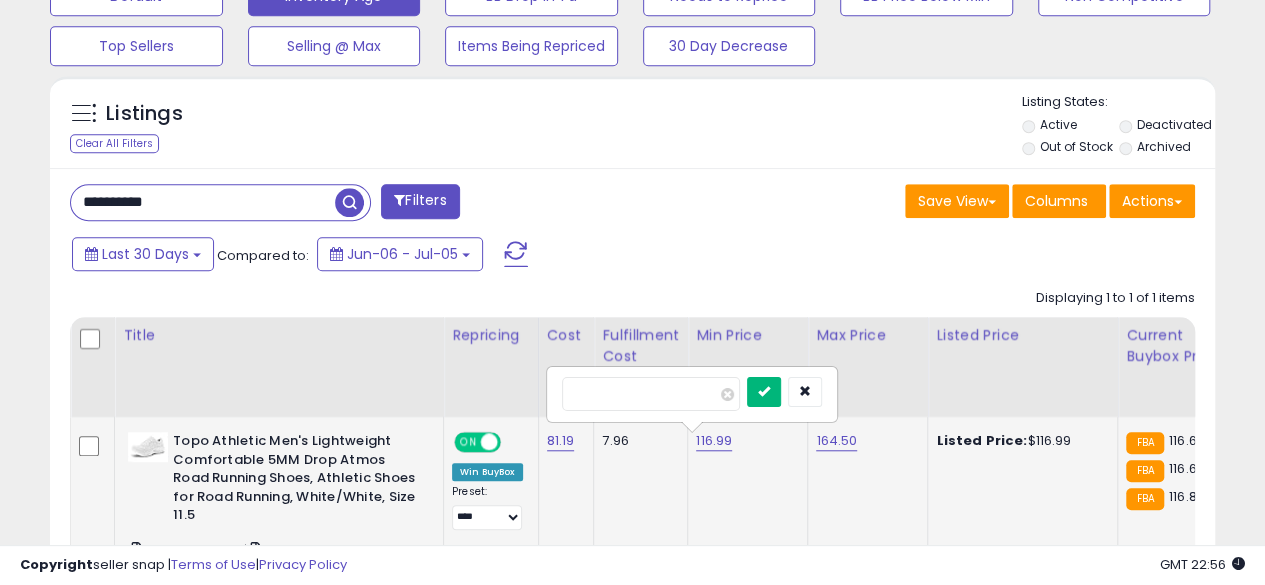 type on "******" 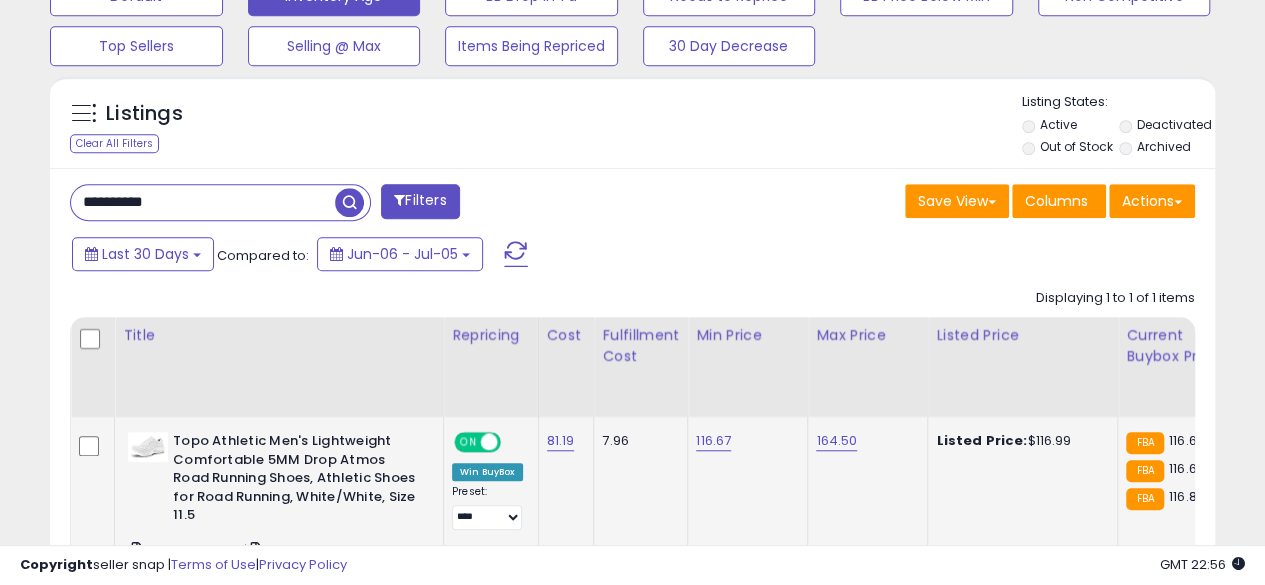 click on "**********" at bounding box center [203, 202] 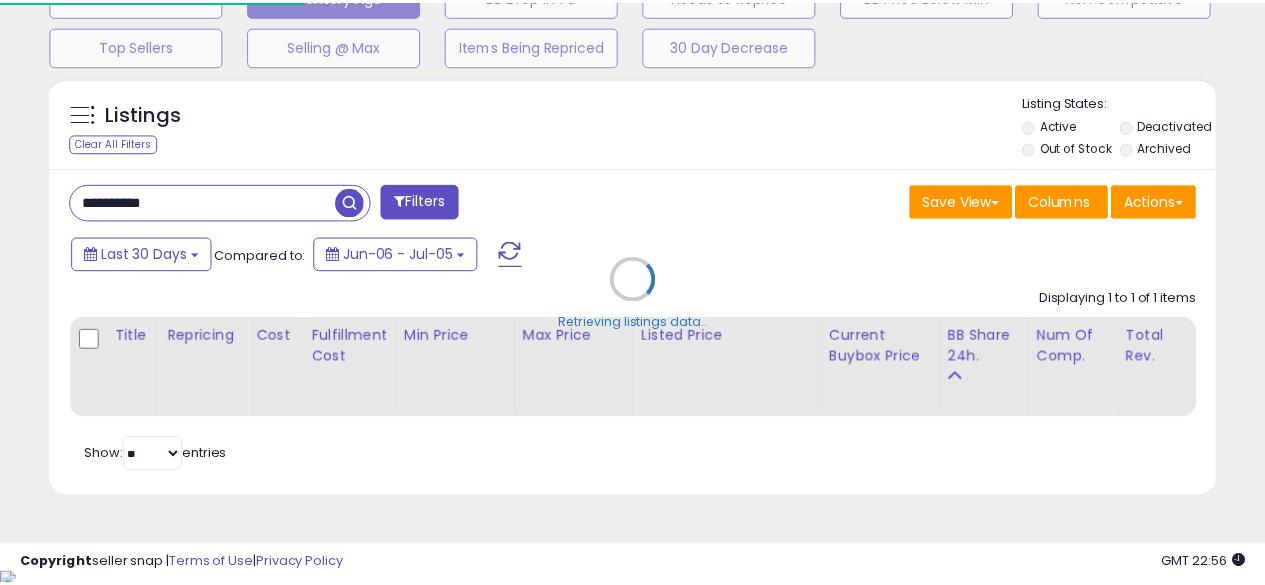 scroll, scrollTop: 410, scrollLeft: 674, axis: both 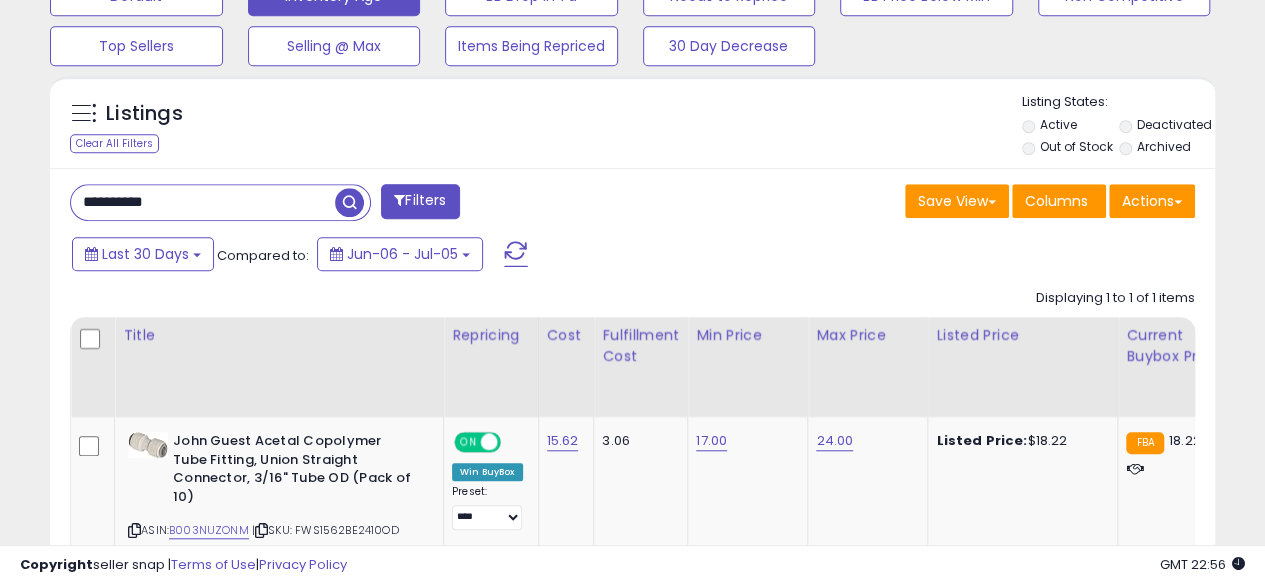 click on "**********" at bounding box center (203, 202) 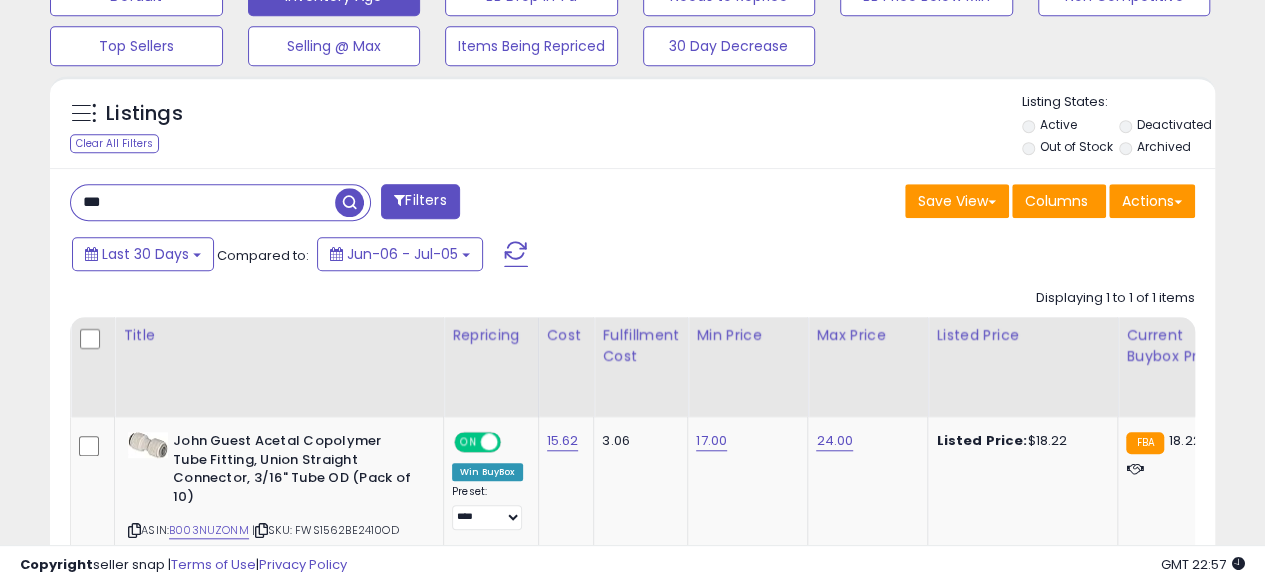 type on "**********" 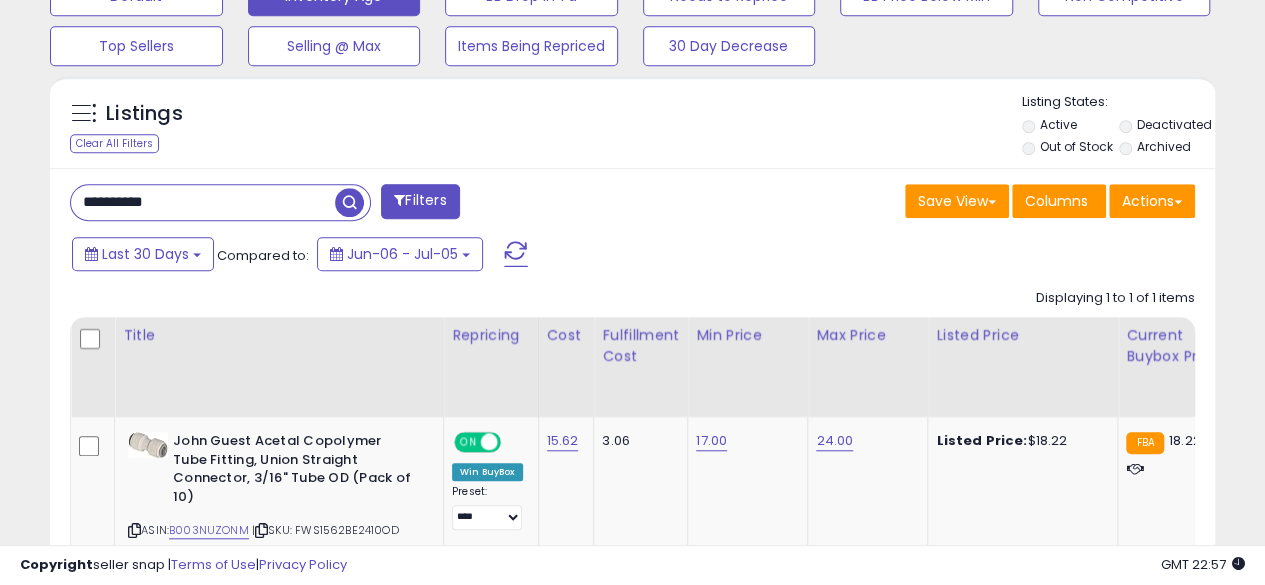 click at bounding box center (349, 202) 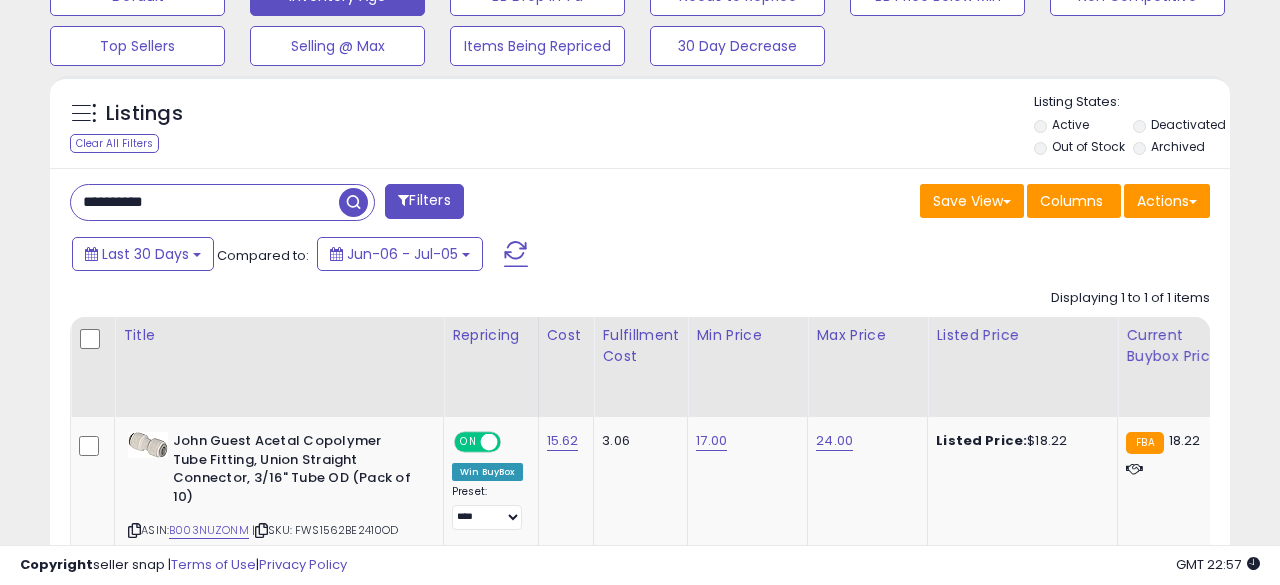 scroll, scrollTop: 999590, scrollLeft: 999317, axis: both 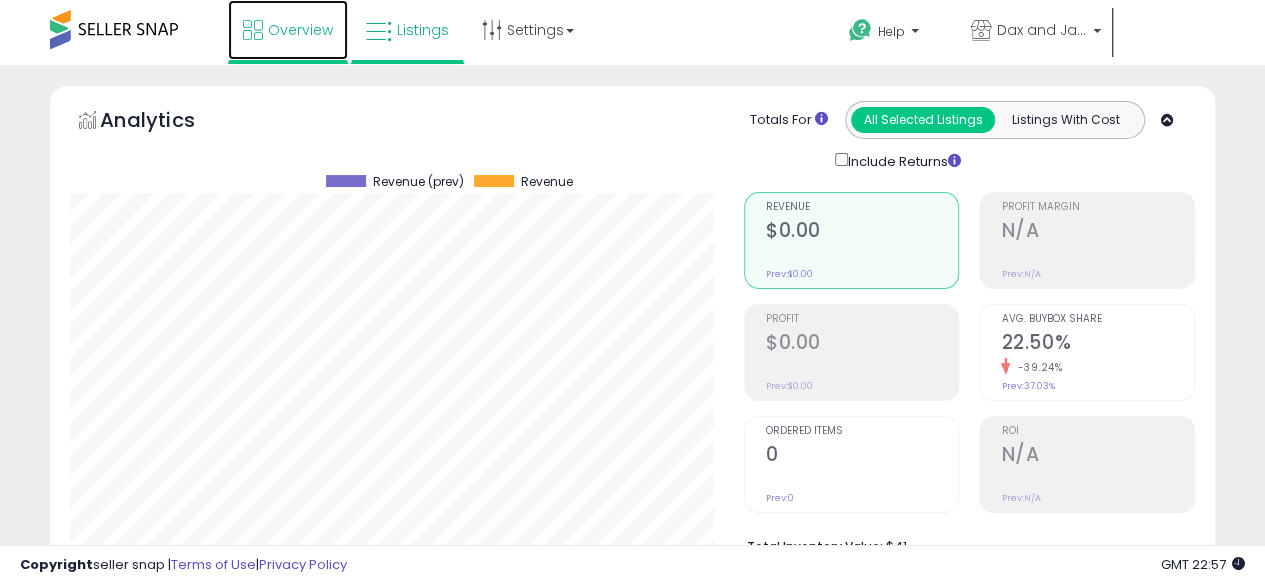click on "Overview" at bounding box center (288, 30) 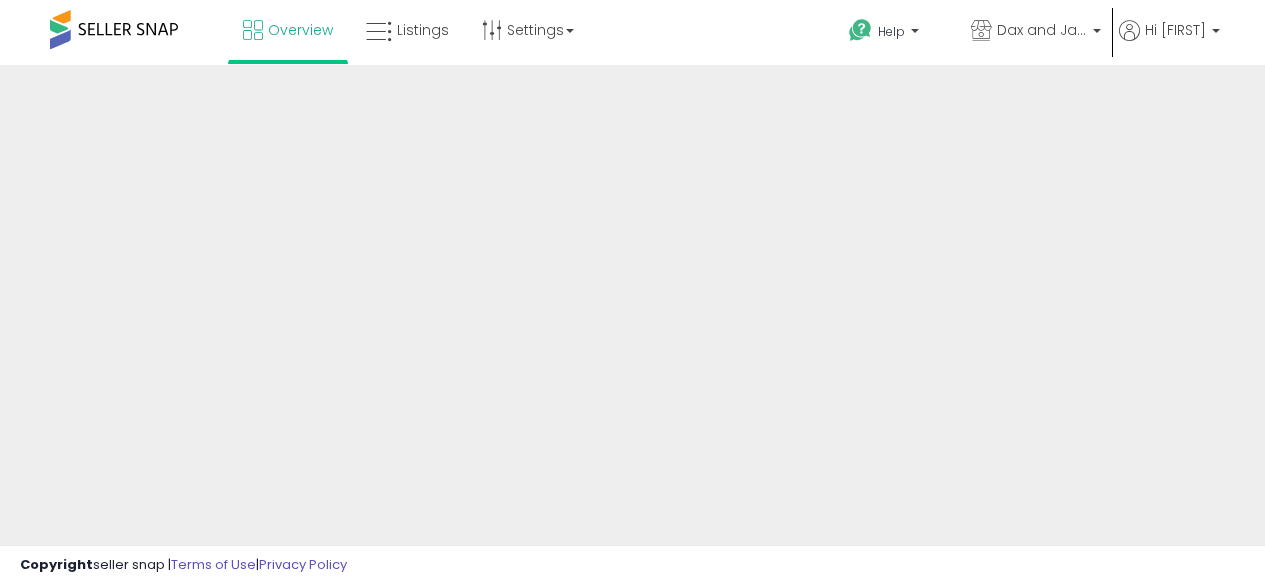 scroll, scrollTop: 0, scrollLeft: 0, axis: both 